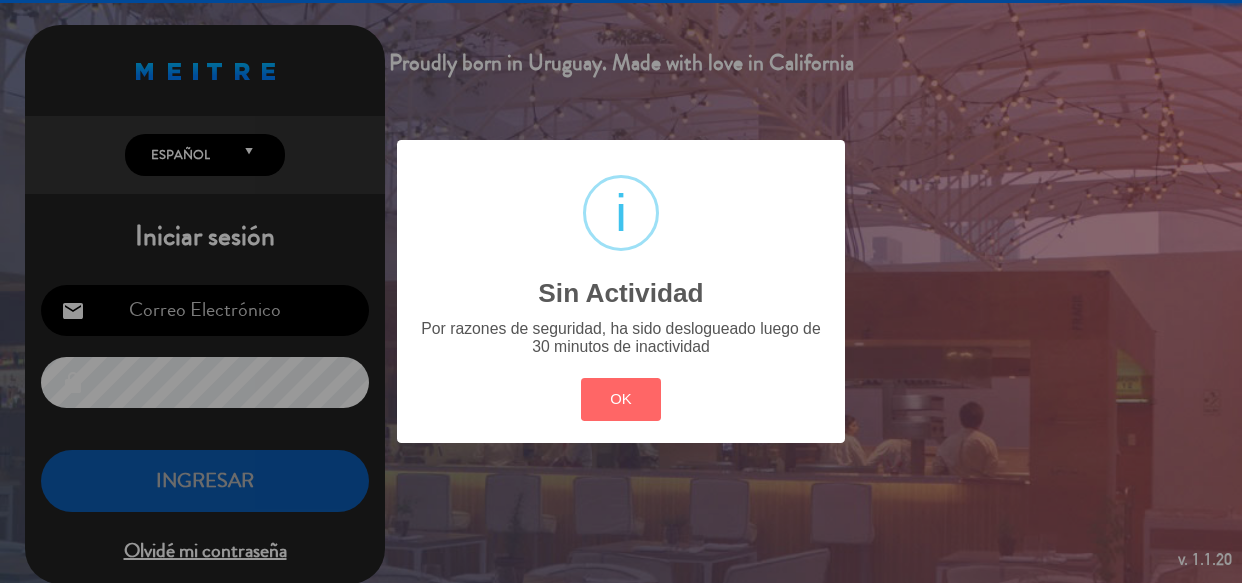 scroll, scrollTop: 0, scrollLeft: 0, axis: both 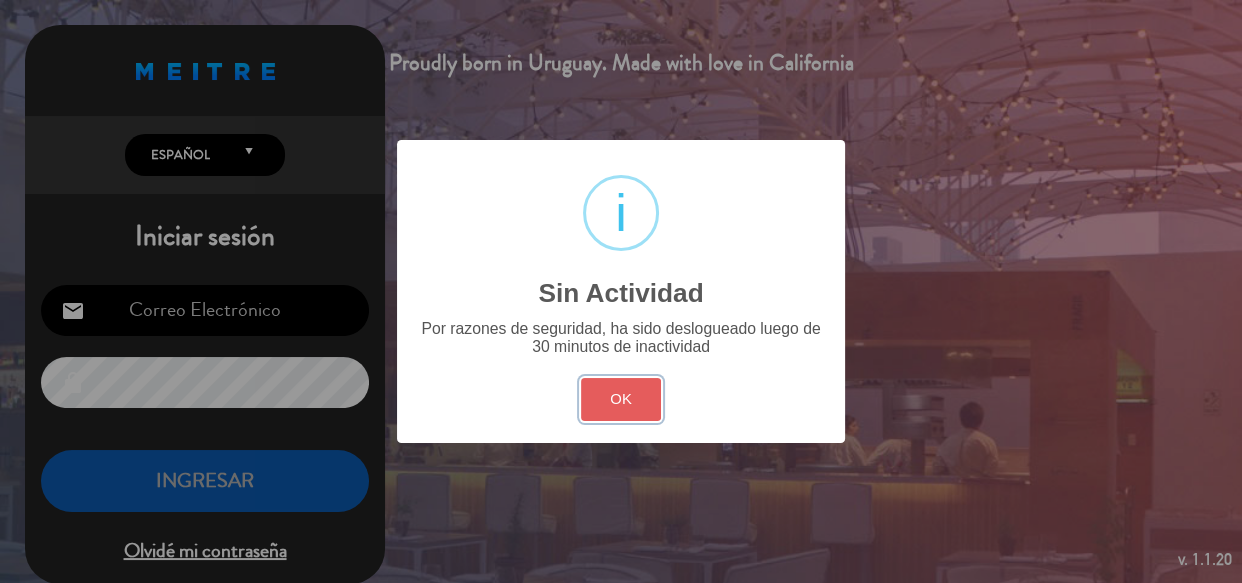 click on "OK" at bounding box center (621, 399) 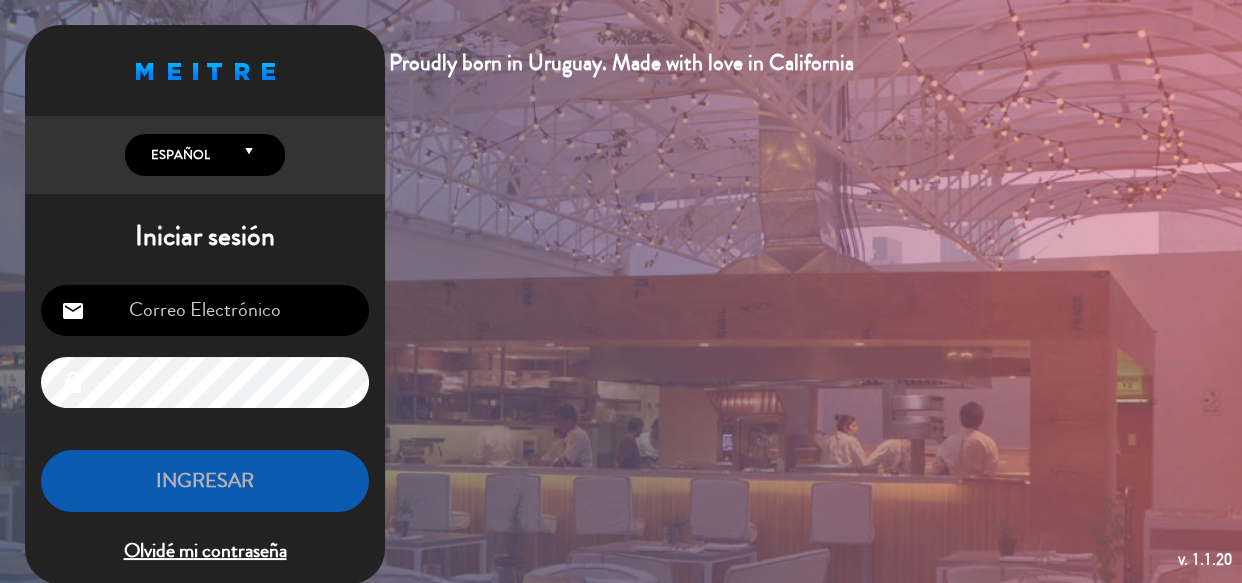 click at bounding box center (205, 310) 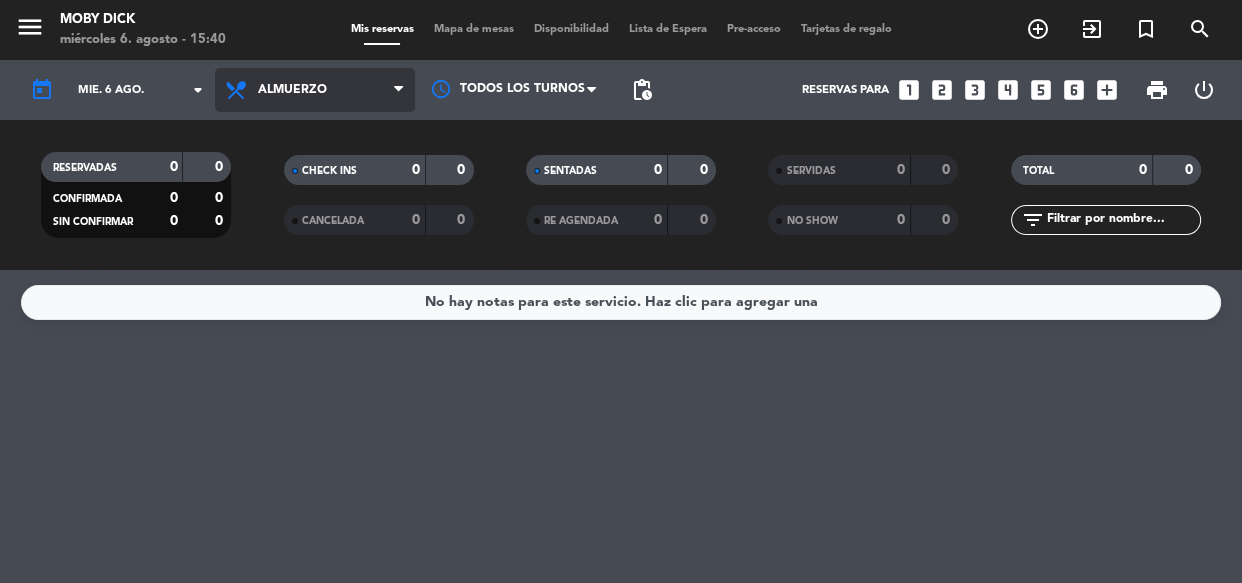 click on "Almuerzo" at bounding box center (315, 90) 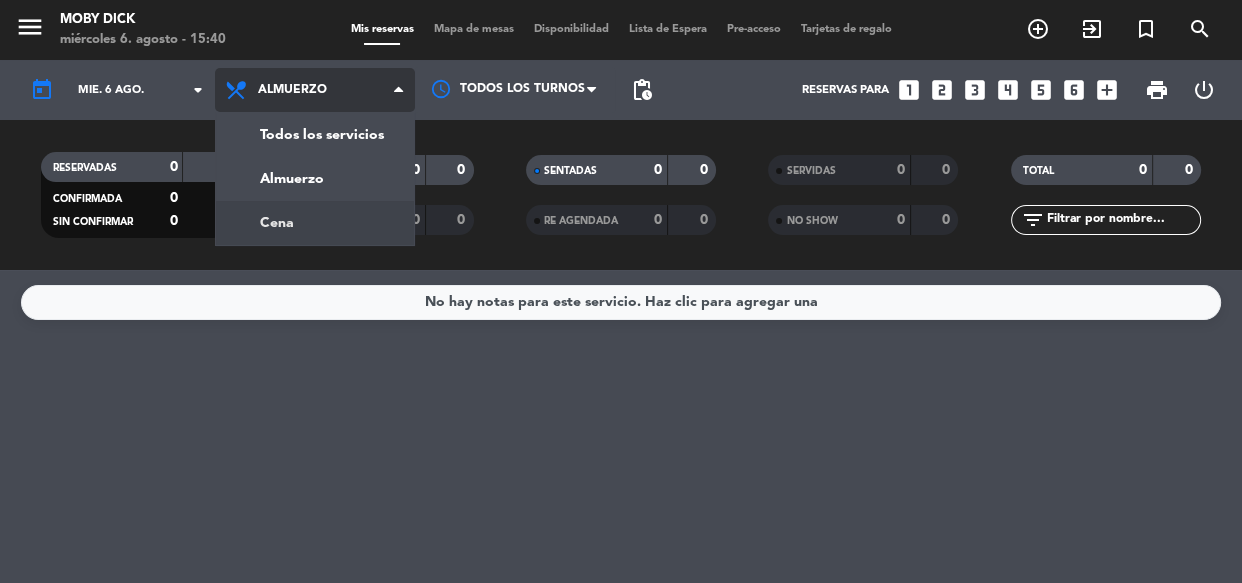 click on "[MENU] [BRAND] [DAY] [DATE] [TIME] [MY] [RESERVATIONS] [TABLE] [MAP] [AVAILABILITY] [WAITLIST] [PRE_ACCESS] [GIFT_CARDS] [ADD_CIRCLE_OUTLINE] [EXIT_TO_APP] [TURNED_IN_NOT] [SEARCH] [TODAY] [WED] [DATE] [ARROW_DROP_DOWN] [ALL] [SERVICES] [LUNCH] [DINNER] [LUNCH] [ALL] [SERVICES] [LUNCH] [DINNER] [ALL] [TIMES] [PENDING_ACTIONS] [RESERVATIONS] [FOR] [LOOKS_ONE] [LOOKS_TWO] [LOOKS_3] [LOOKS_4] [LOOKS_5] [LOOKS_6] [ADD_BOX] [PRINT] [POWER_SETTINGS_NEW] [RESERVED] [0] [0] [CONFIRMED] [0] [0] [UNCONFIRMED] [0] [0] [CHECK_INS] [0] [0] [CANCELLED] [0] [0] [SEATED] [0] [0] [RESCHEDULED] [0] [0] [SERVED] [0] [0] [NO_SHOW] [0] [0] [TOTAL] [0] [0] [FILTER_LIST]" 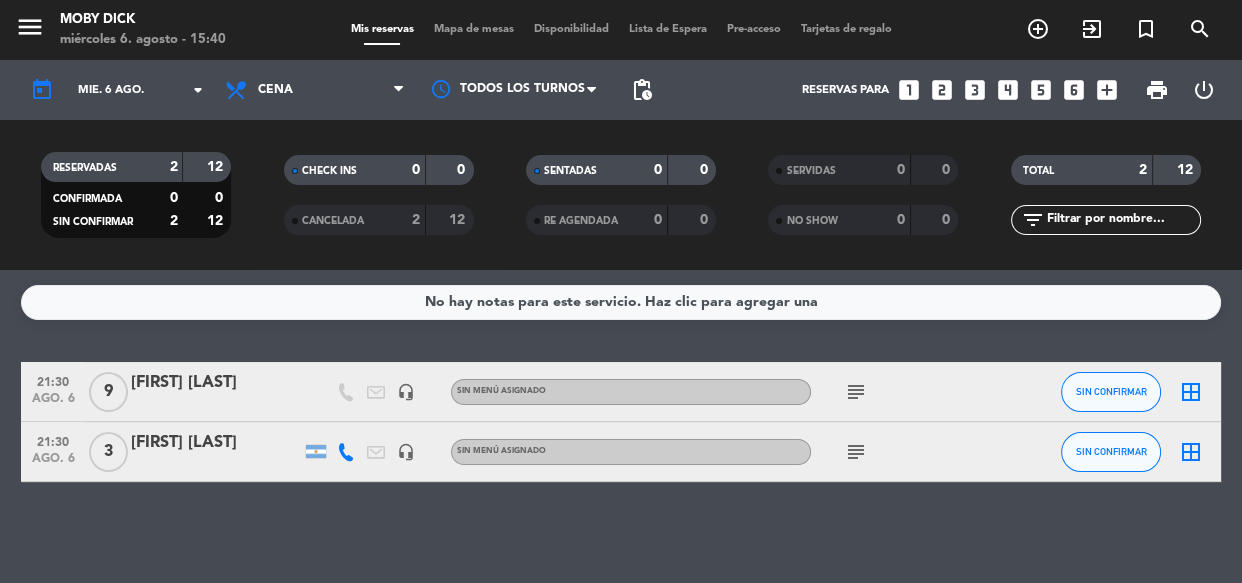click on "looks_two" at bounding box center [942, 90] 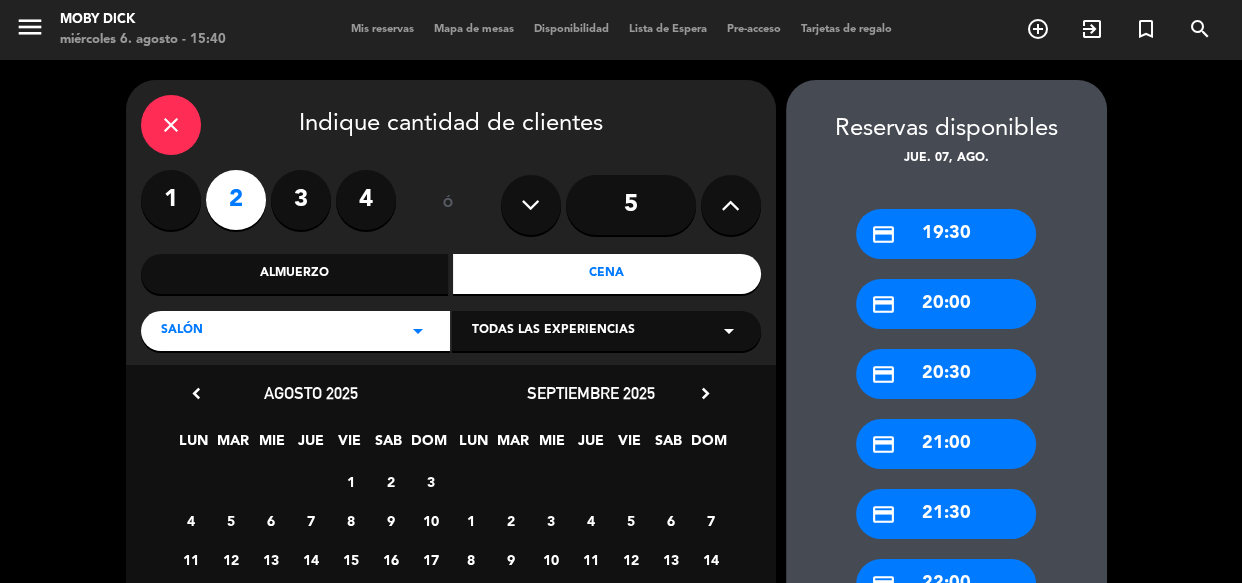 click on "close" at bounding box center [171, 125] 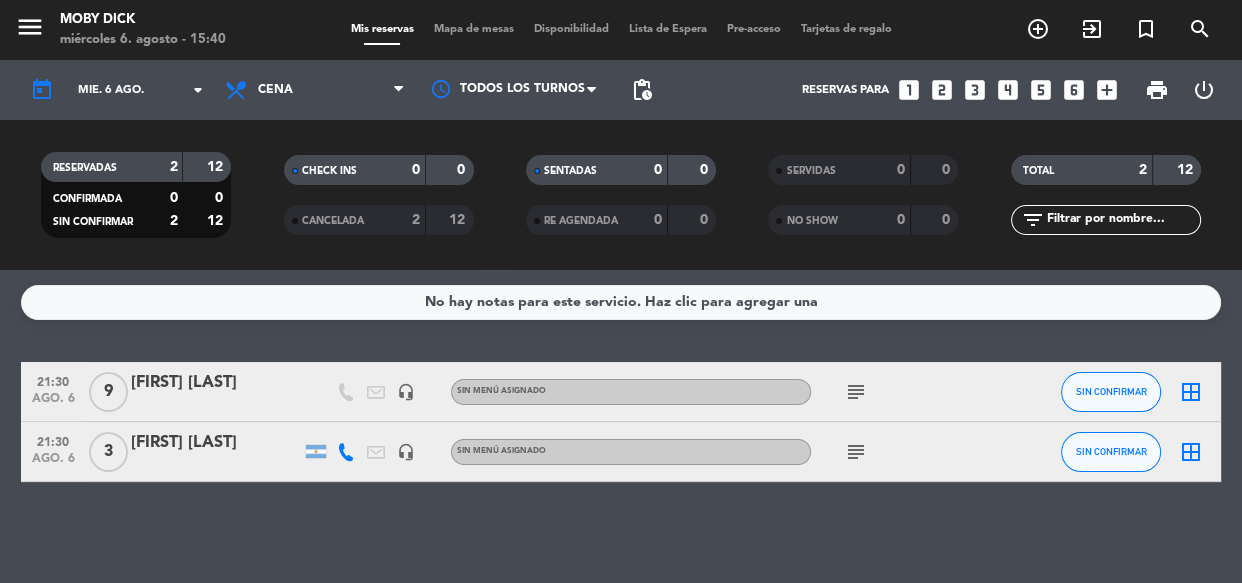 click on "looks_two" at bounding box center (942, 90) 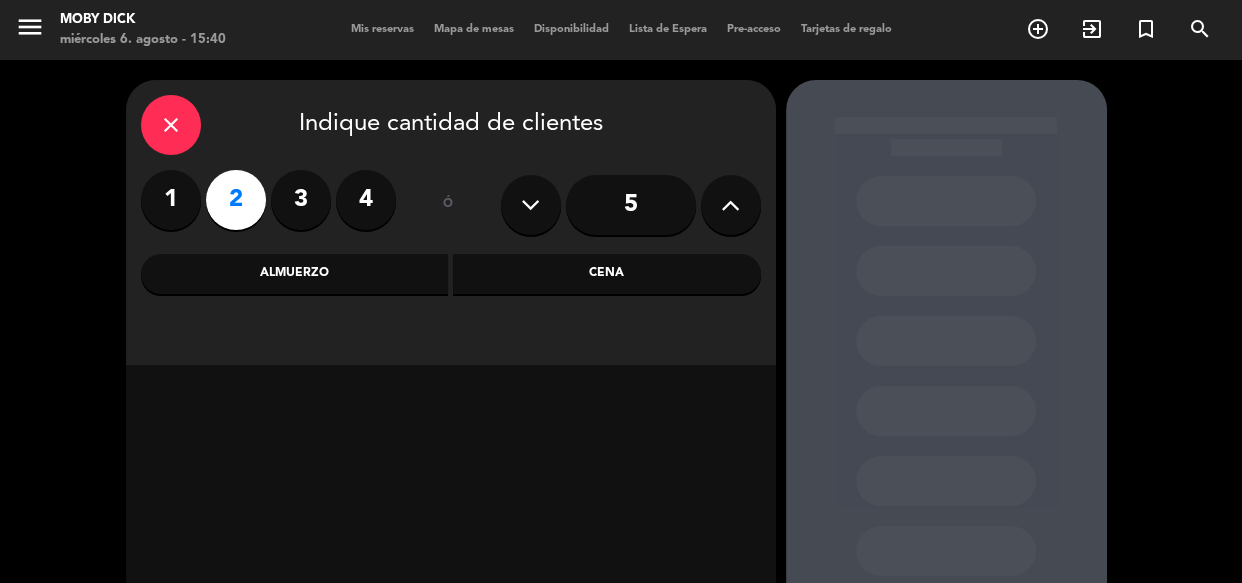 click on "Cena" at bounding box center (607, 274) 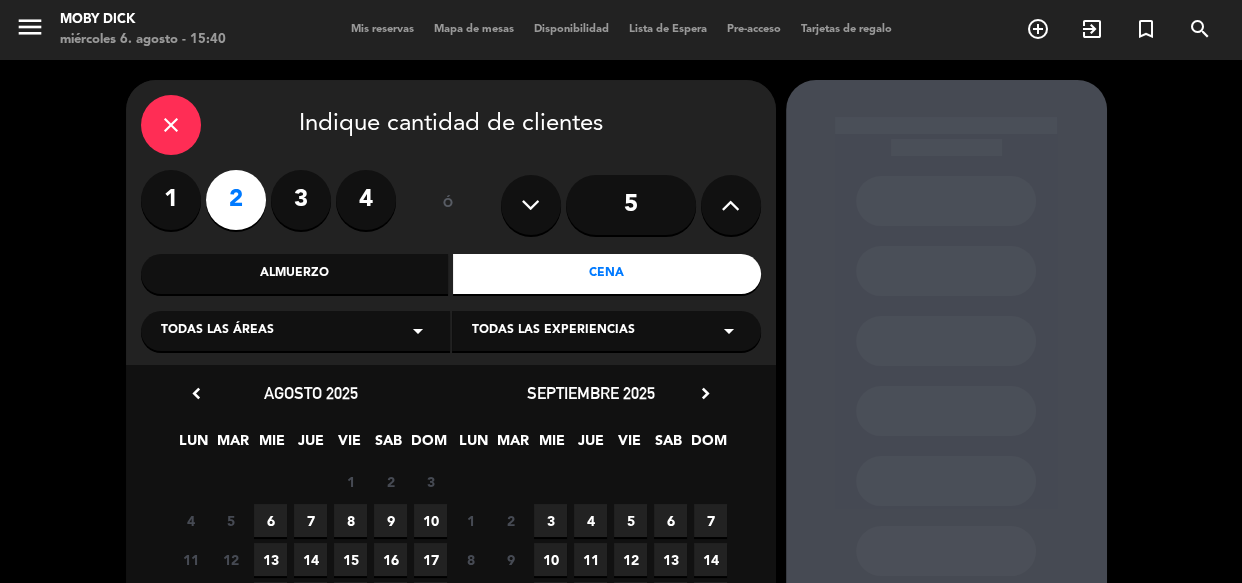 click on "6" at bounding box center [270, 520] 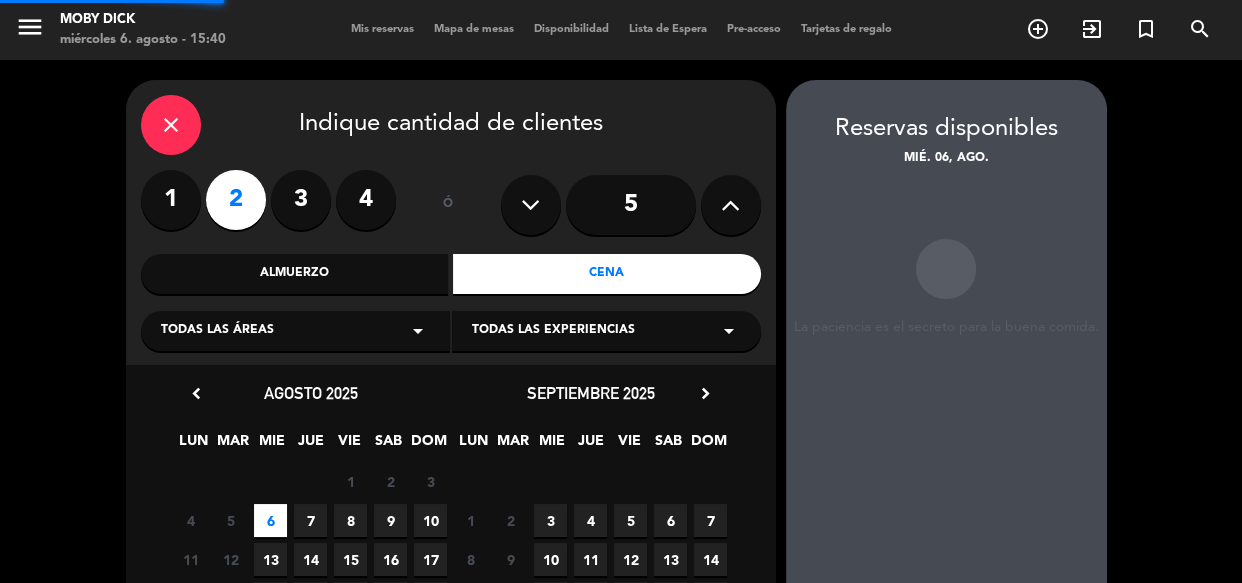 scroll, scrollTop: 80, scrollLeft: 0, axis: vertical 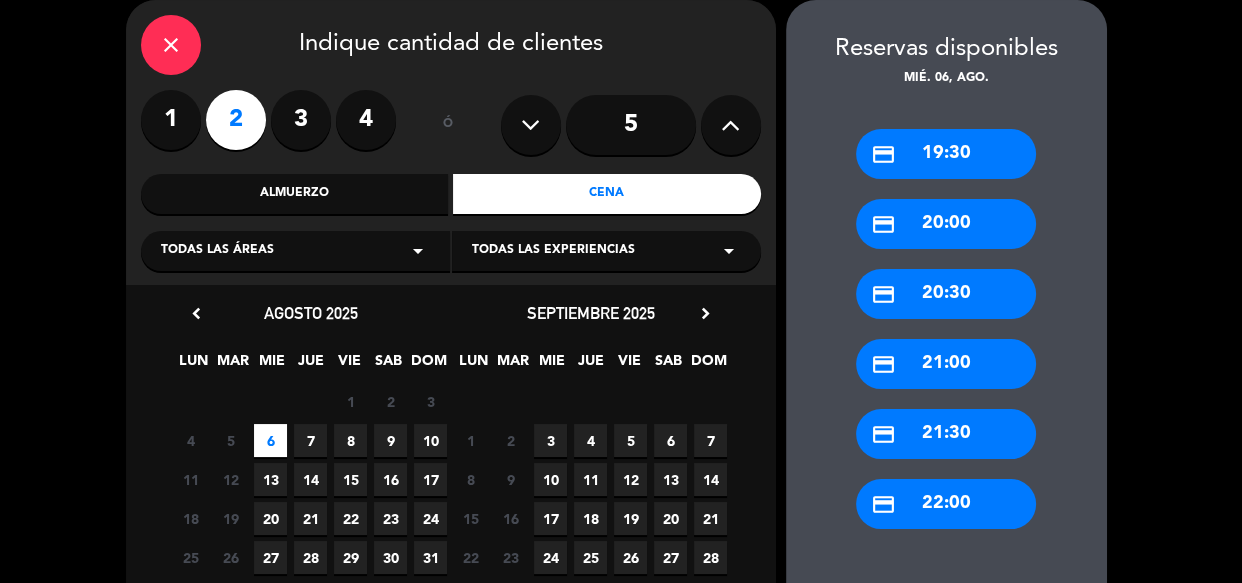 click on "credit_card  22:00" at bounding box center (946, 504) 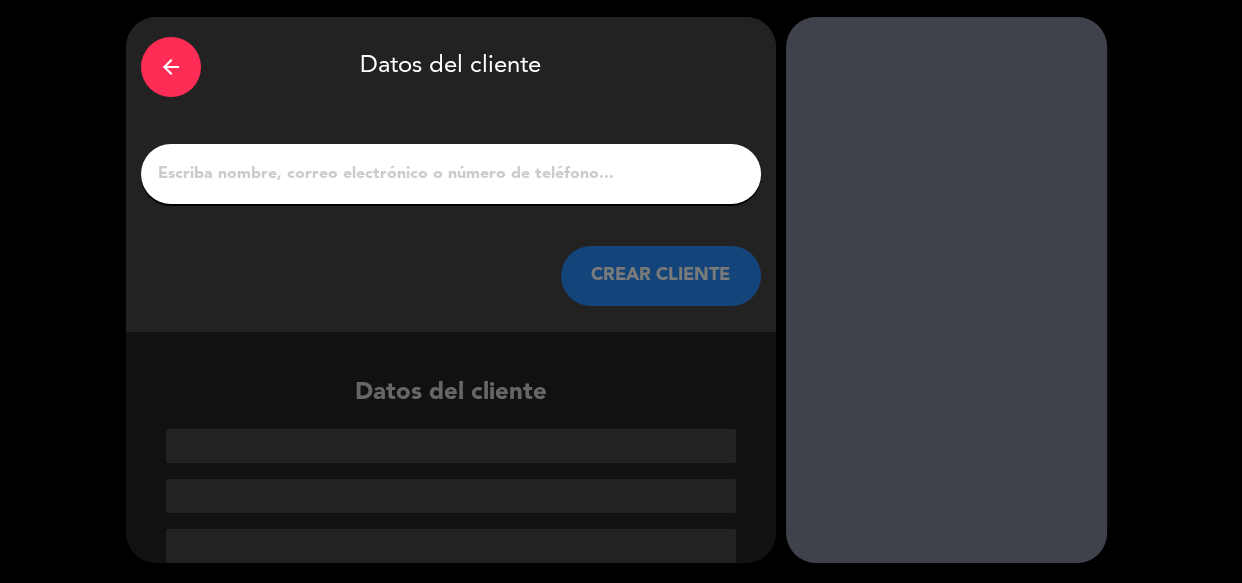 click on "1" at bounding box center [451, 174] 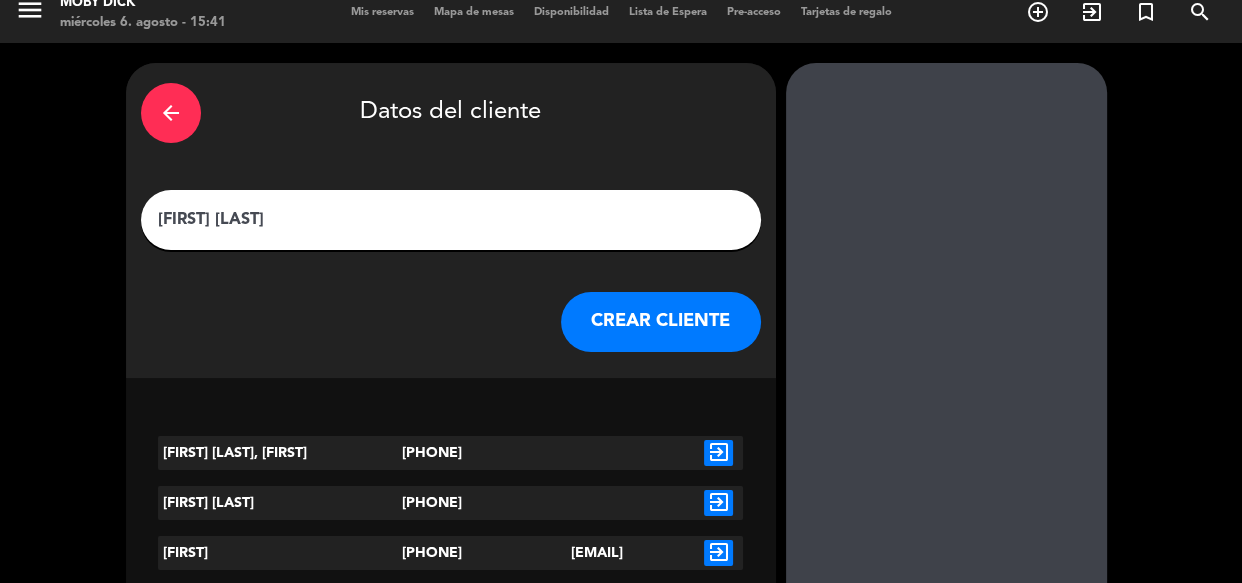 scroll, scrollTop: 17, scrollLeft: 0, axis: vertical 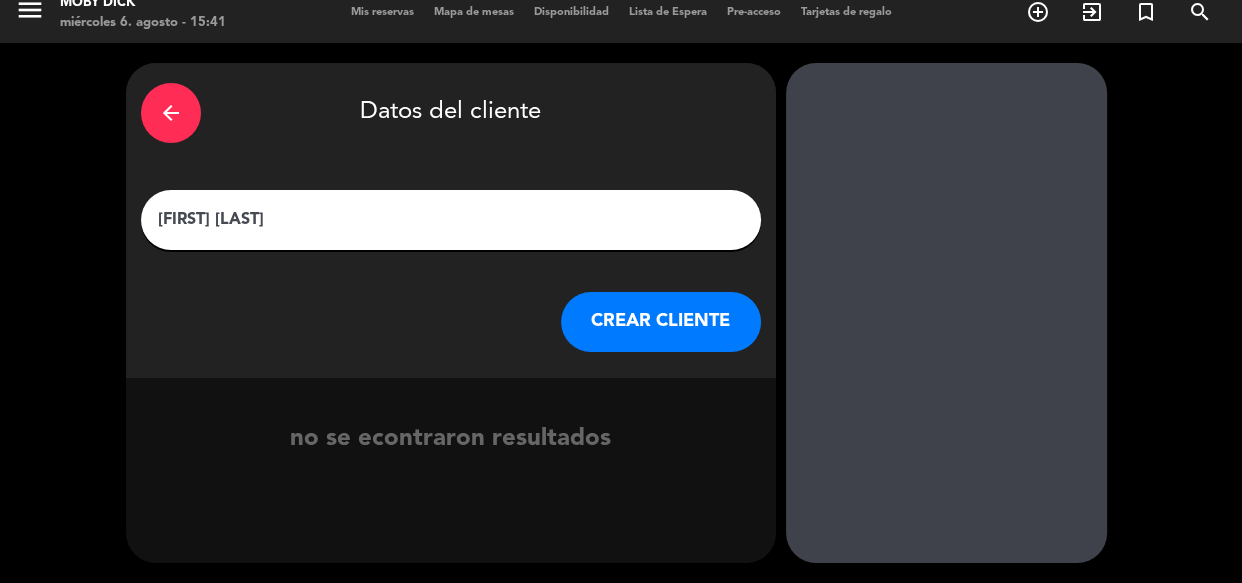 type on "[FIRST] [LAST]" 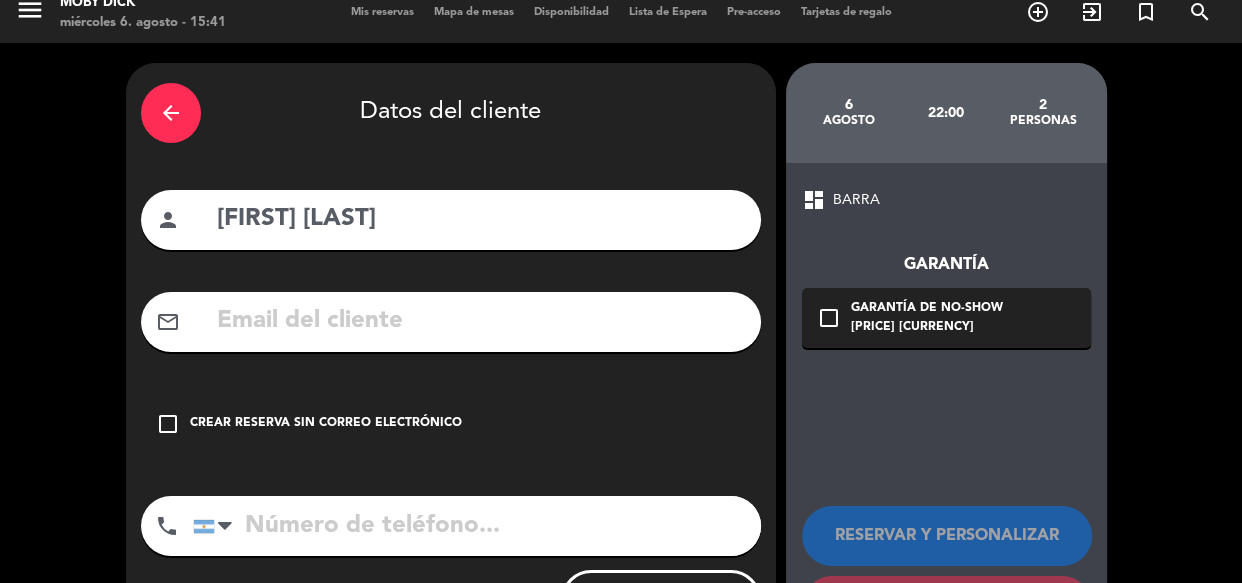 click on "check_box_outline_blank" at bounding box center (168, 424) 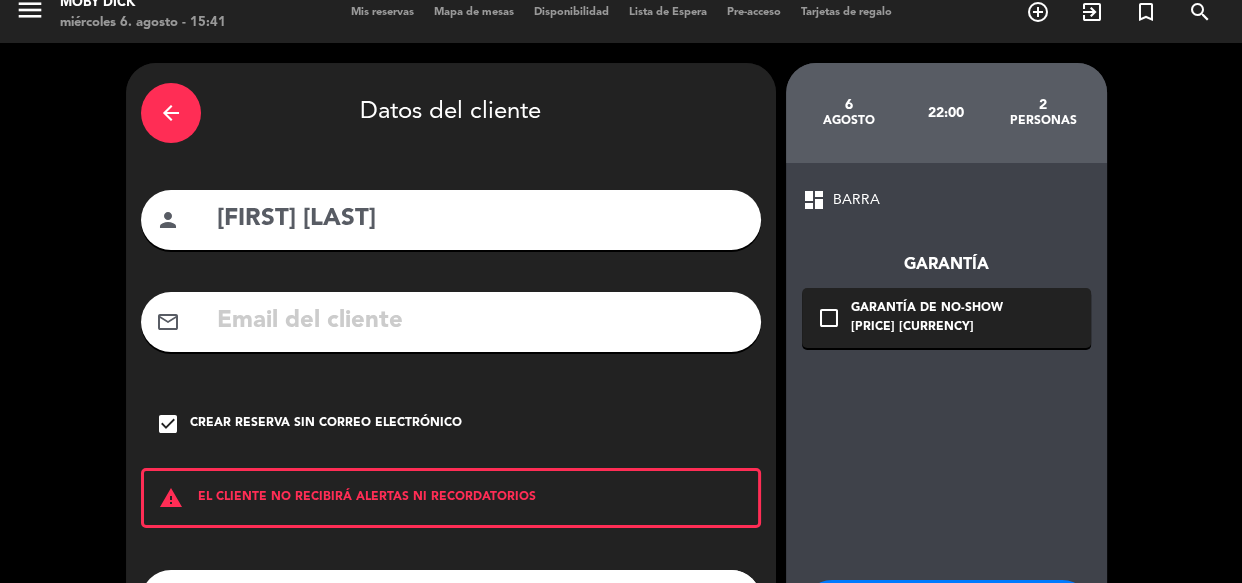 click on "dashboard BARRA Garantía  check_box_outline_blank   Garantía de no-show   1000 ARS   RESERVAR Y PERSONALIZAR   RESERVAR Y TERMINAR" at bounding box center (946, 448) 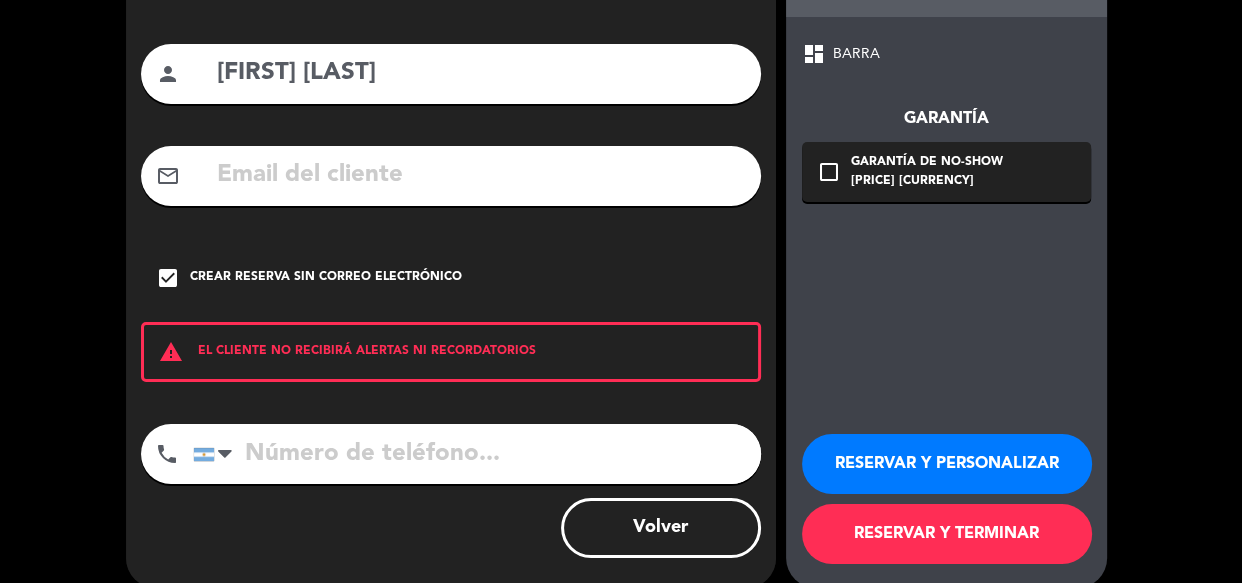 scroll, scrollTop: 188, scrollLeft: 0, axis: vertical 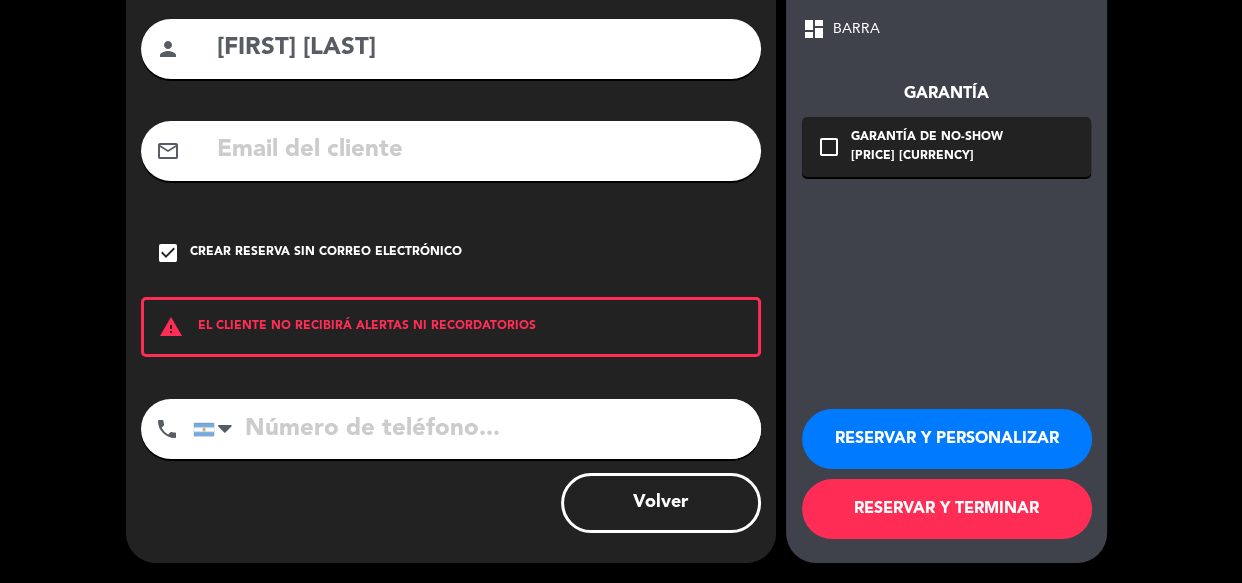 click on "RESERVAR Y PERSONALIZAR" at bounding box center (947, 439) 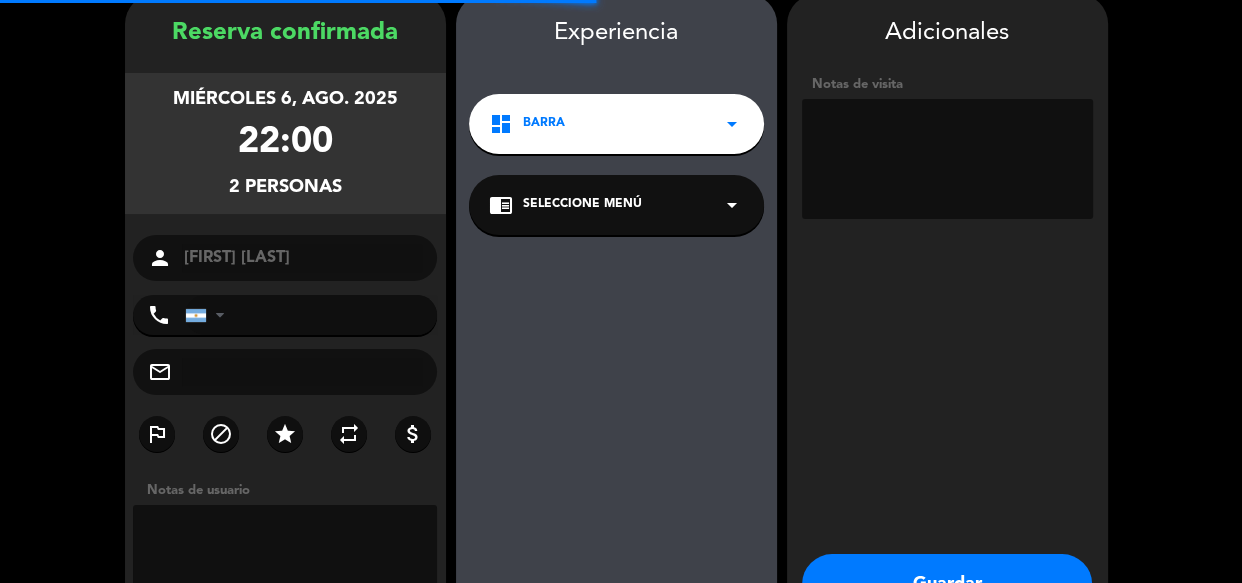 scroll, scrollTop: 80, scrollLeft: 0, axis: vertical 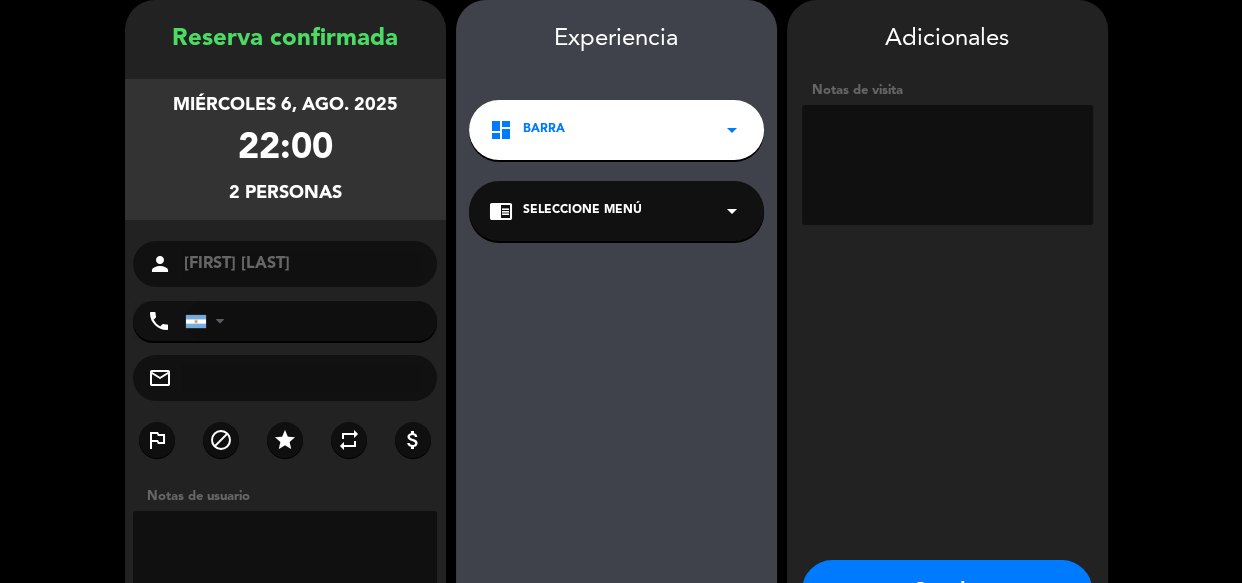 click at bounding box center (947, 165) 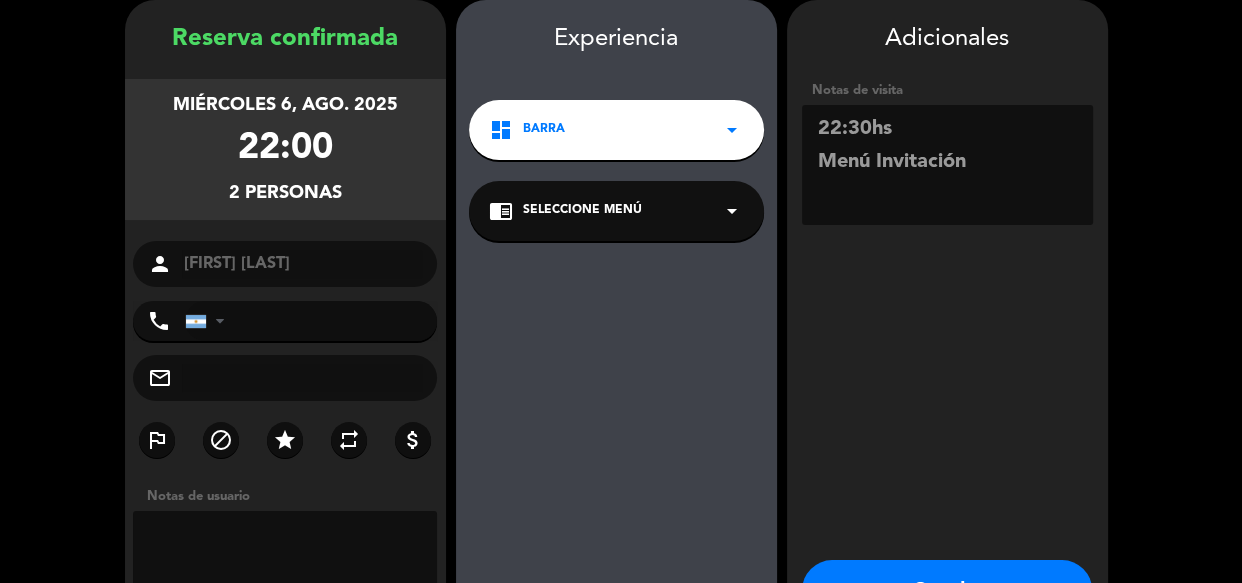 type on "22:30hs
Menú Invitación" 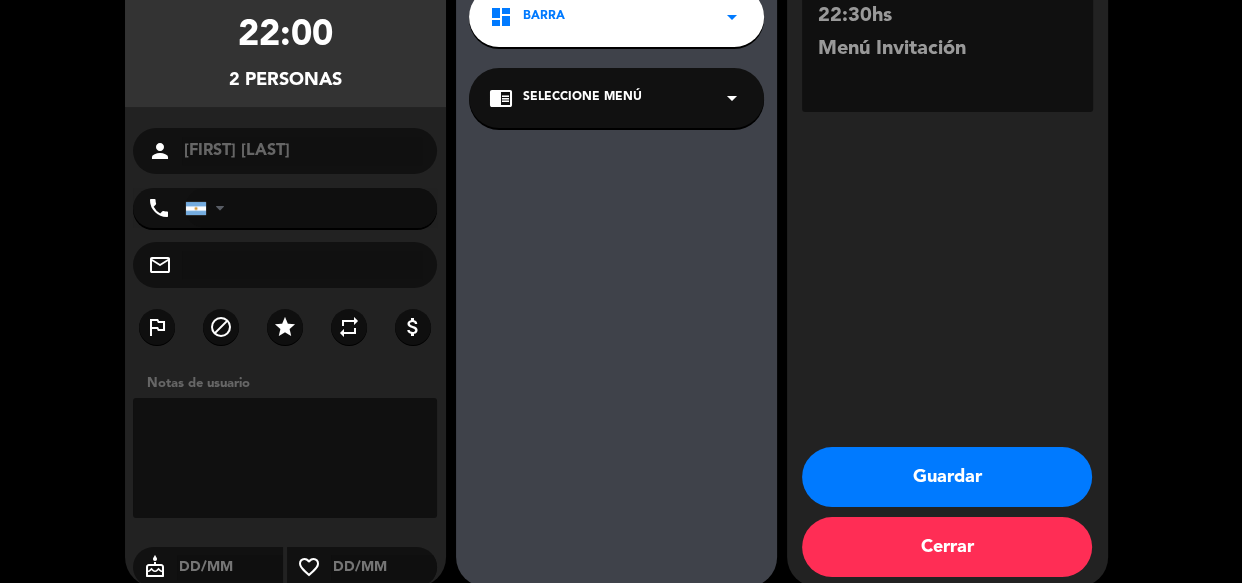 scroll, scrollTop: 217, scrollLeft: 0, axis: vertical 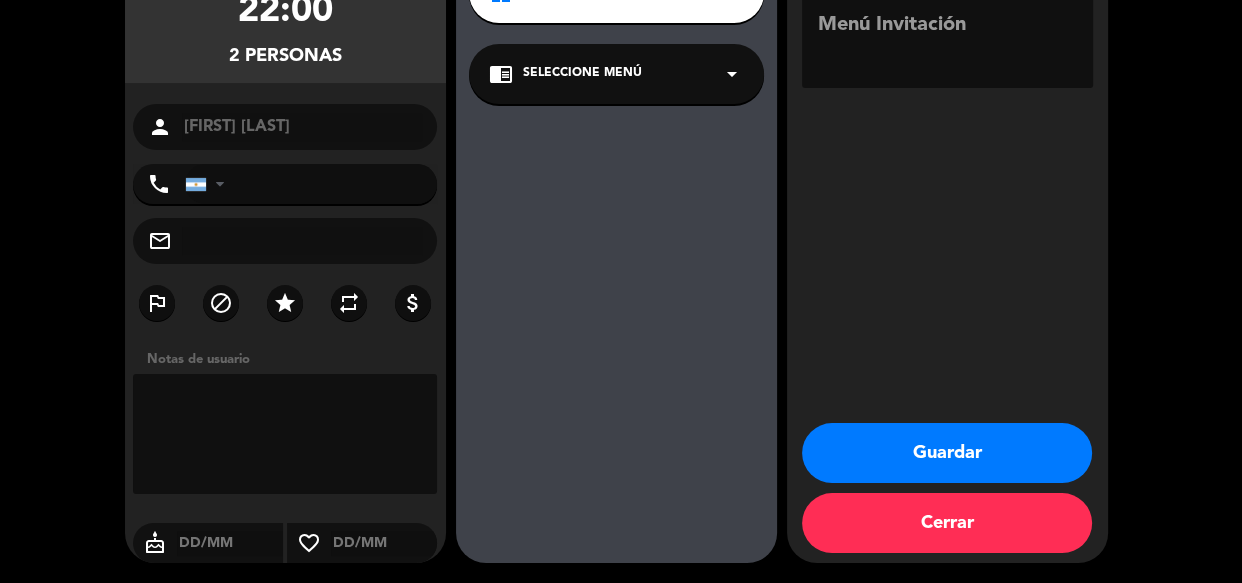 click on "Guardar" at bounding box center (947, 453) 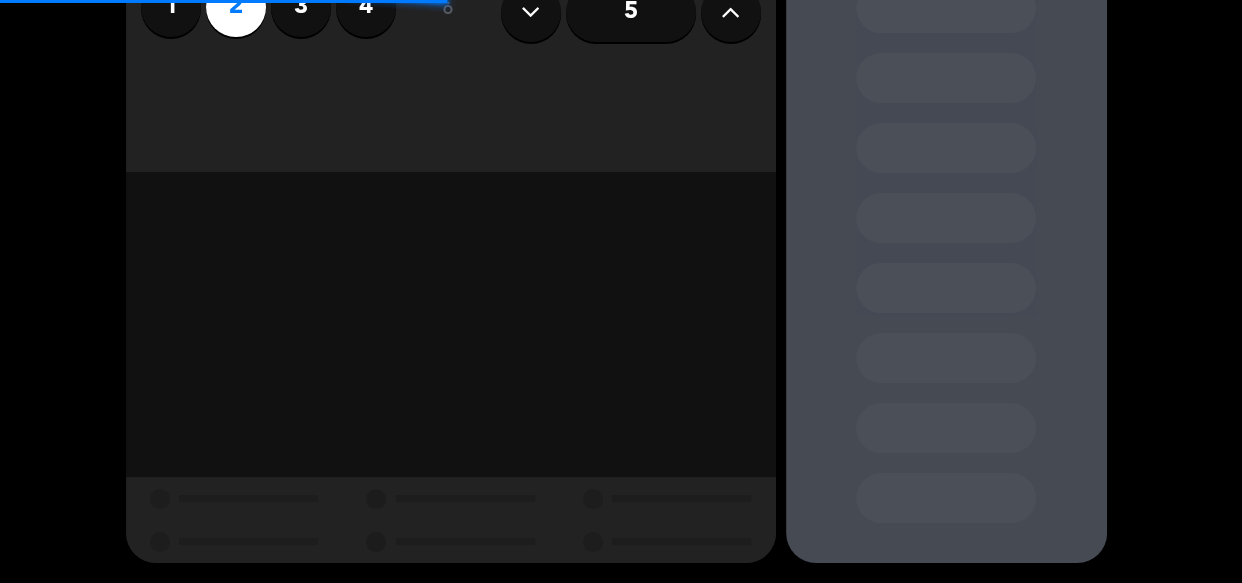 scroll, scrollTop: 0, scrollLeft: 0, axis: both 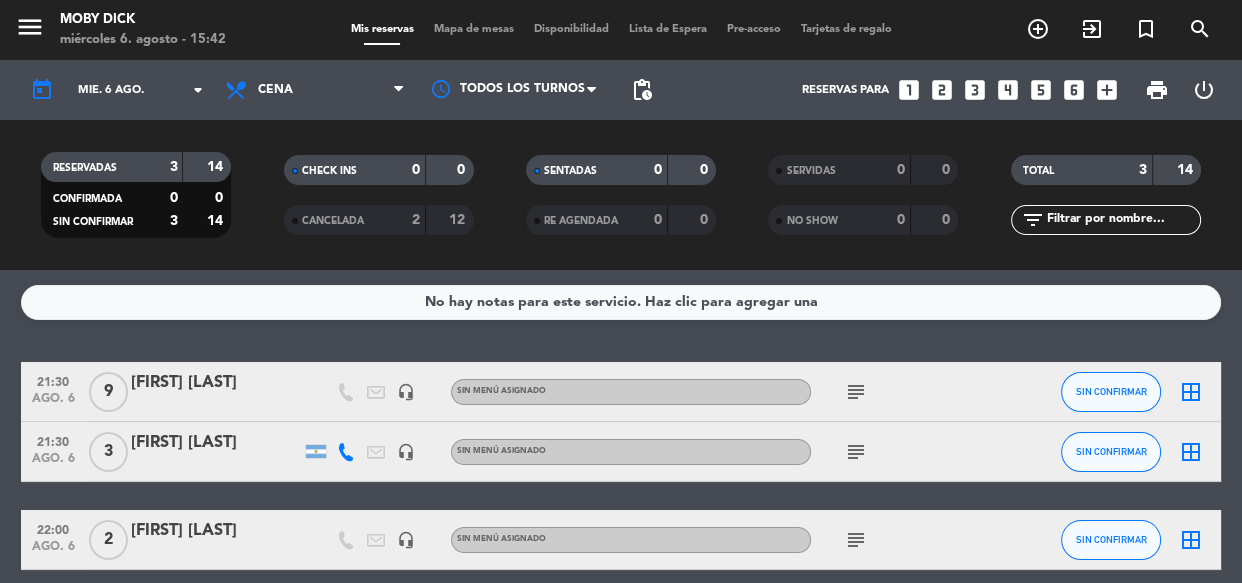 click on "power_settings_new" at bounding box center [1204, 90] 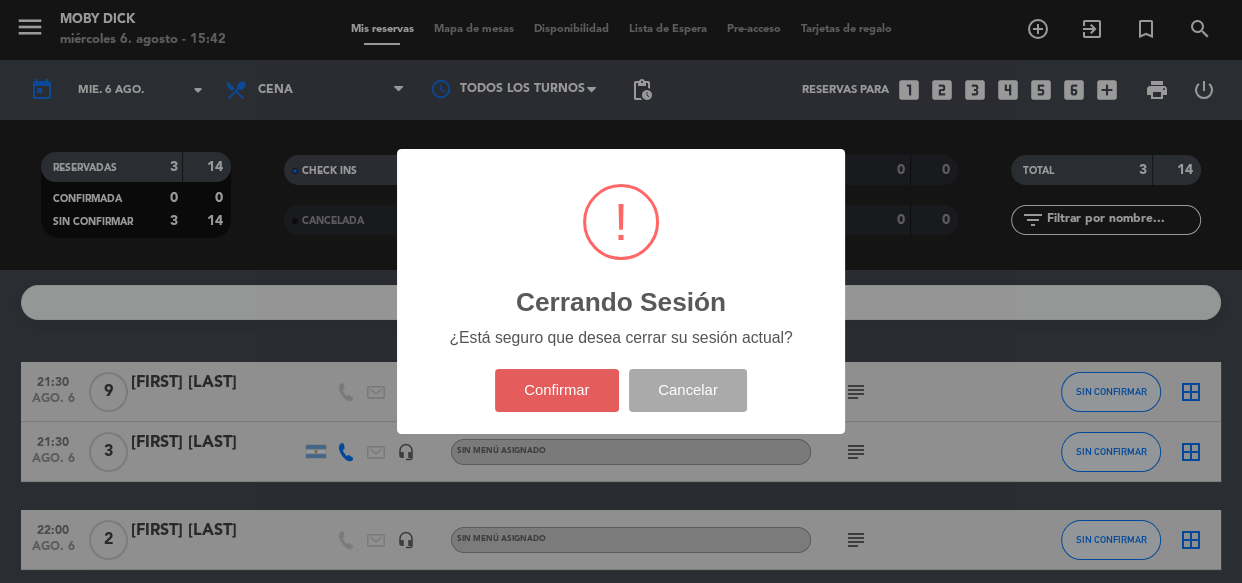 click on "Confirmar" at bounding box center [557, 390] 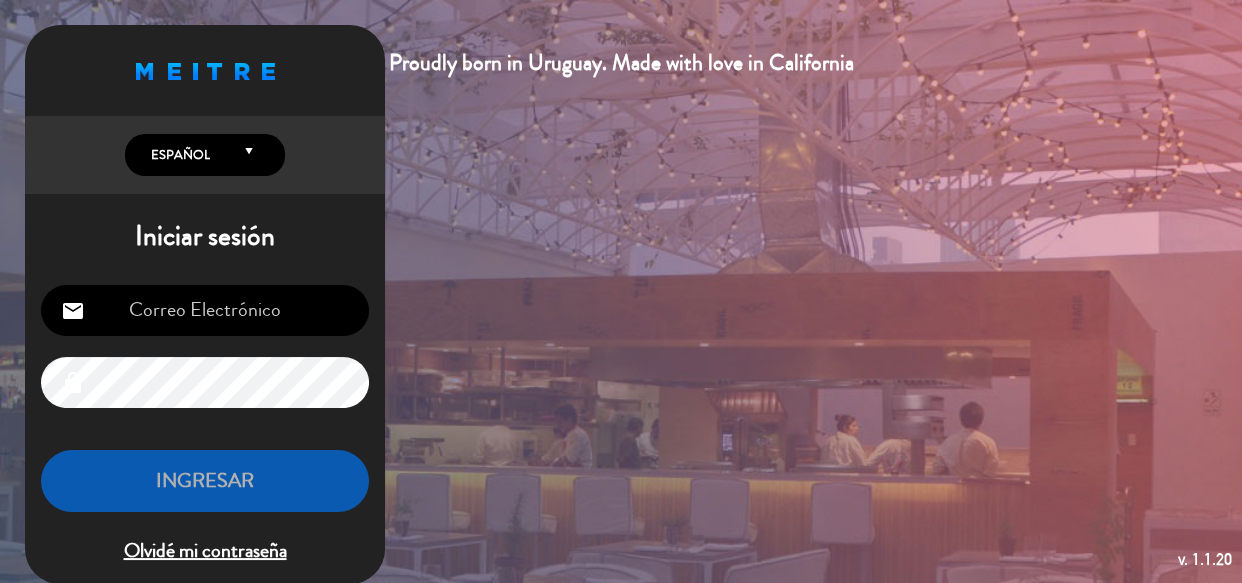 click at bounding box center [205, 310] 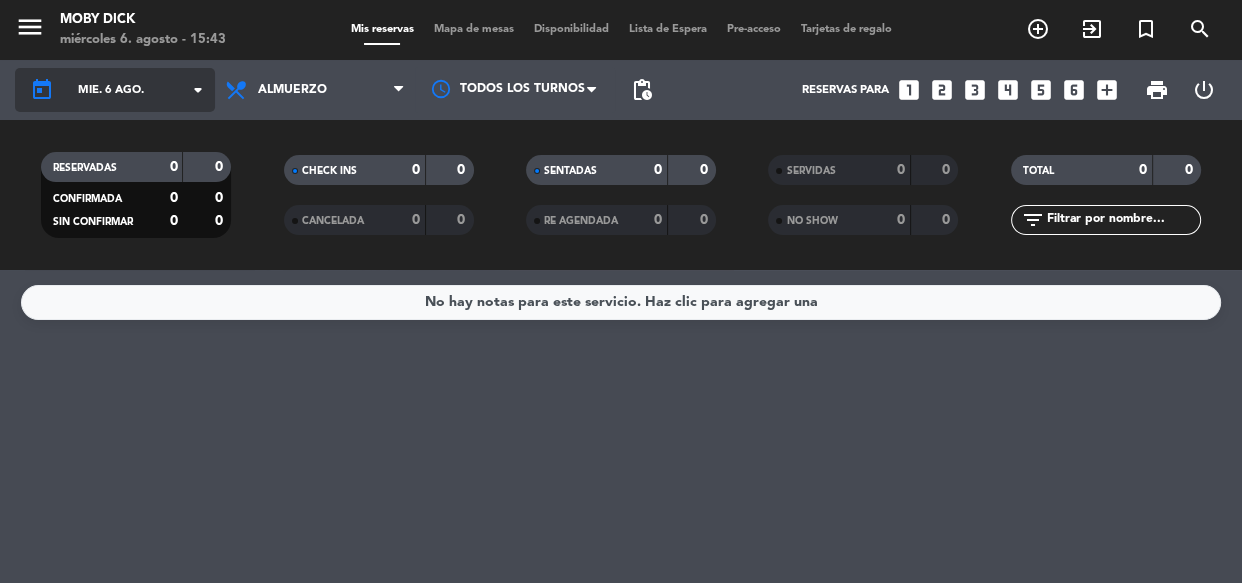 click on "arrow_drop_down" 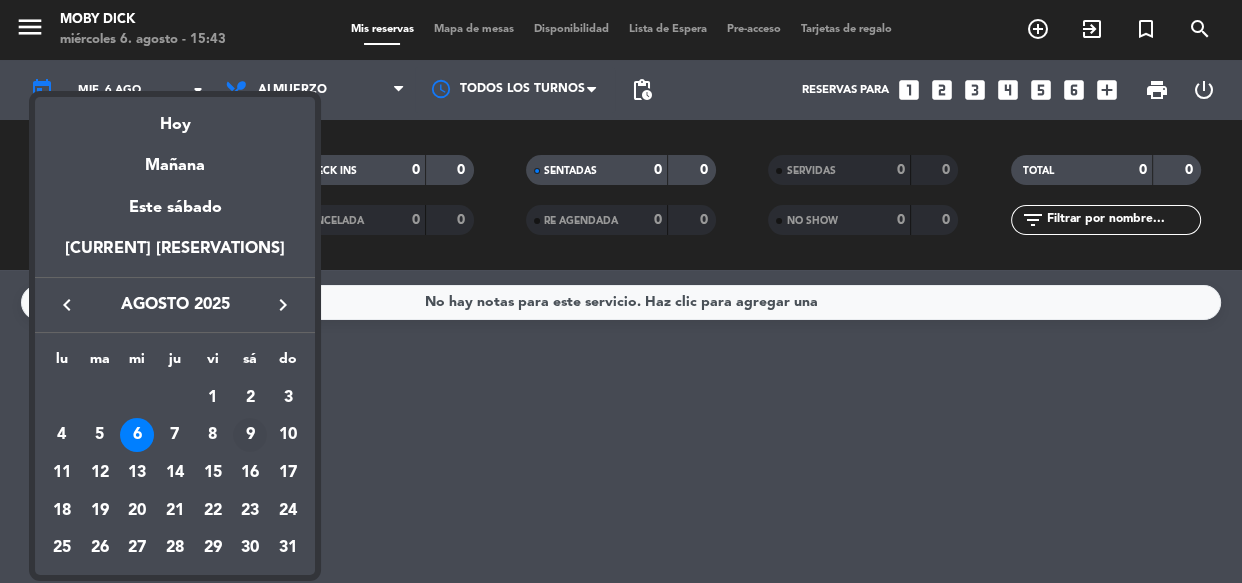 click on "9" at bounding box center [250, 435] 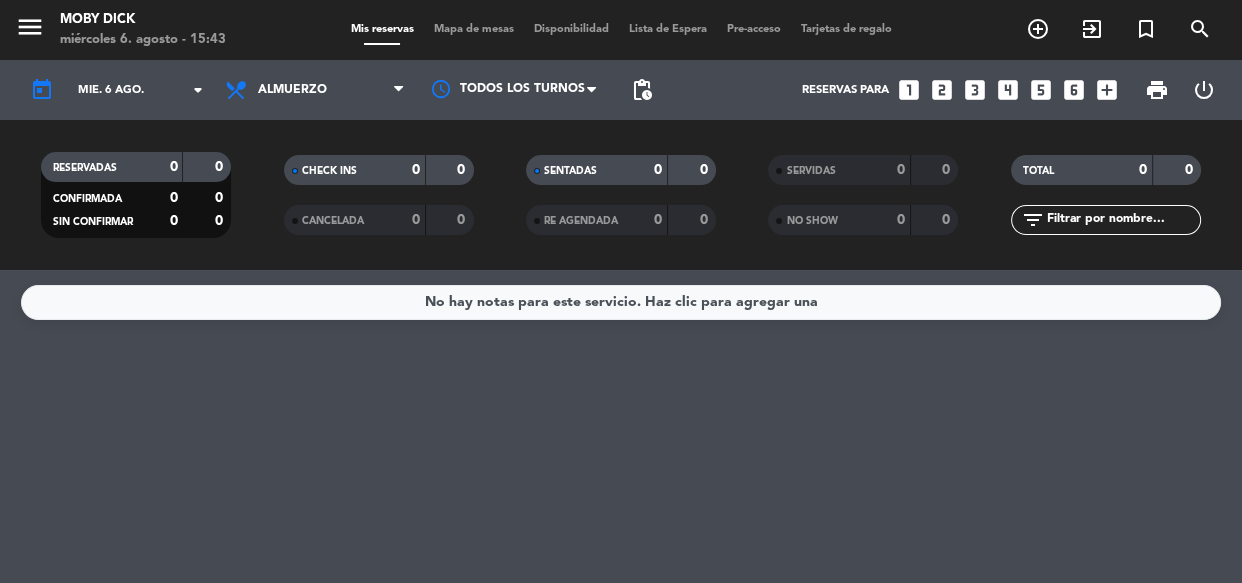 type on "sáb. 9 ago." 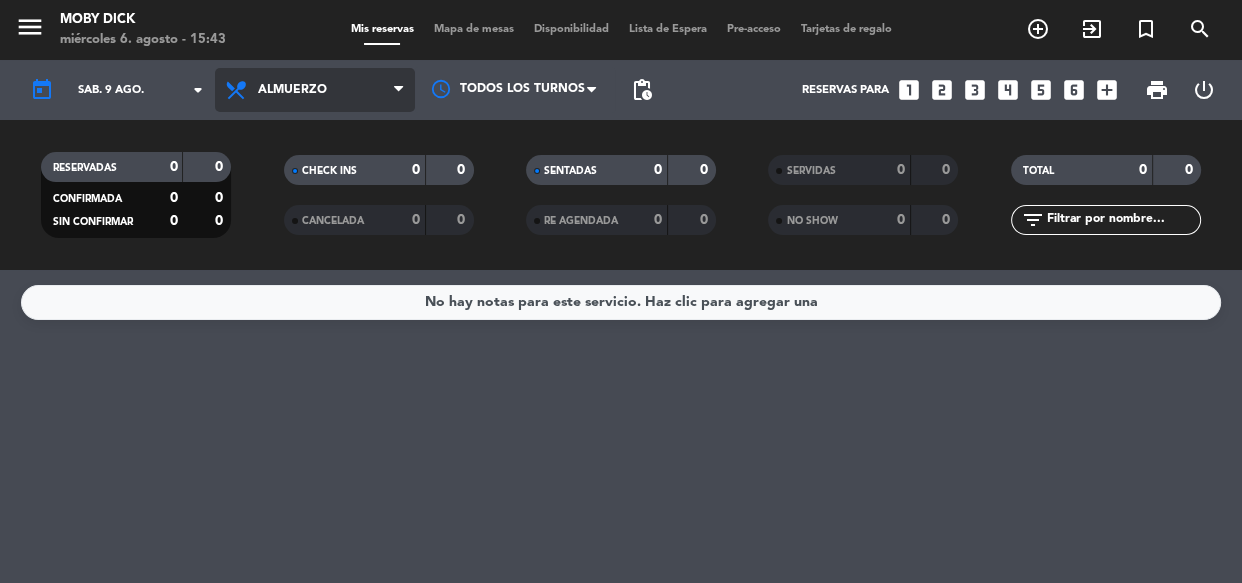 click on "Almuerzo" at bounding box center [315, 90] 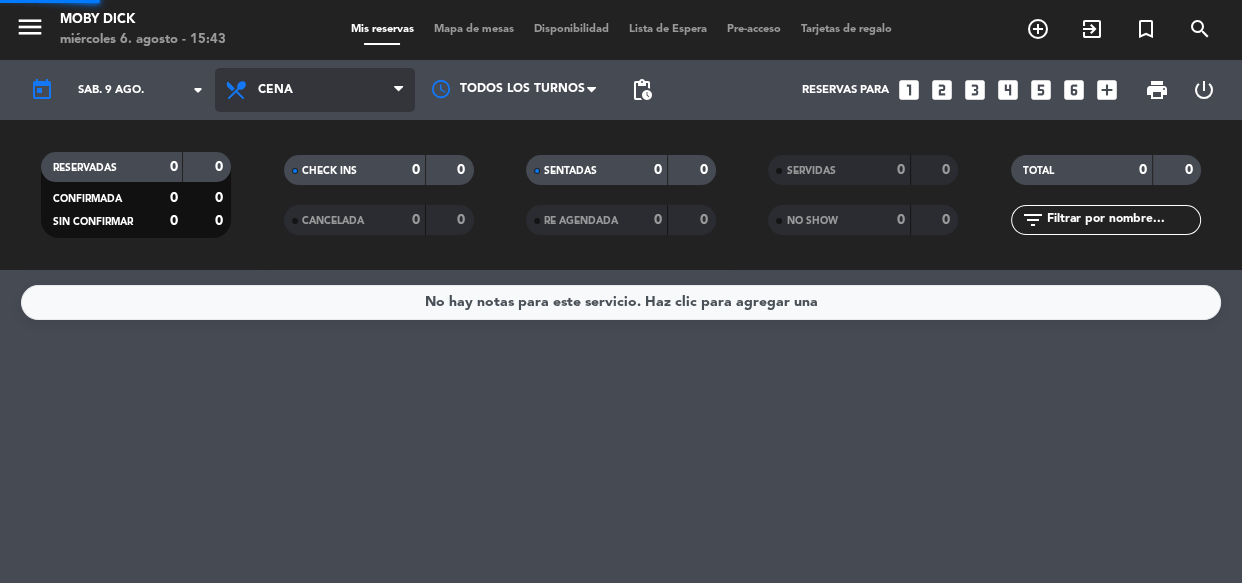 click on "menu  Moby Dick   miércoles 6. agosto - 15:43   Mis reservas   Mapa de mesas   Disponibilidad   Lista de Espera   Pre-acceso   Tarjetas de regalo  add_circle_outline exit_to_app turned_in_not search today    sáb. 9 ago. arrow_drop-down  Todos los servicios  Almuerzo  Cena  Cena  Todos los servicios  Almuerzo  Cena Todos los turnos pending_actions  Reservas para   looks_one   looks_two   looks_3   looks_4   looks_5   looks_6   add_box  print  power_settings_new   RESERVADAS   0   0   CONFIRMADA   0   0   SIN CONFIRMAR   0   0   CHECK INS   0   0   CANCELADA   0   0   SENTADAS   0   0   RE AGENDADA   0   0   SERVIDAS   0   0   NO SHOW   0   0   TOTAL   0   0  filter_list" 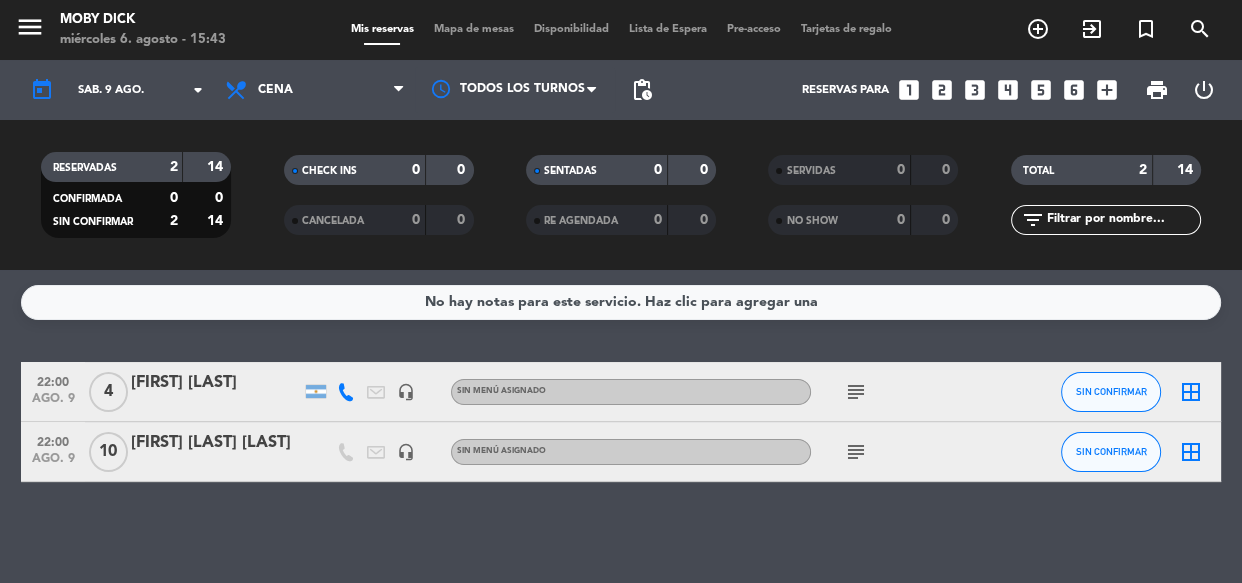 click on "looks_two" at bounding box center [942, 90] 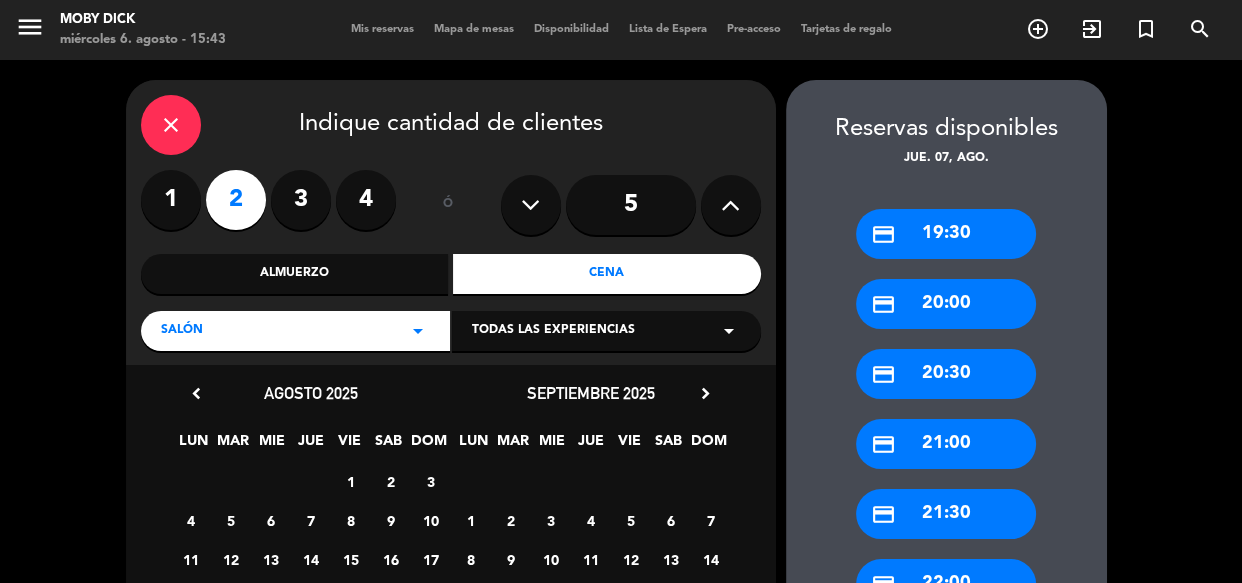 click on "close" at bounding box center [171, 125] 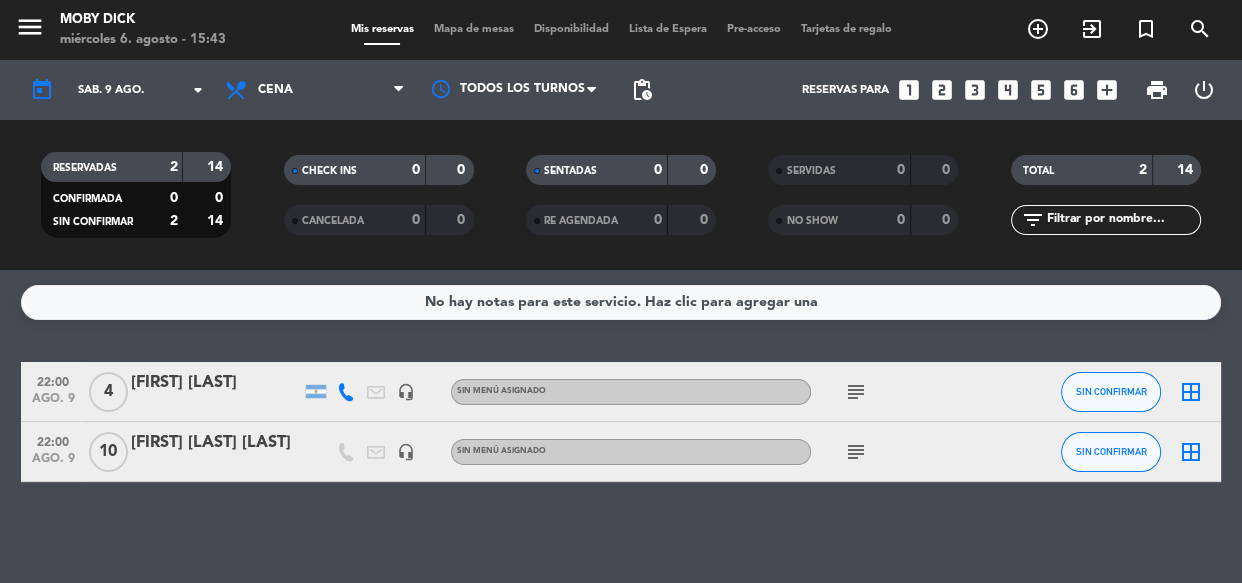 click on "looks_two" at bounding box center [942, 90] 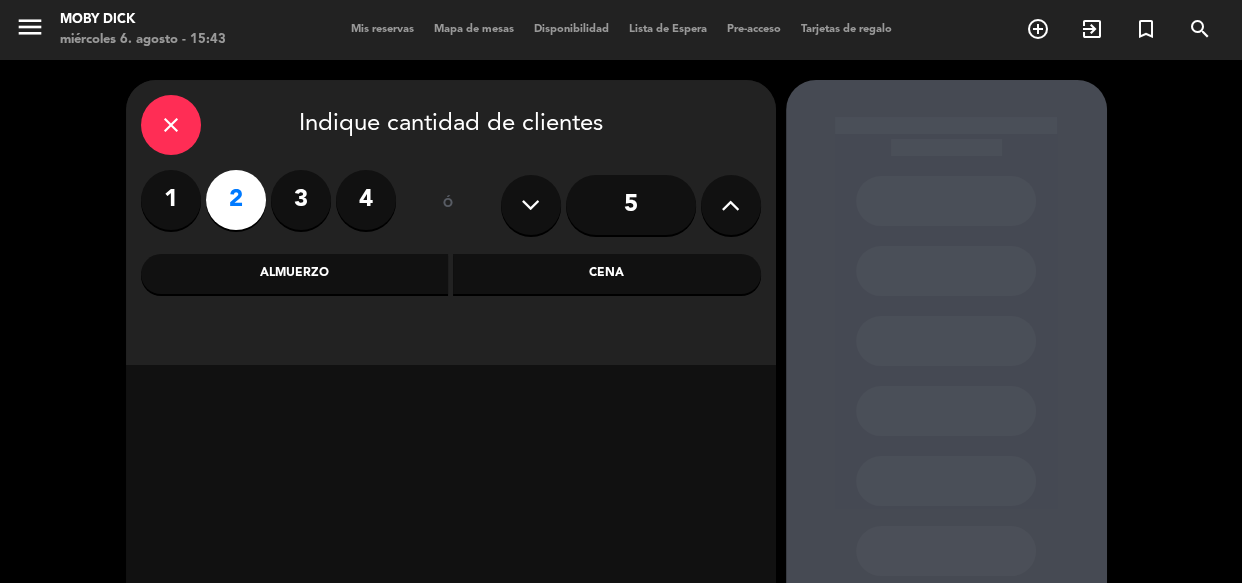 click on "Cena" at bounding box center [607, 274] 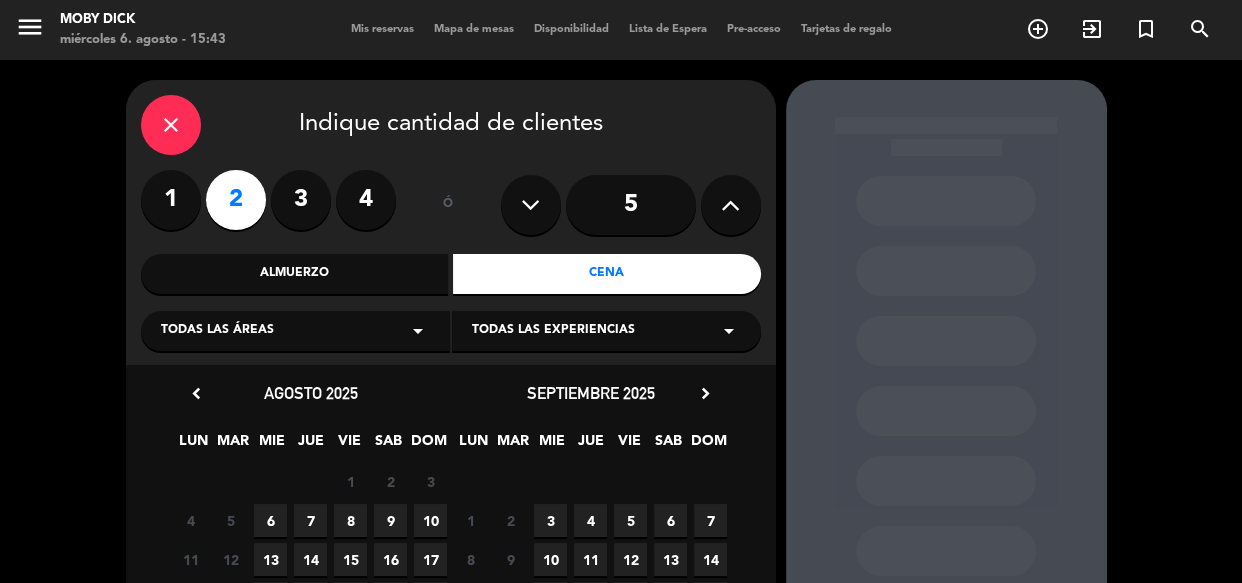 click on "9" at bounding box center [390, 520] 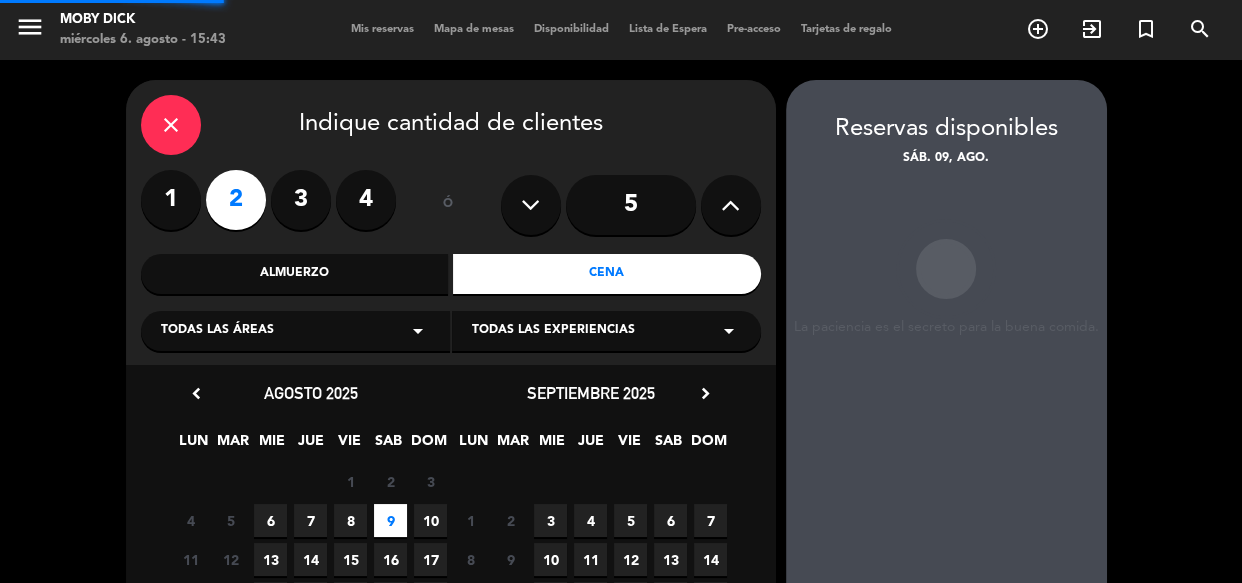 scroll, scrollTop: 80, scrollLeft: 0, axis: vertical 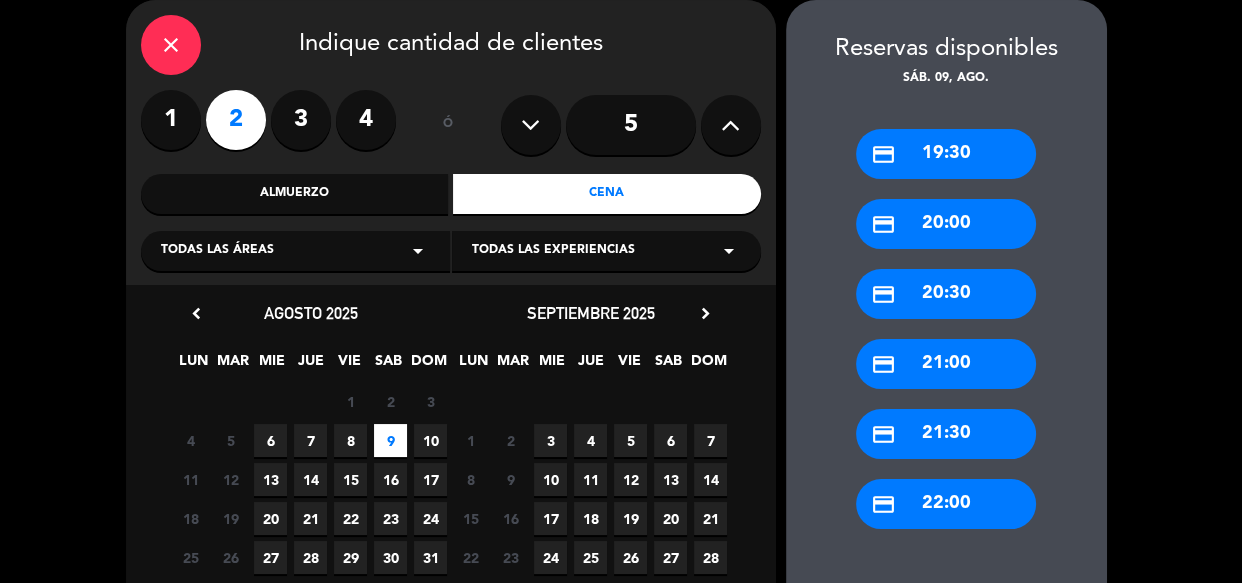 click on "credit_card  22:00" at bounding box center (946, 504) 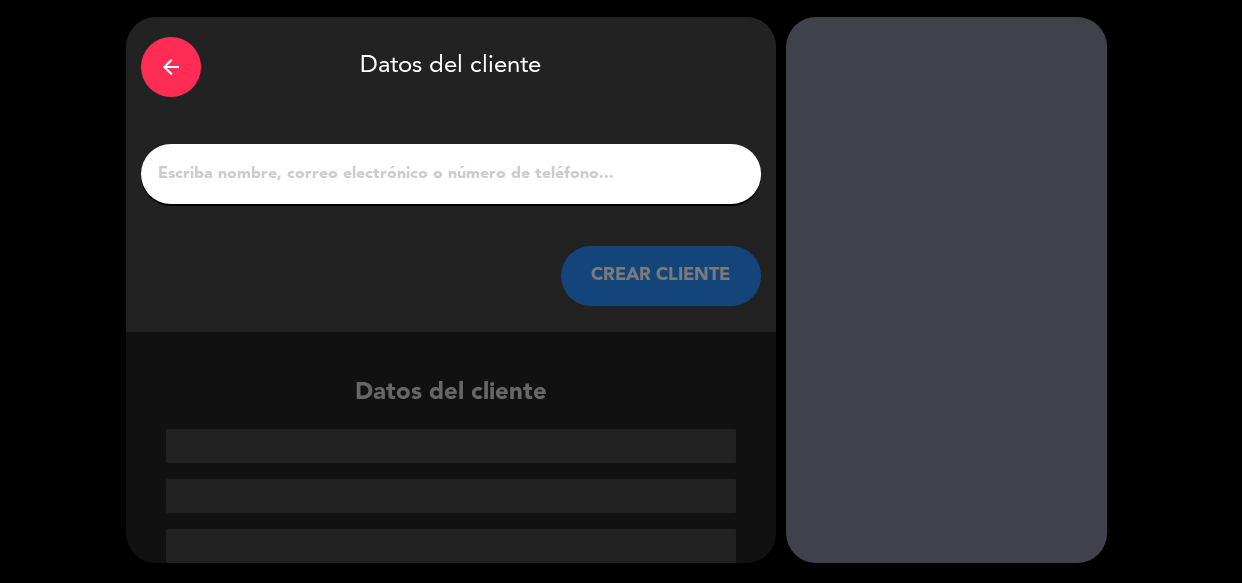 scroll, scrollTop: 63, scrollLeft: 0, axis: vertical 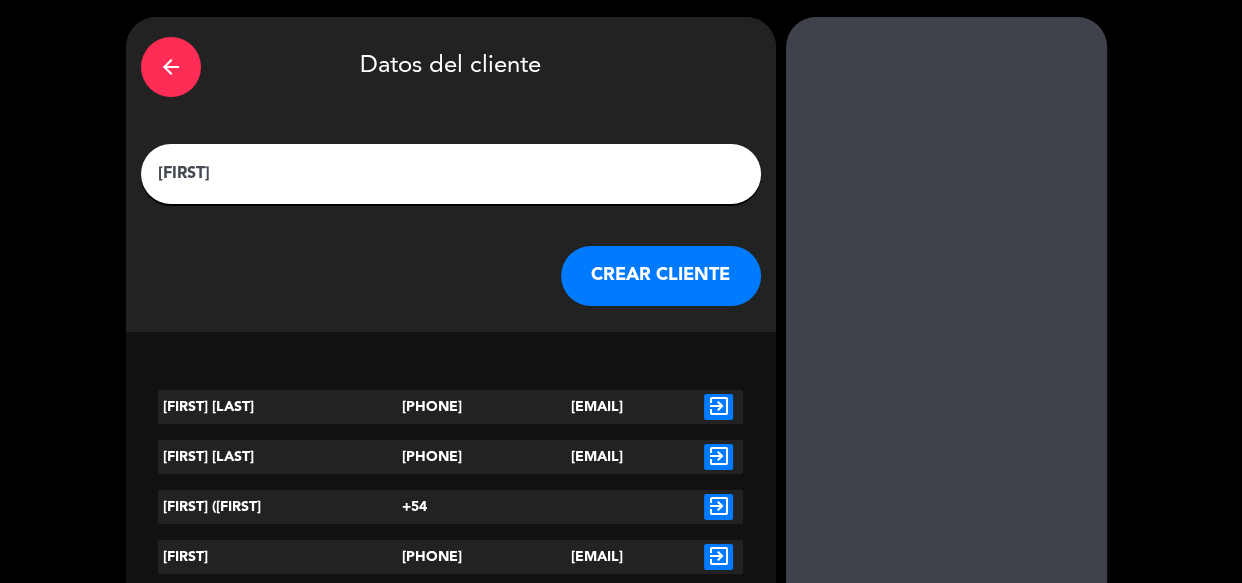 type on "[FIRST]" 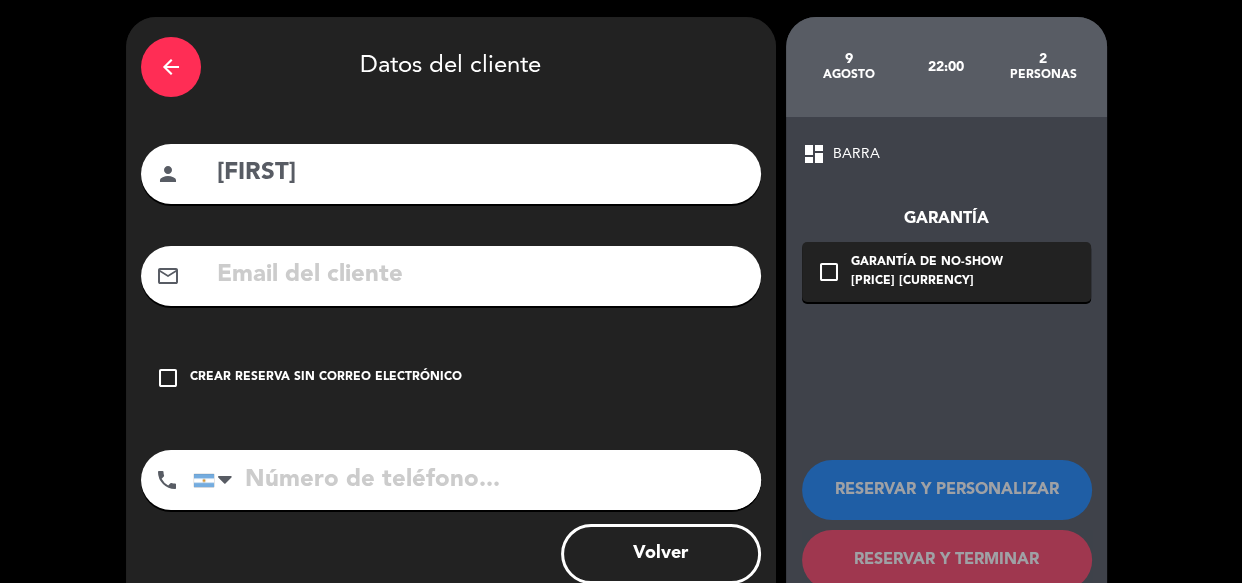click on "Crear reserva sin correo electrónico" at bounding box center (326, 378) 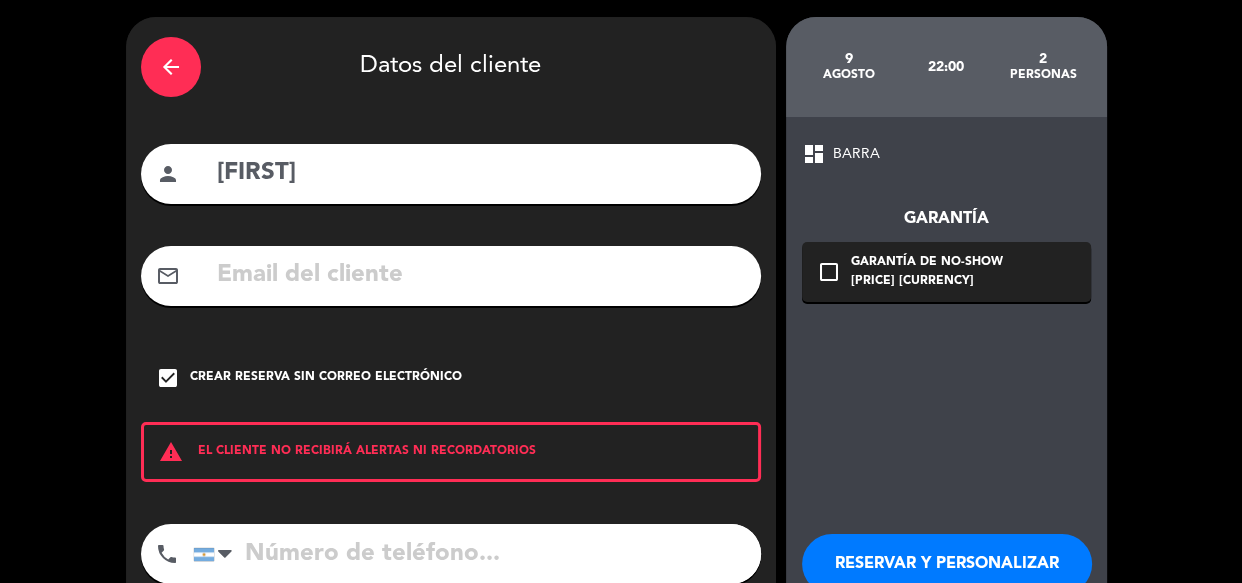click on "RESERVAR Y PERSONALIZAR" at bounding box center [947, 564] 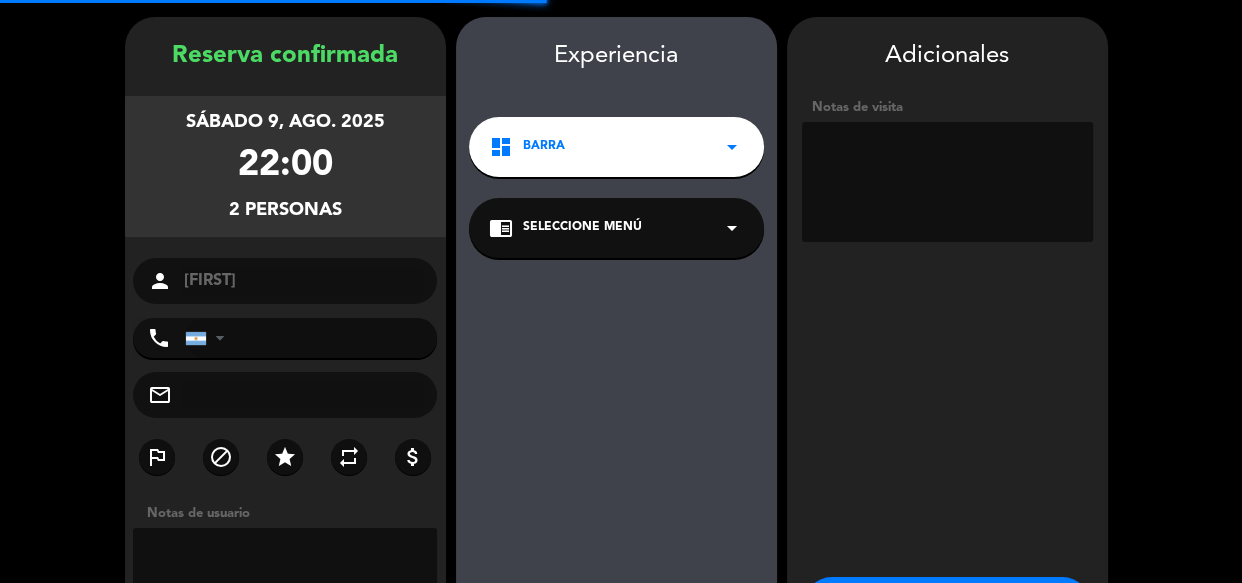scroll, scrollTop: 80, scrollLeft: 0, axis: vertical 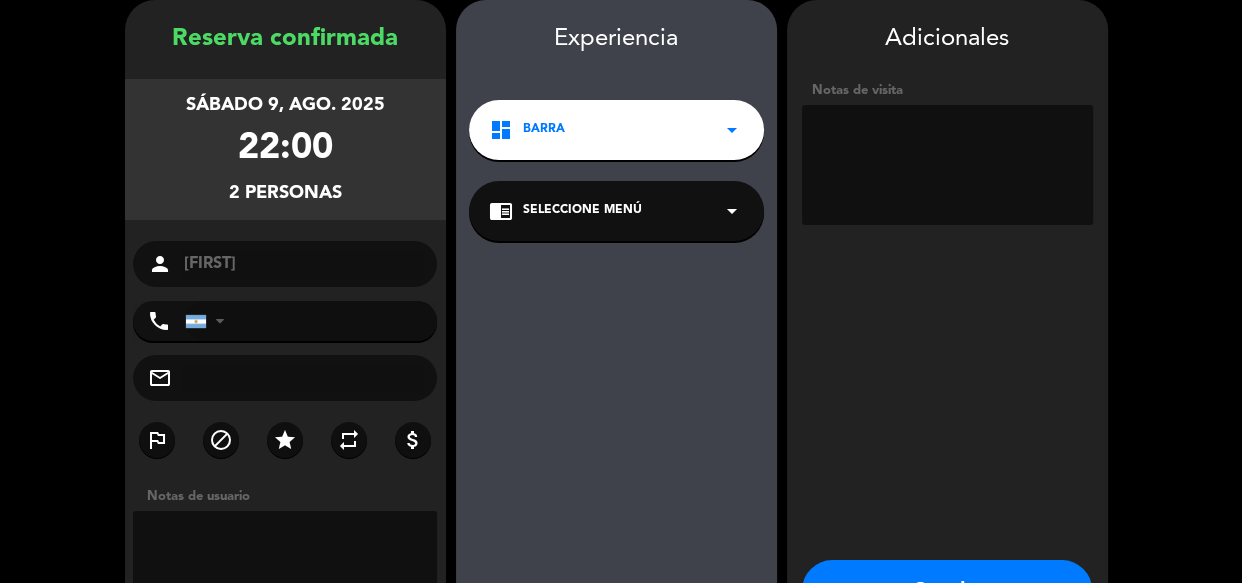 click at bounding box center (947, 165) 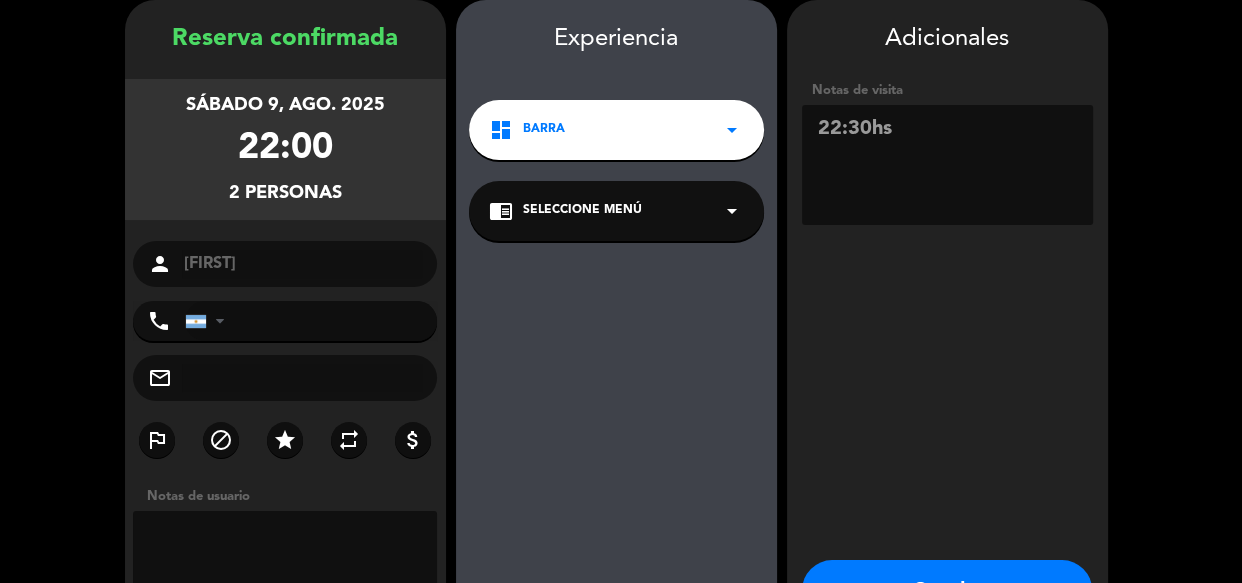 type on "22:30hs" 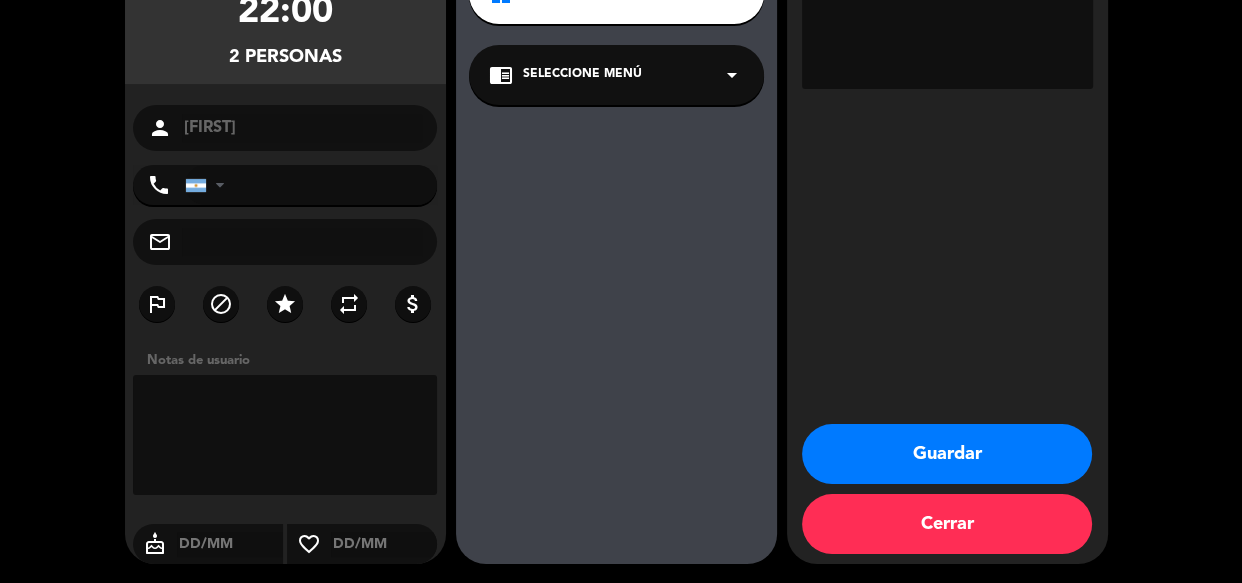 scroll, scrollTop: 217, scrollLeft: 0, axis: vertical 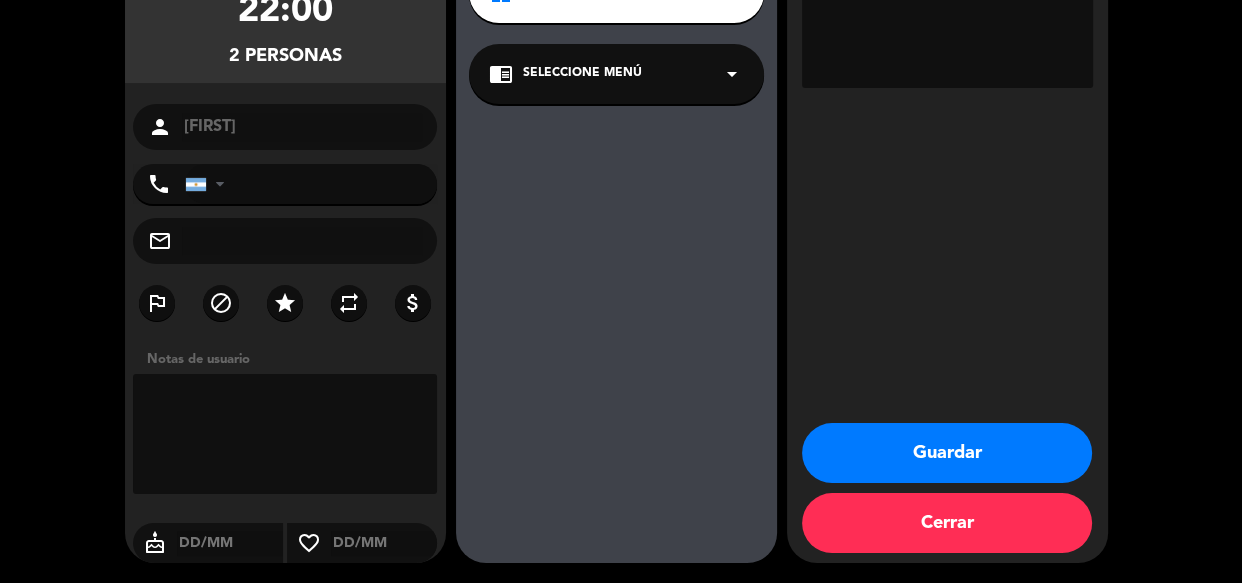 click on "Guardar" at bounding box center [947, 453] 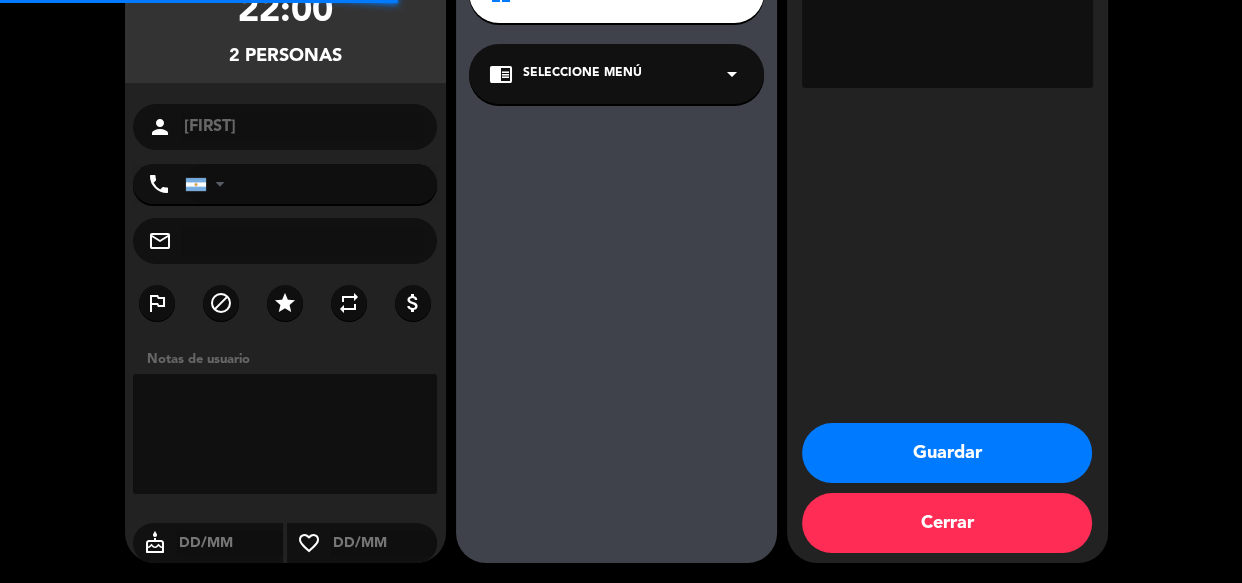 scroll, scrollTop: 0, scrollLeft: 0, axis: both 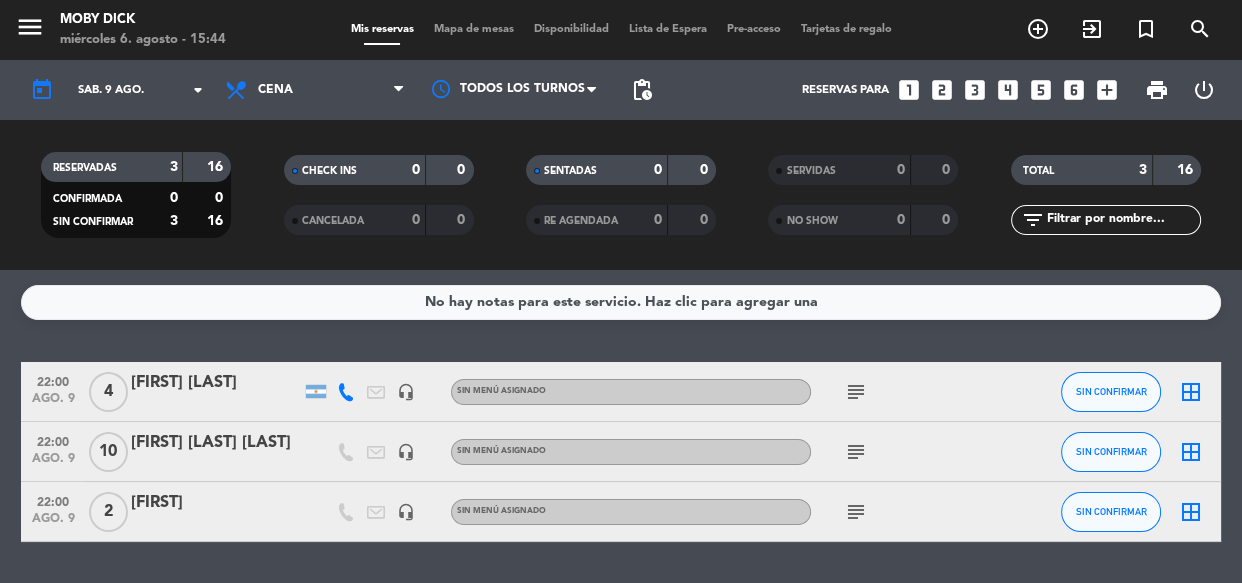 click on "power_settings_new" at bounding box center [1204, 90] 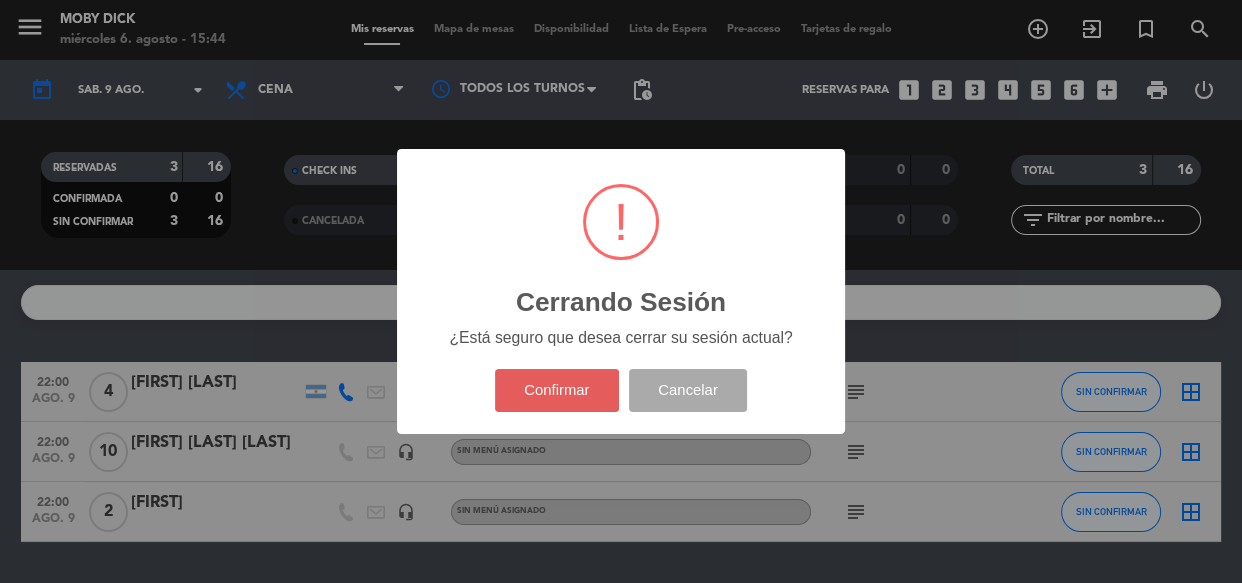 click on "Confirmar" at bounding box center (557, 390) 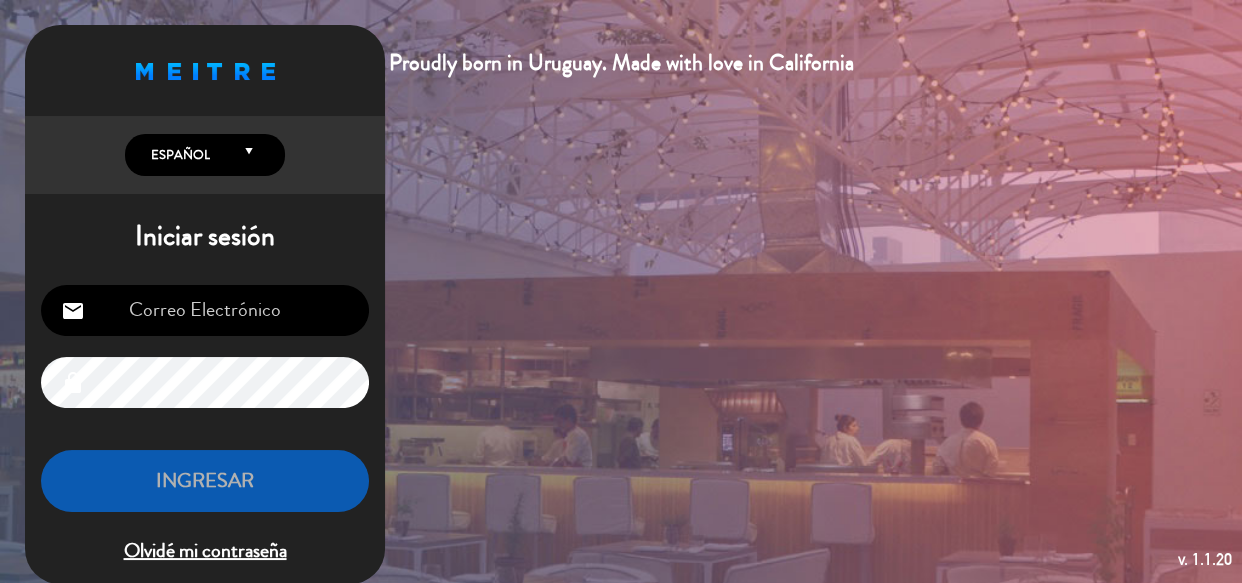 click at bounding box center (205, 310) 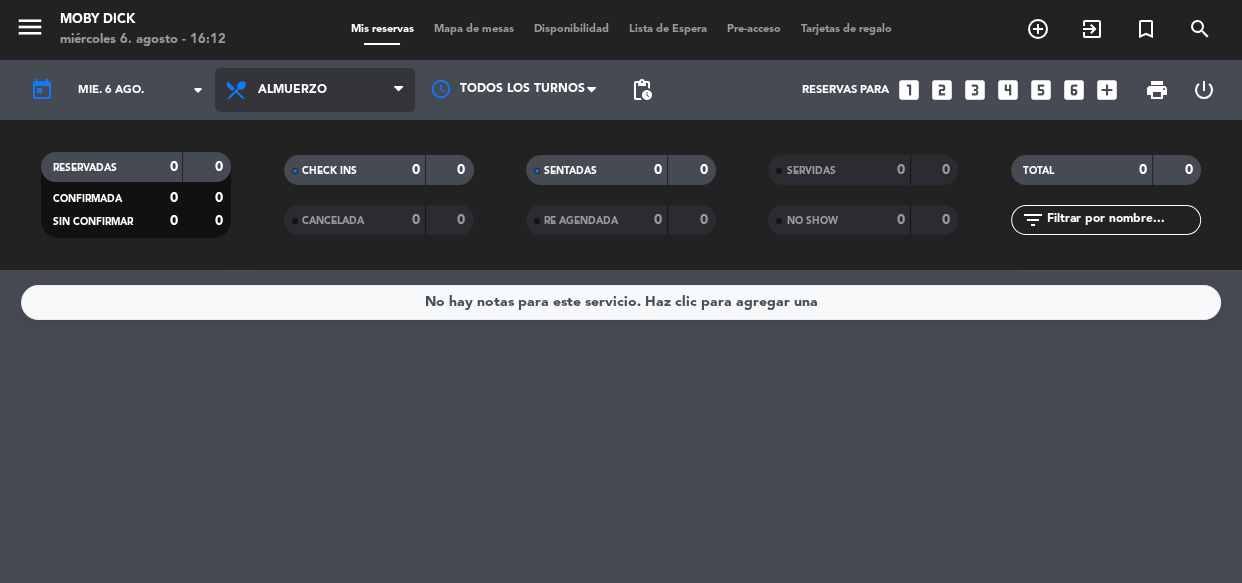 click at bounding box center (398, 90) 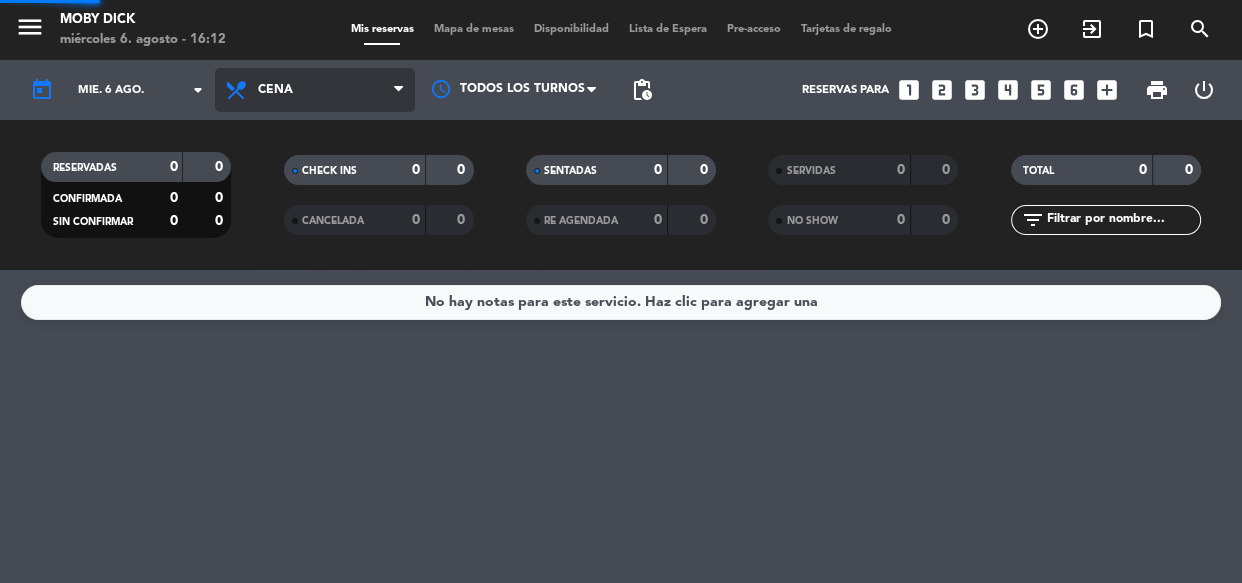 click on "menu  Moby Dick   miércoles 6. agosto - 16:12   Mis reservas   Mapa de mesas   Disponibilidad   Lista de Espera   Pre-acceso   Tarjetas de regalo  add_circle_outline exit_to_app turned_in_not search today    mié. 6 ago. arrow_drop-down  Todos los servicios  Almuerzo  Cena  Cena  Todos los servicios  Almuerzo  Cena Todos los turnos pending_actions  Reservas para   looks_one   looks_two   looks_3   looks_4   looks_5   looks_6   add_box  print  power_settings_new   RESERVADAS   0   0   CONFIRMADA   0   0   SIN CONFIRMAR   0   0   CHECK INS   0   0   CANCELADA   0   0   SENTADAS   0   0   RE AGENDADA   0   0   SERVIDAS   0   0   NO SHOW   0   0   TOTAL   0   0  filter_list" 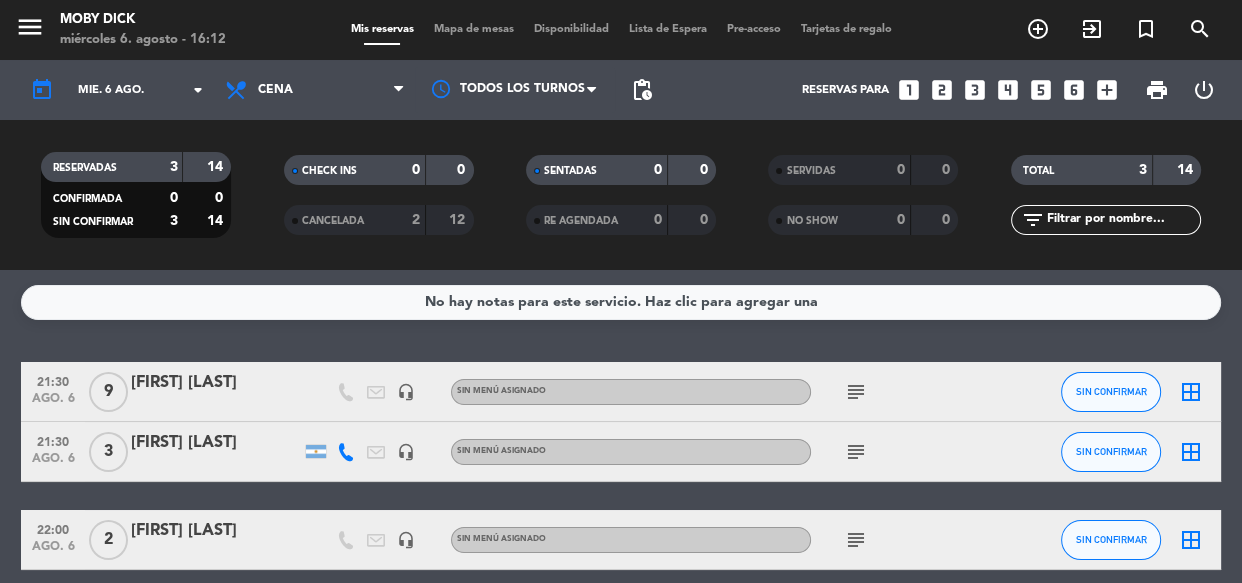 click on "[RESERVED] [3] [14] [CONFIRMED] [0] [0] [UNCONFIRMED] [3] [14] [CHECK_INS] [0] [0] [CANCELLED] [2] [12] [SEATED] [0] [0] [RESCHEDULED] [0] [0] [SERVED] [0] [0] [NO_SHOW] [0] [0] [TOTAL] [3] [14] [FILTER_LIST]" 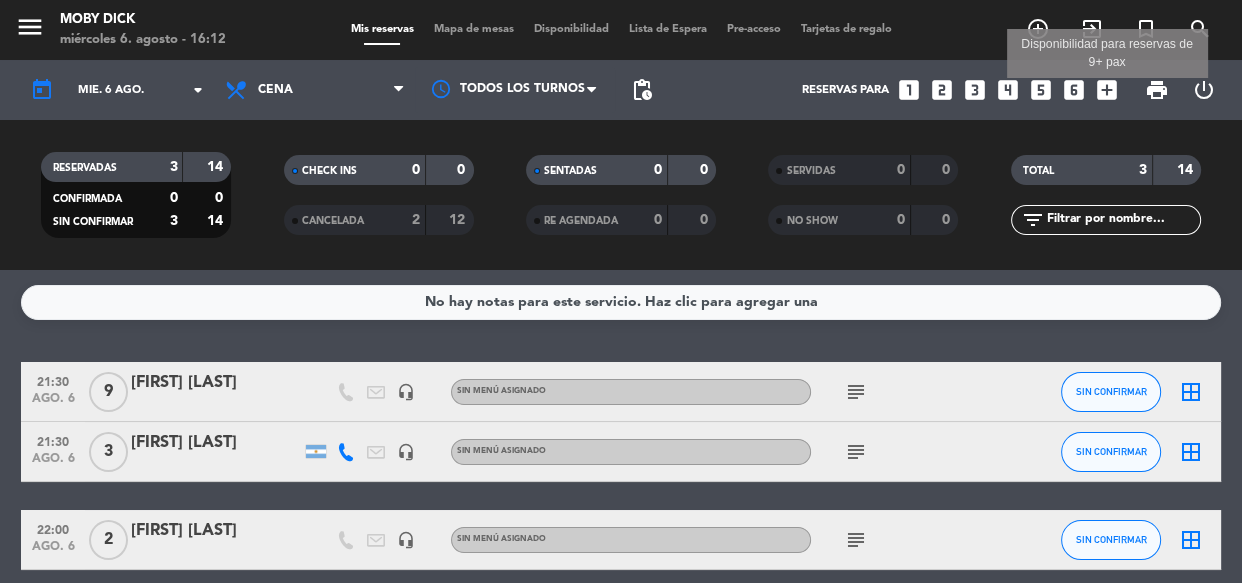 click on "add_box" at bounding box center (1107, 90) 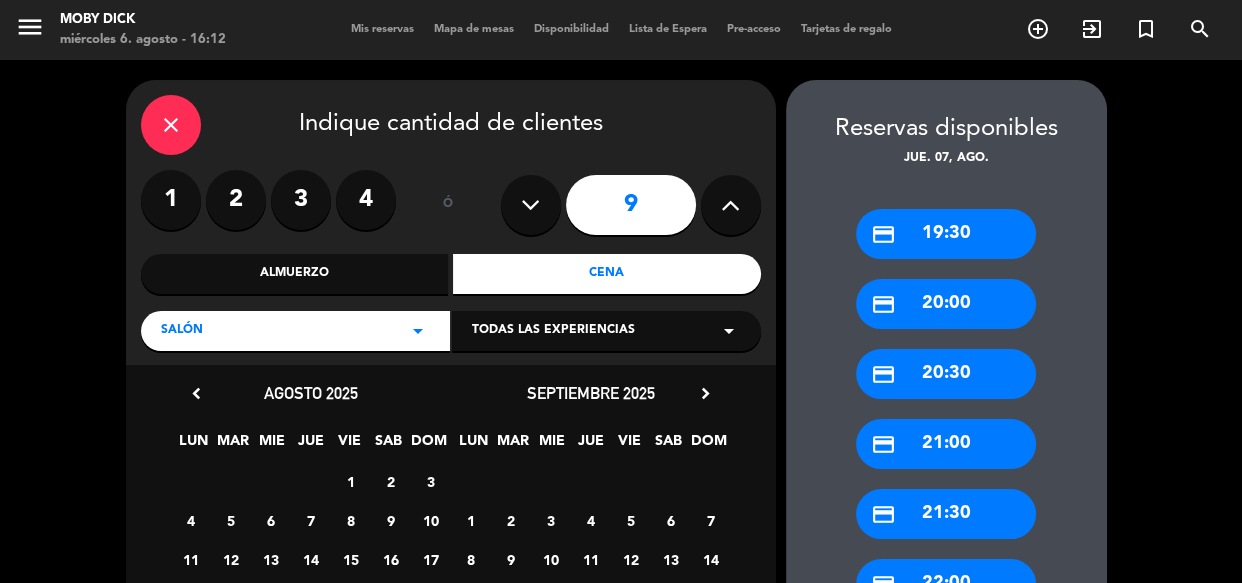 click on "close" at bounding box center (171, 125) 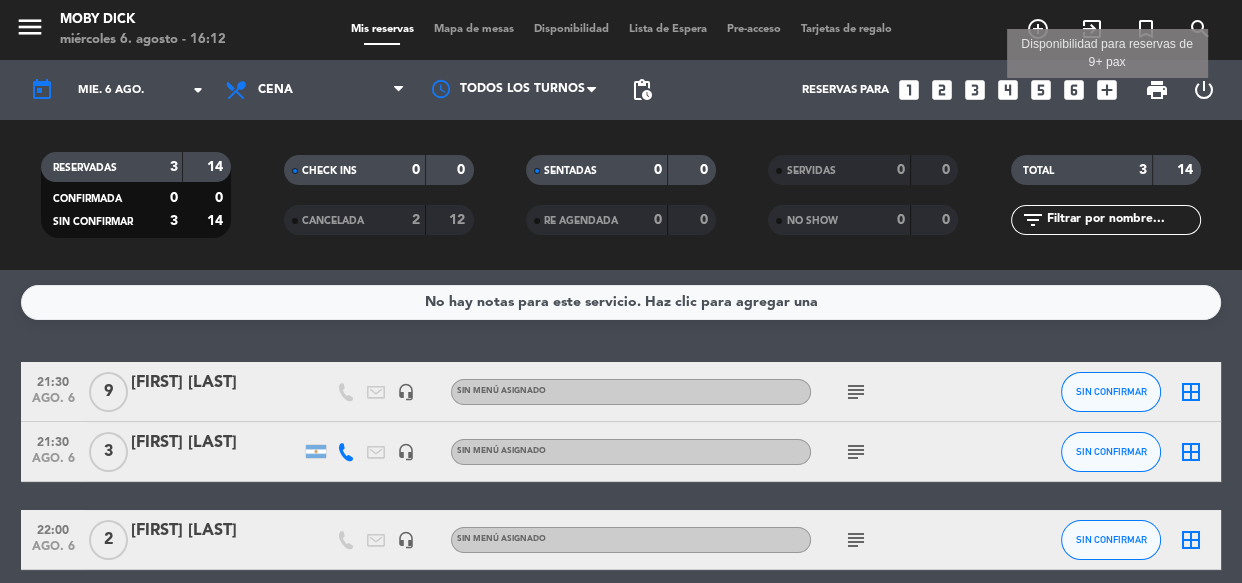 click on "add_box" at bounding box center [1107, 90] 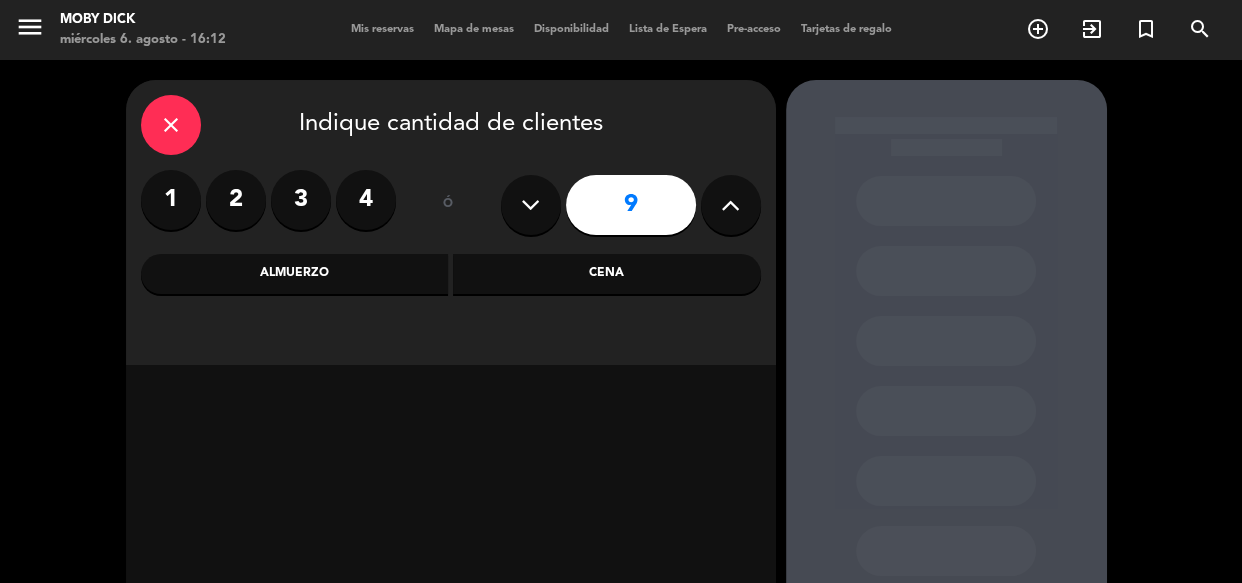 click at bounding box center [730, 205] 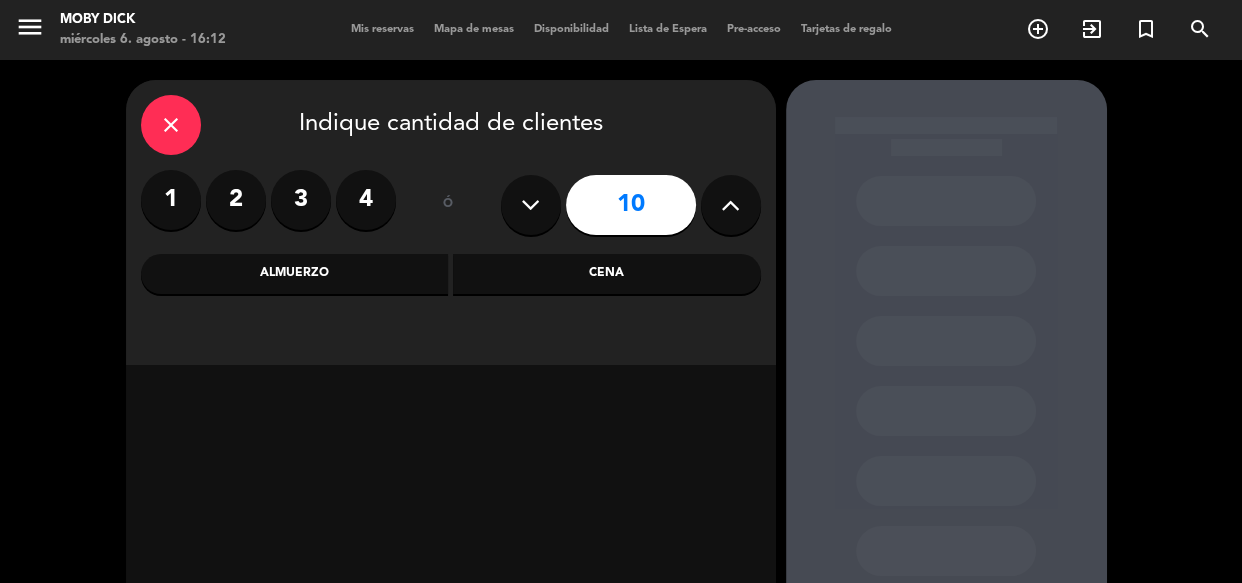click at bounding box center [730, 205] 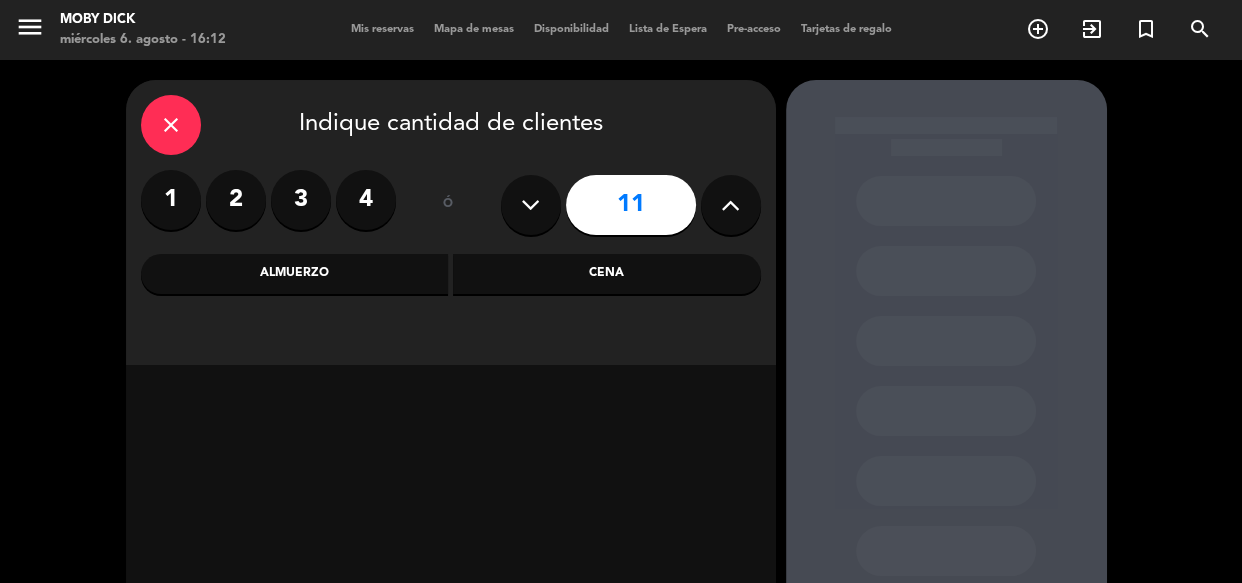 click at bounding box center (730, 205) 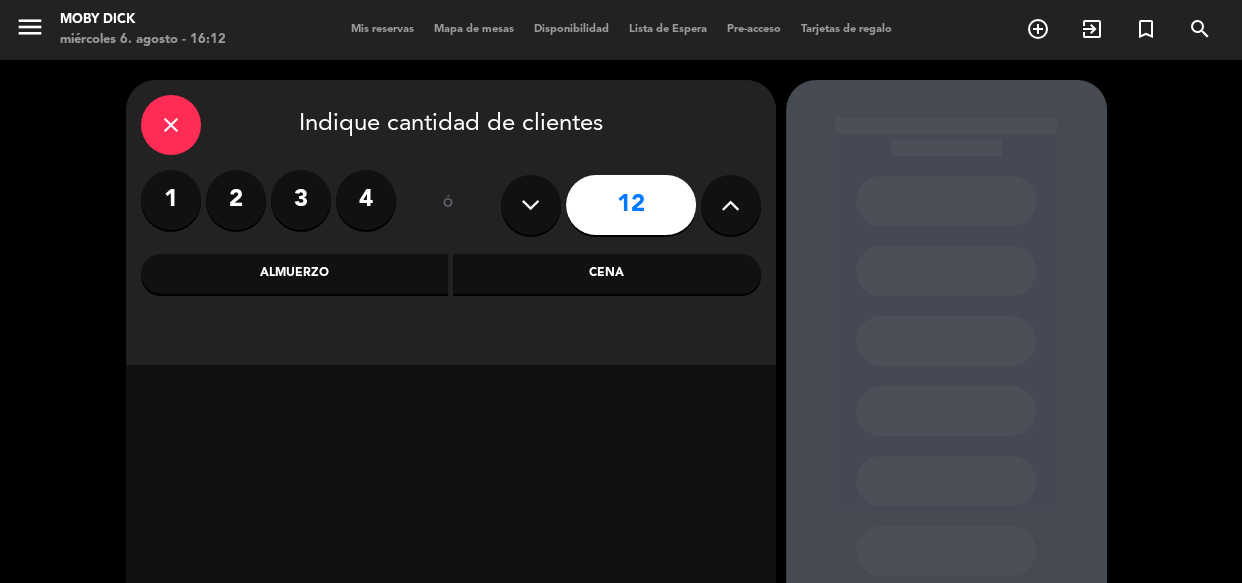 click at bounding box center (730, 205) 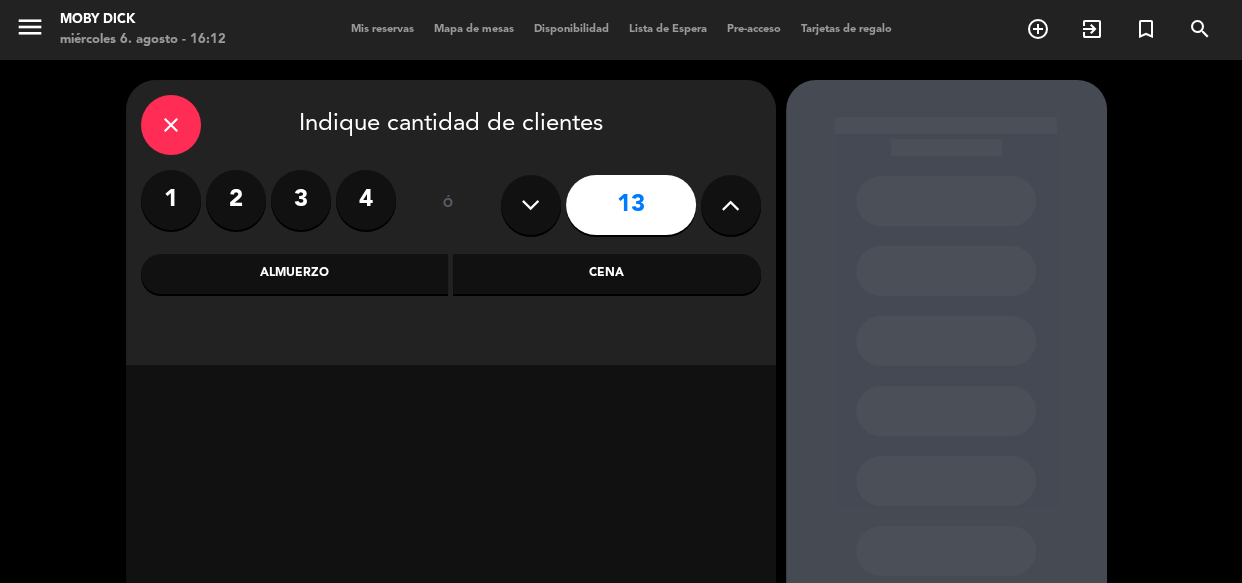click at bounding box center (730, 205) 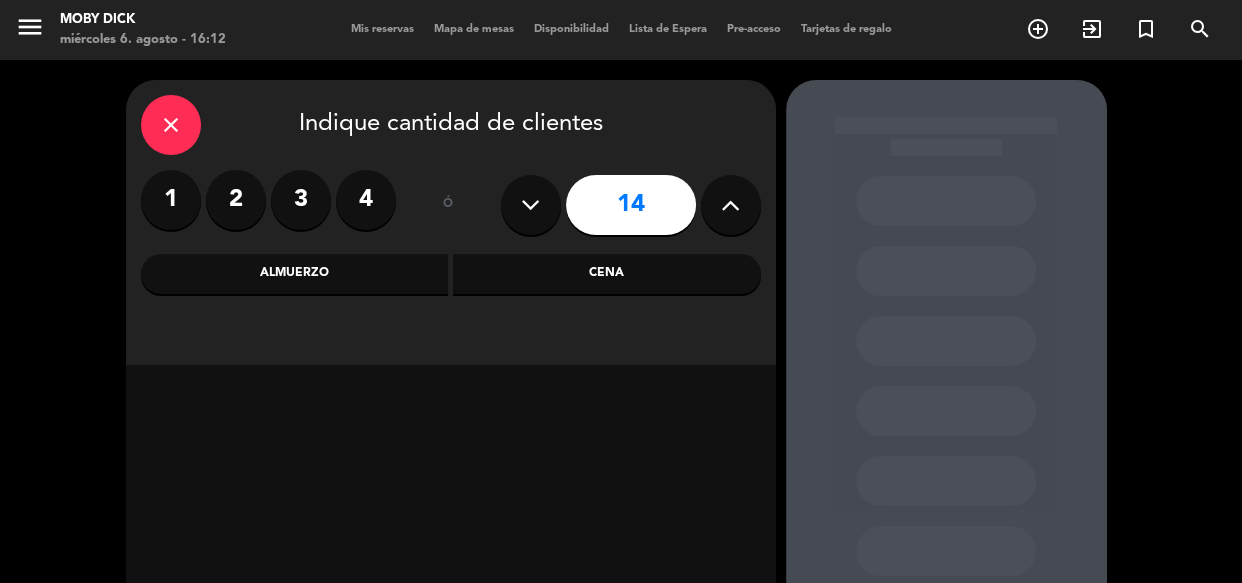 click at bounding box center (730, 205) 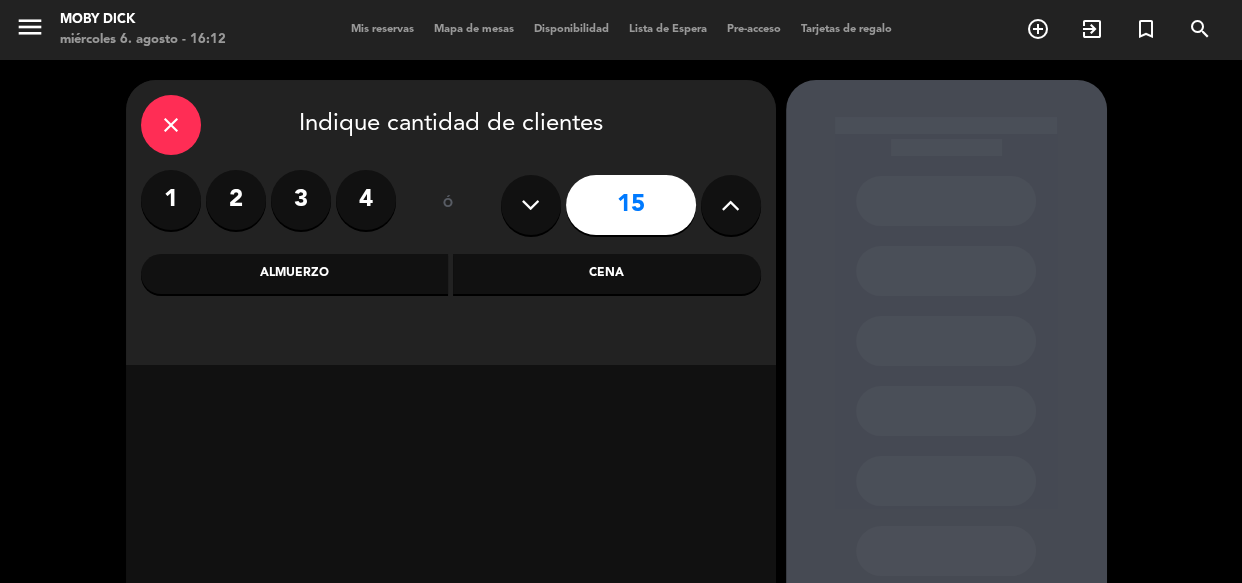 click at bounding box center (730, 205) 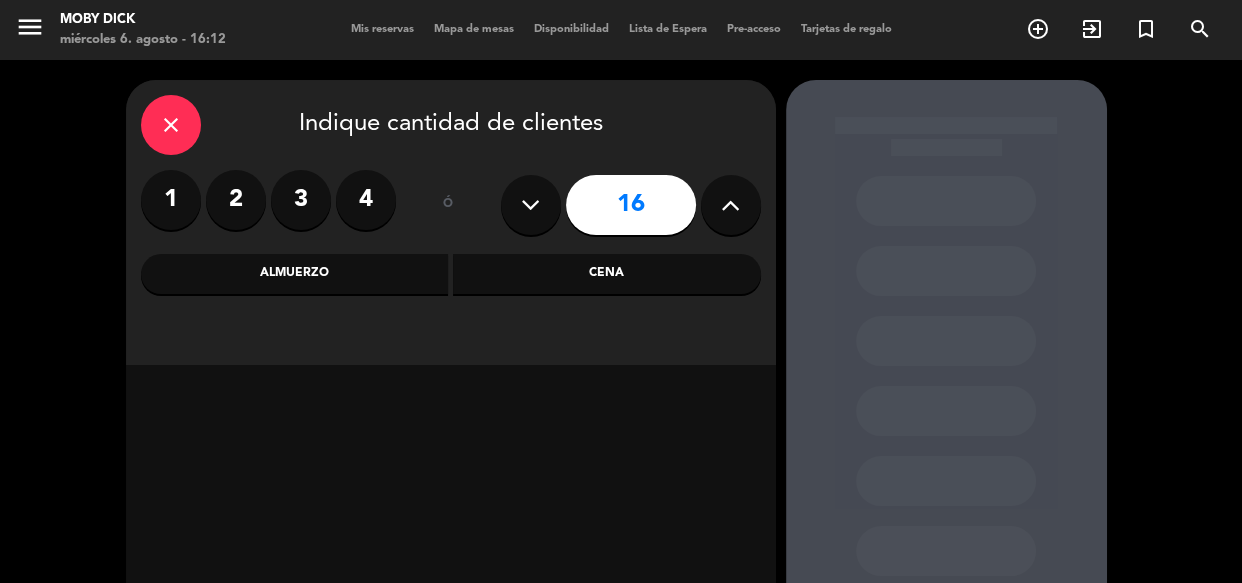 click at bounding box center [730, 205] 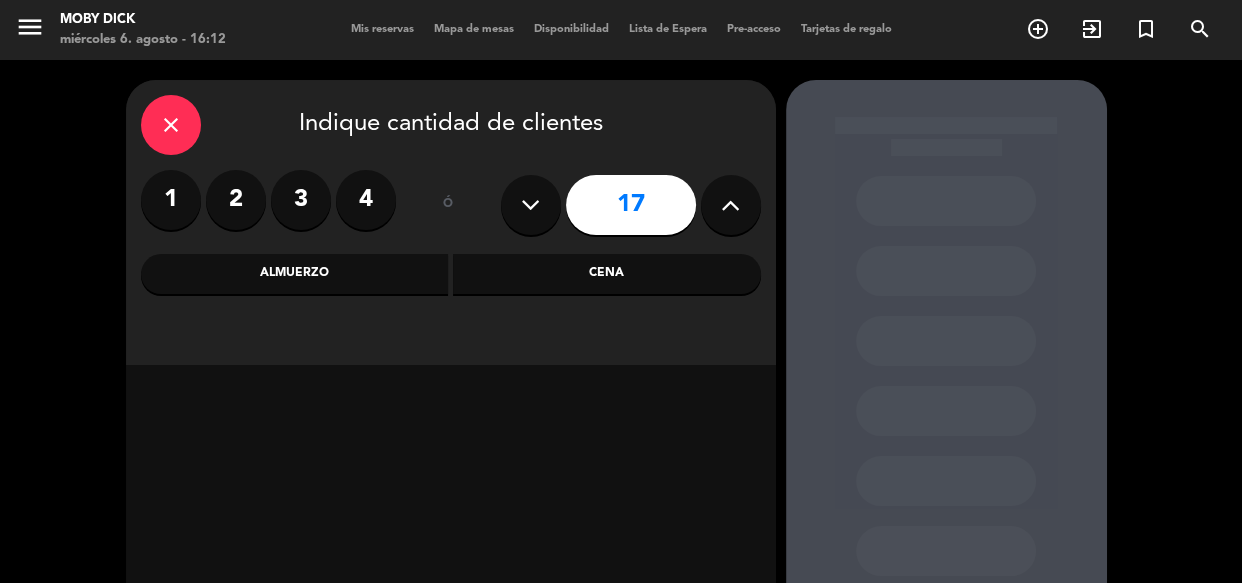 click at bounding box center (730, 205) 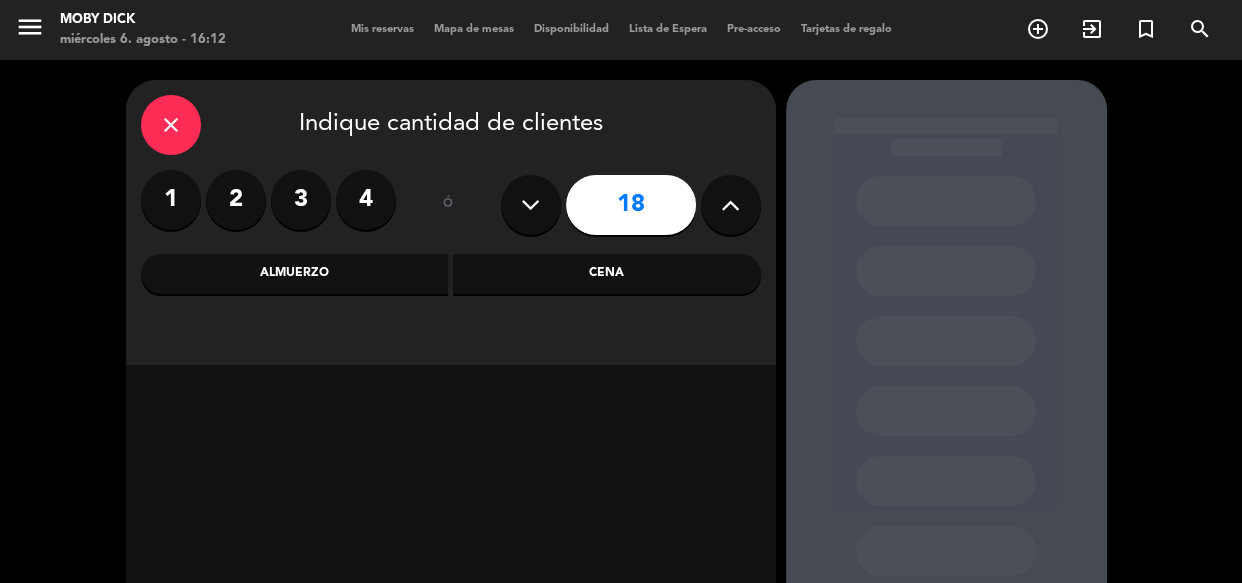 click at bounding box center [730, 205] 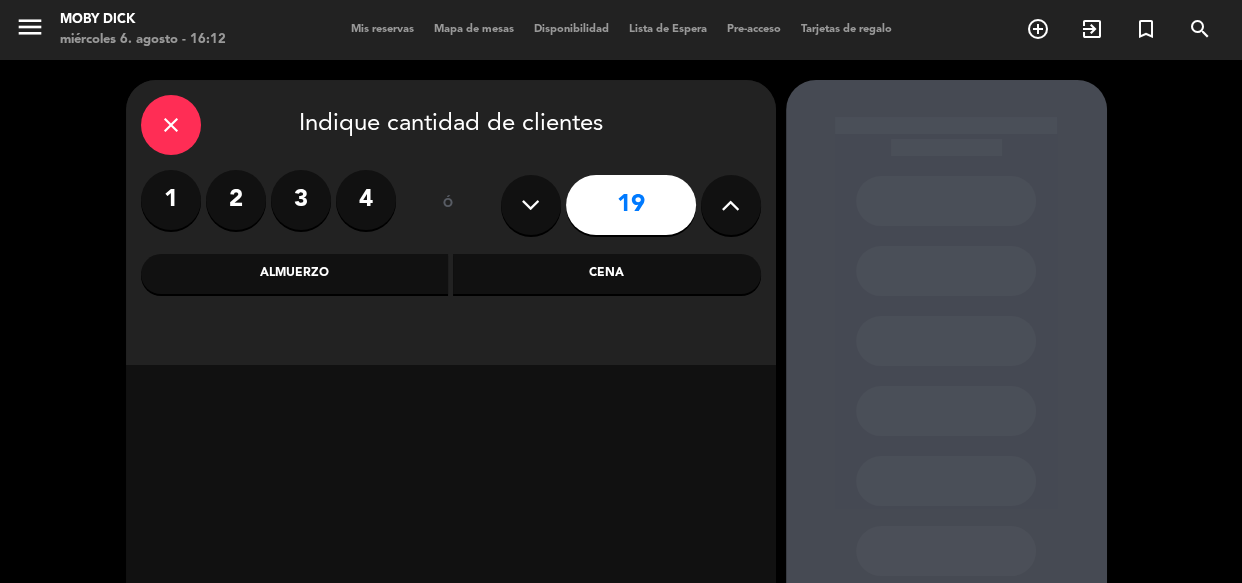 click on "Cena" at bounding box center (607, 274) 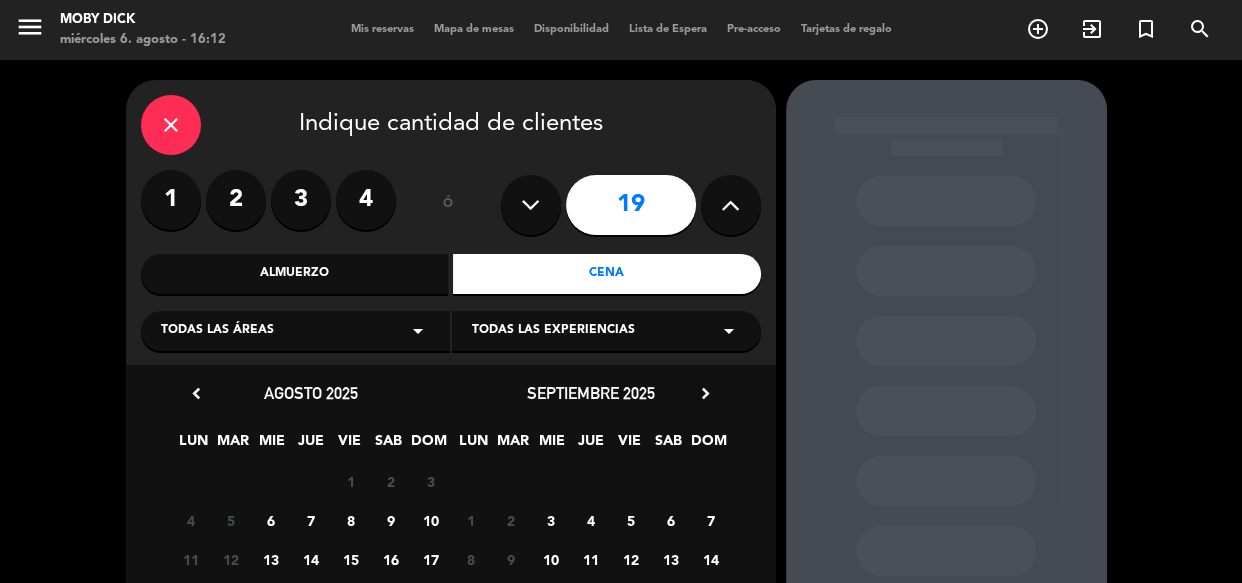 click on "6" at bounding box center (270, 520) 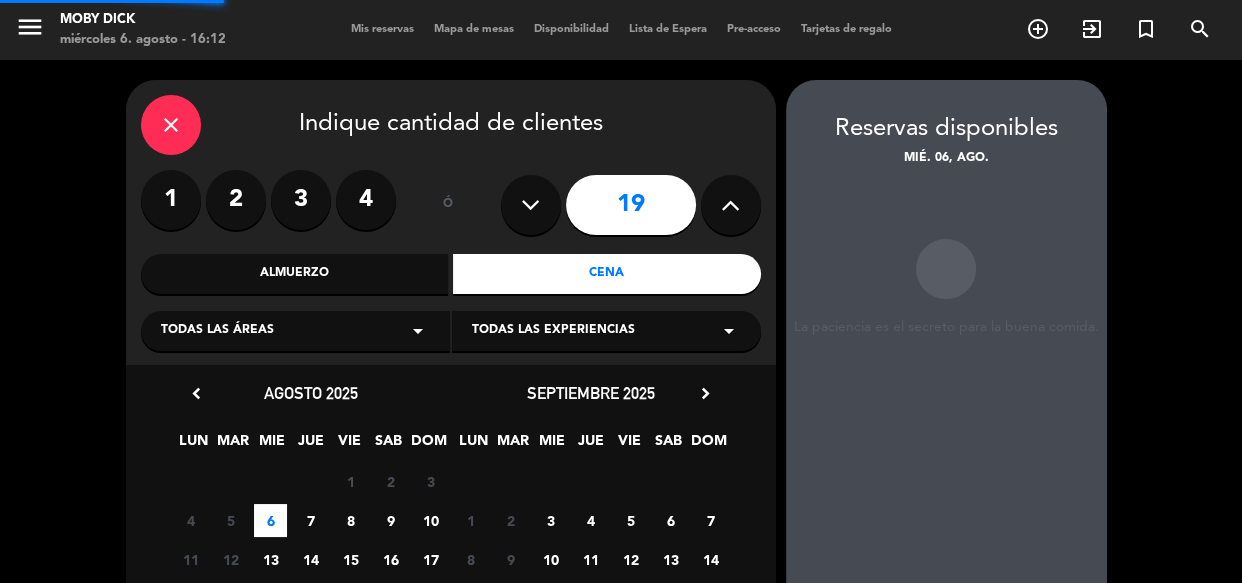 scroll, scrollTop: 80, scrollLeft: 0, axis: vertical 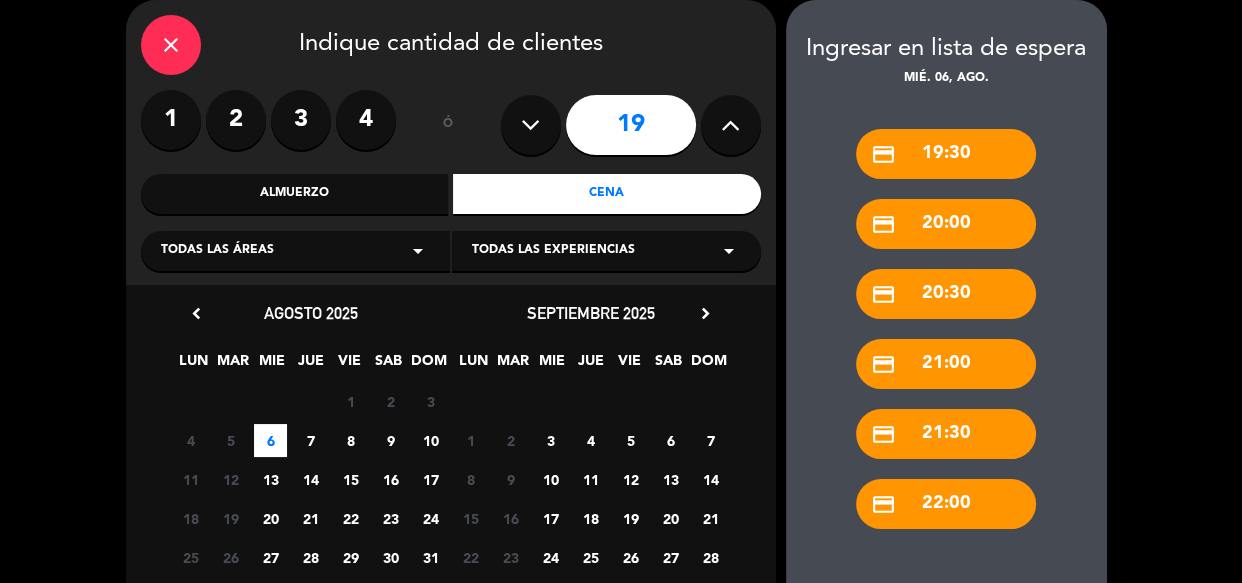click on "credit_card  20:30" at bounding box center (946, 294) 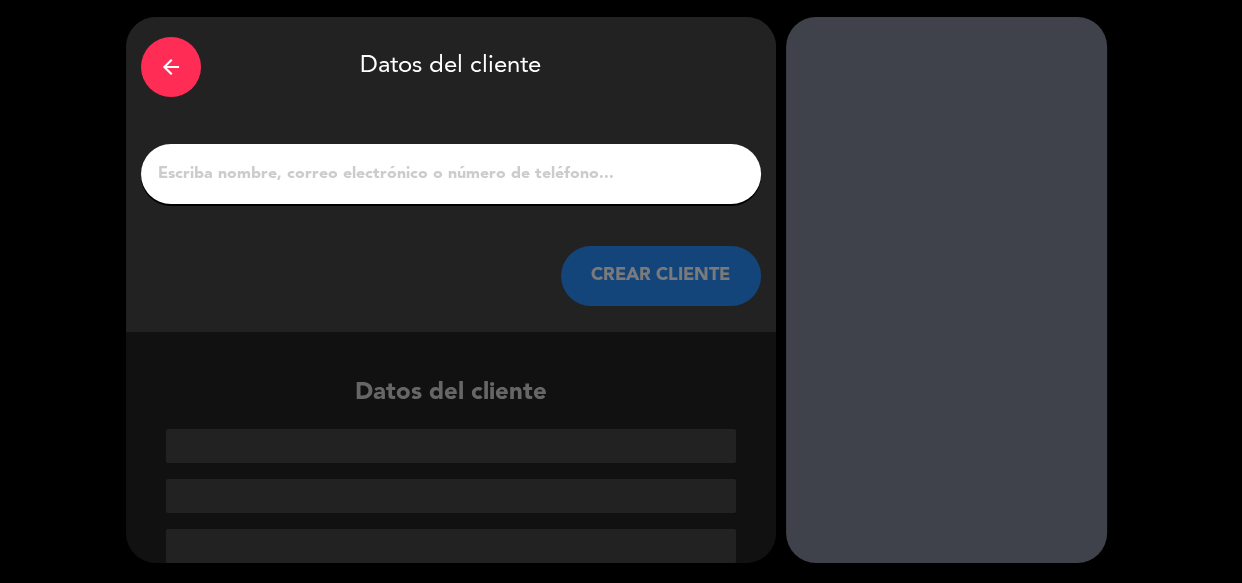 scroll, scrollTop: 63, scrollLeft: 0, axis: vertical 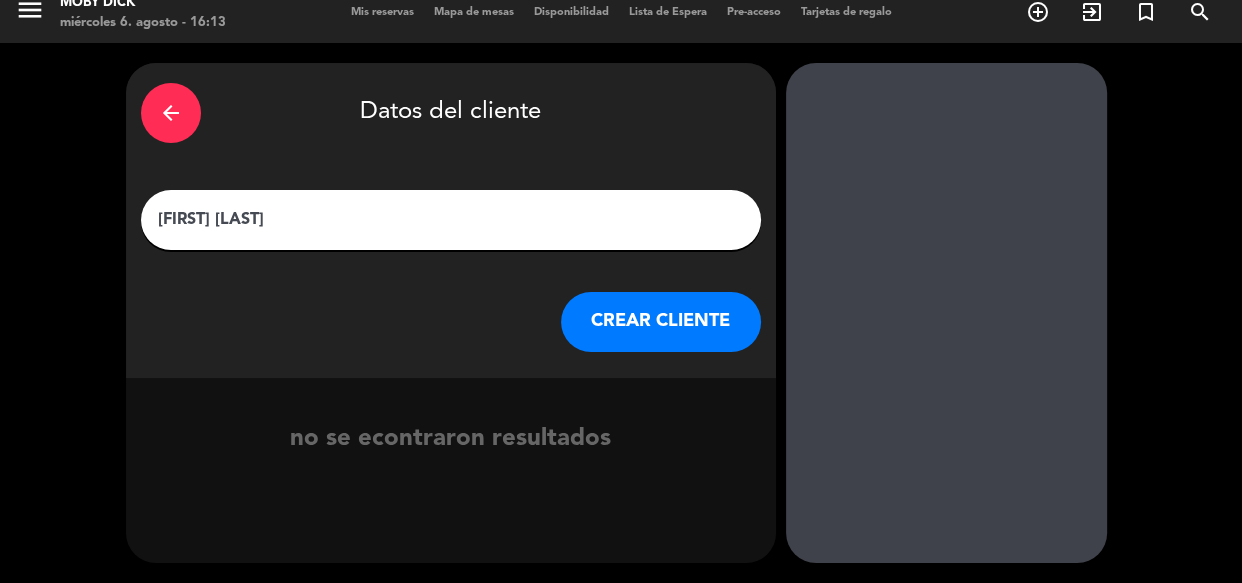 type on "[FIRST] [LAST]" 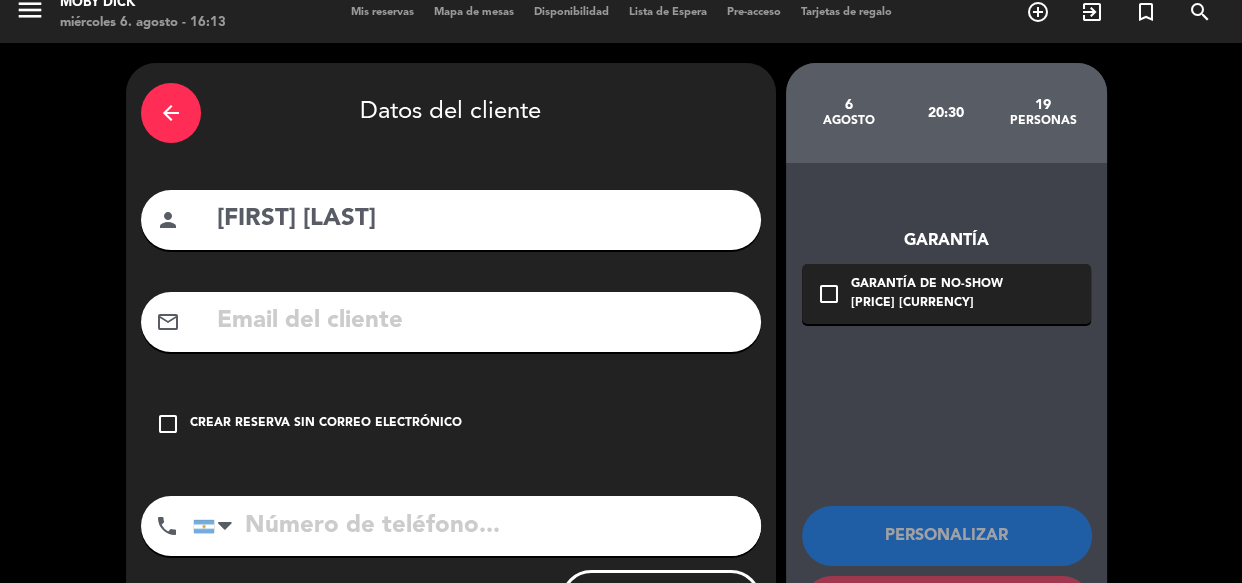 click on "check_box_outline_blank" at bounding box center [168, 424] 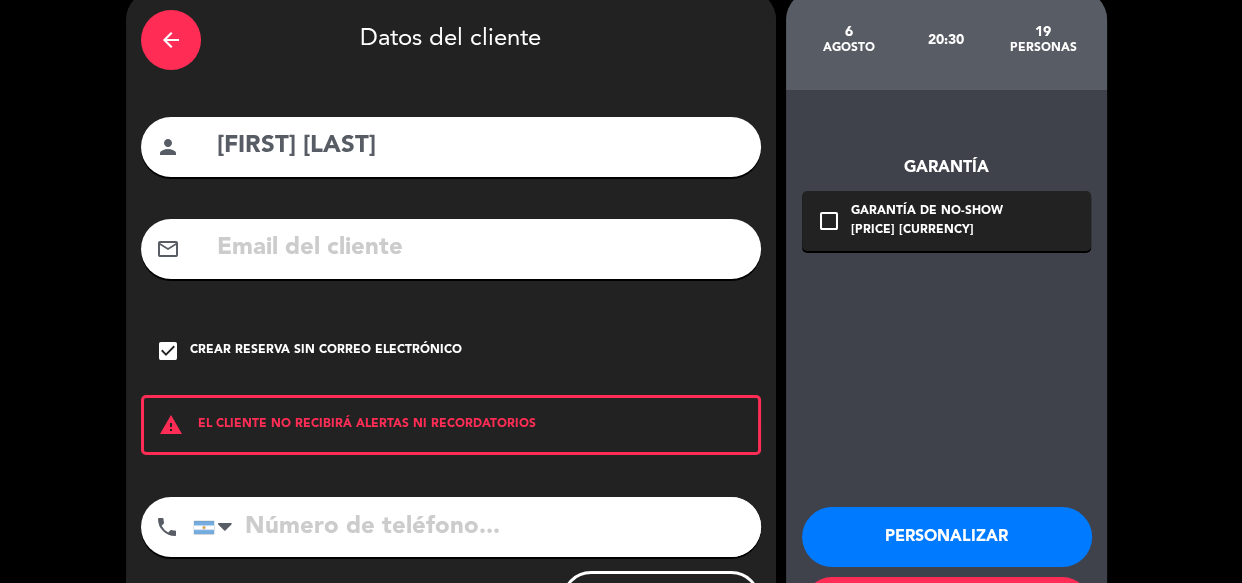 scroll, scrollTop: 126, scrollLeft: 0, axis: vertical 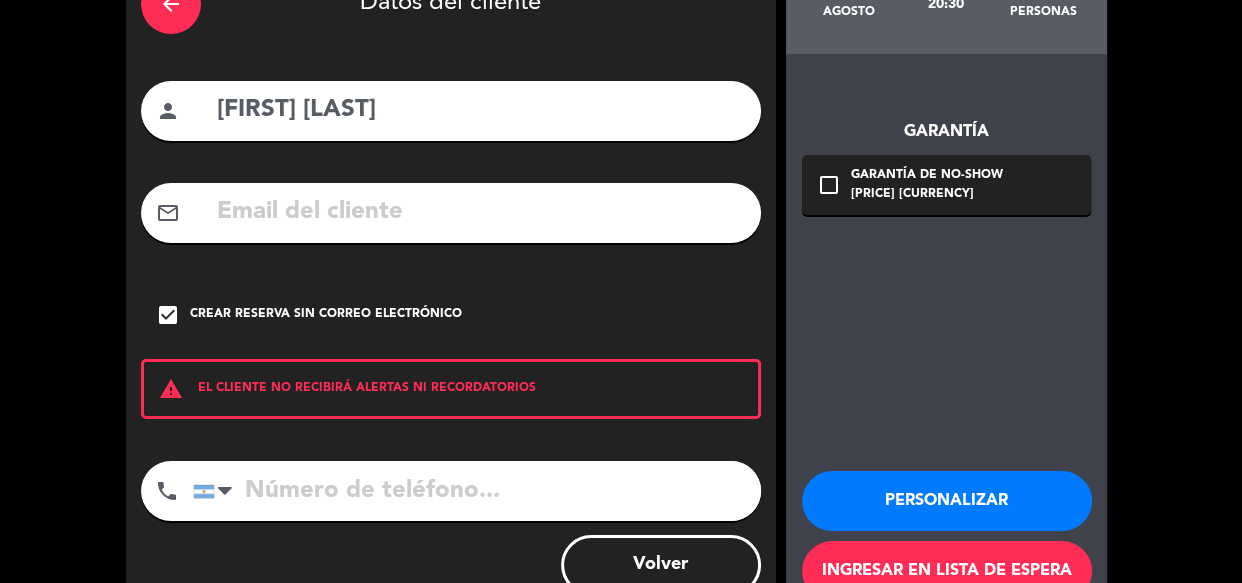 click at bounding box center [477, 491] 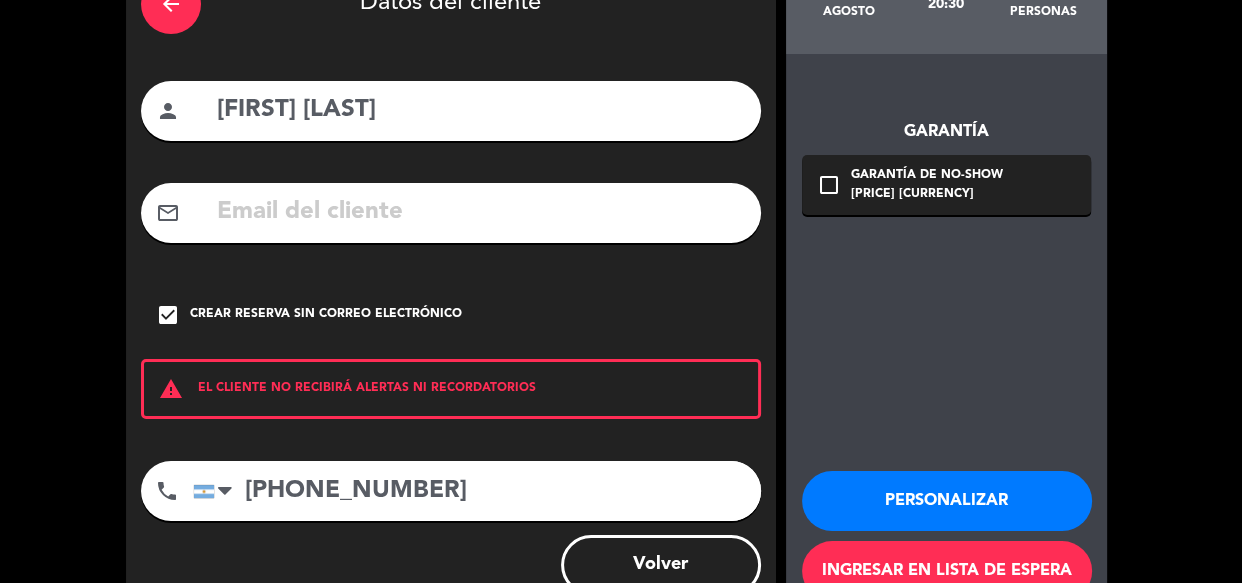 type on "[PHONE_NUMBER]" 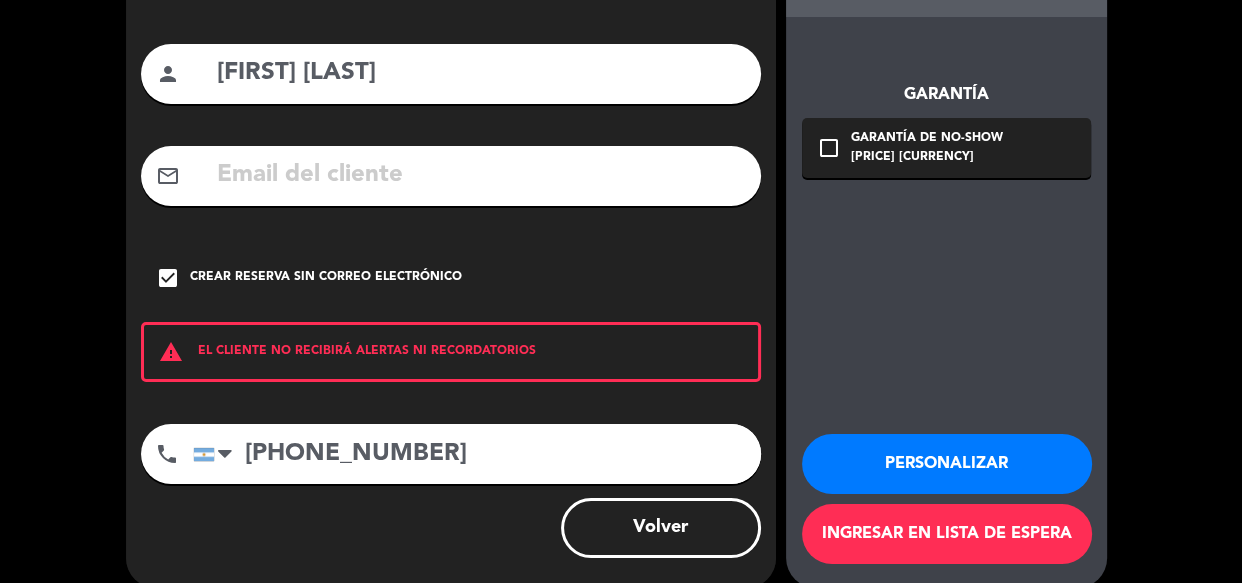 scroll, scrollTop: 188, scrollLeft: 0, axis: vertical 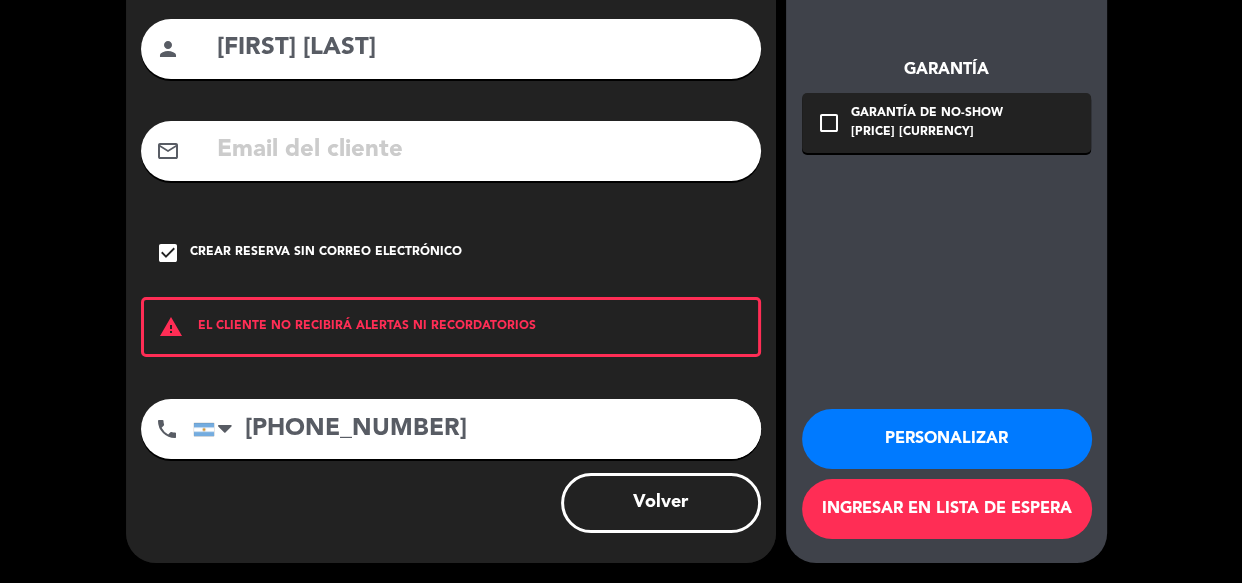 click on "Personalizar" at bounding box center [947, 439] 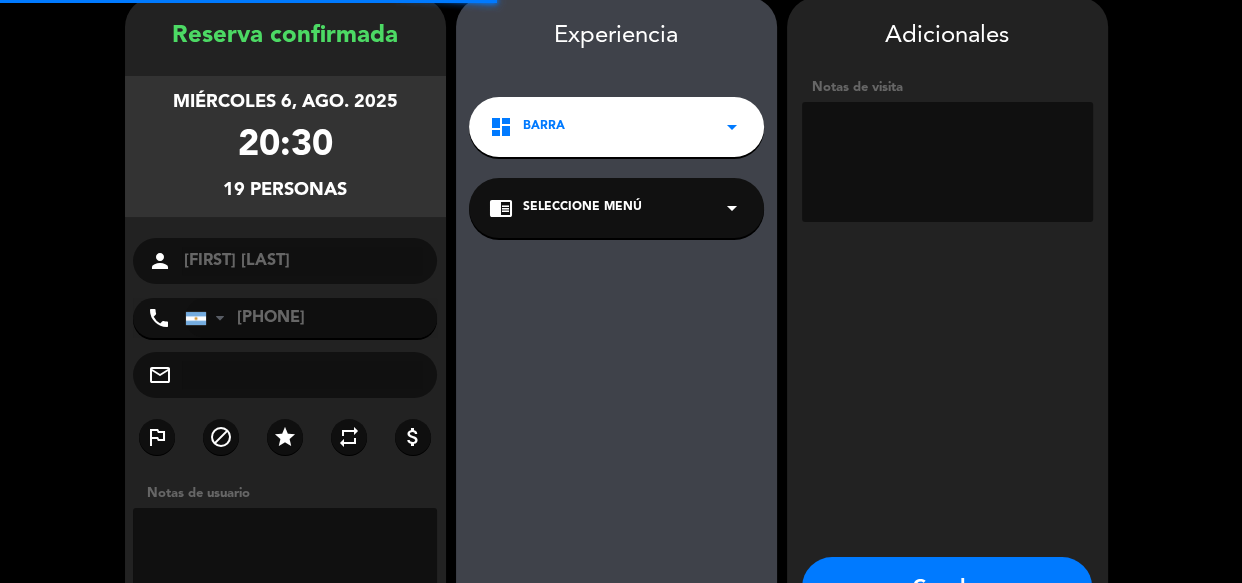 scroll, scrollTop: 80, scrollLeft: 0, axis: vertical 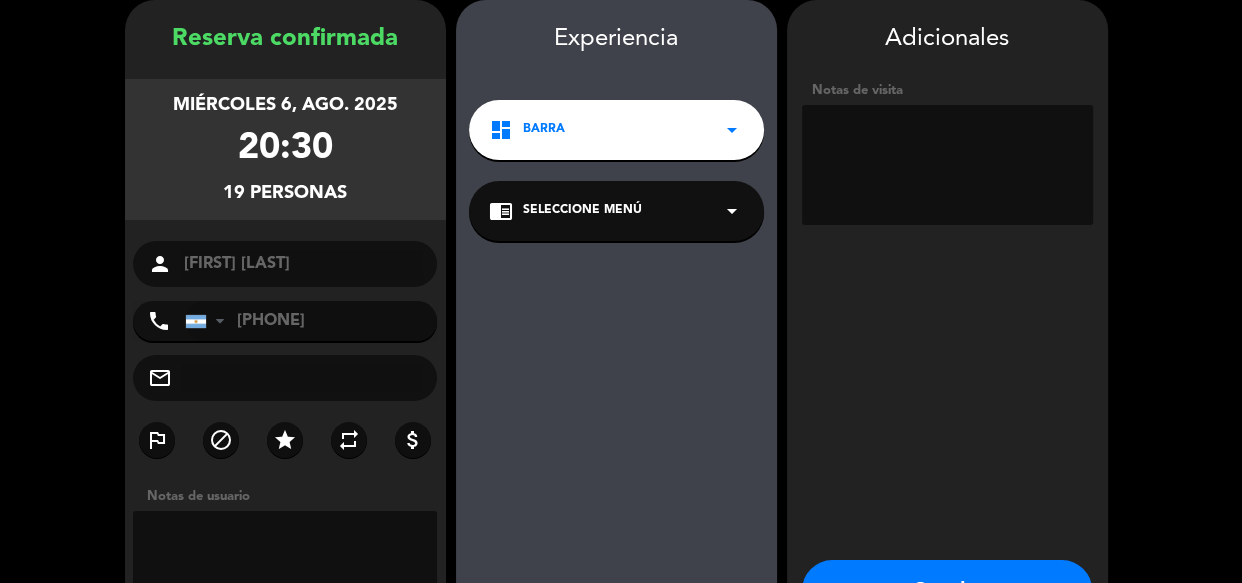 click on "Adicionales  Notas de visita                Guardar   Cerrar" at bounding box center (947, 350) 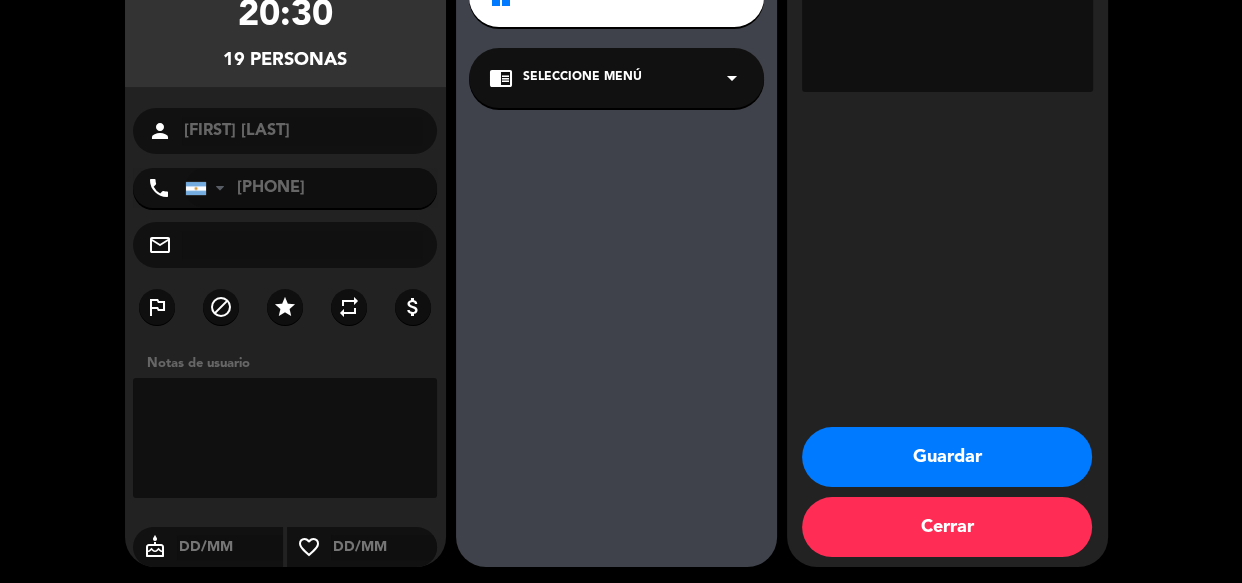 scroll, scrollTop: 217, scrollLeft: 0, axis: vertical 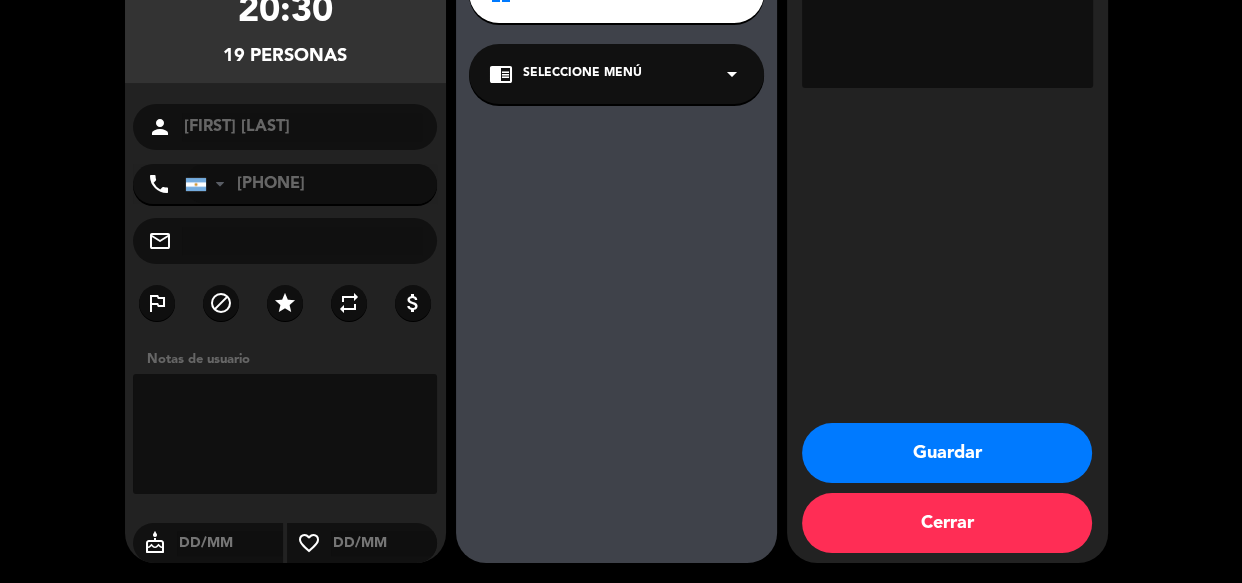 click on "Guardar" at bounding box center [947, 453] 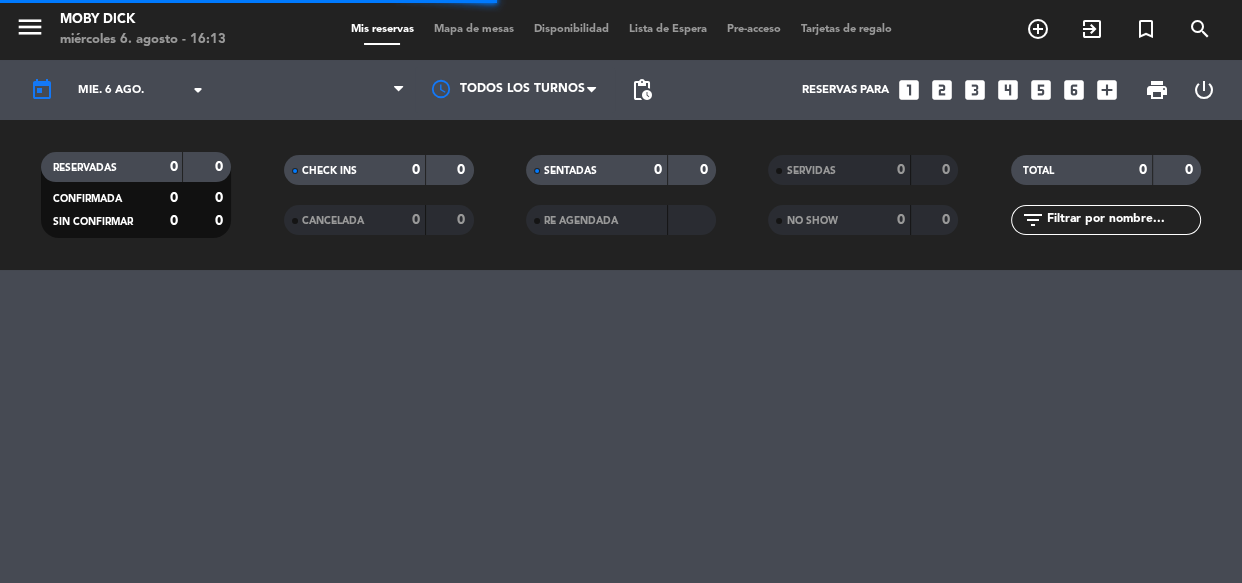 scroll, scrollTop: 0, scrollLeft: 0, axis: both 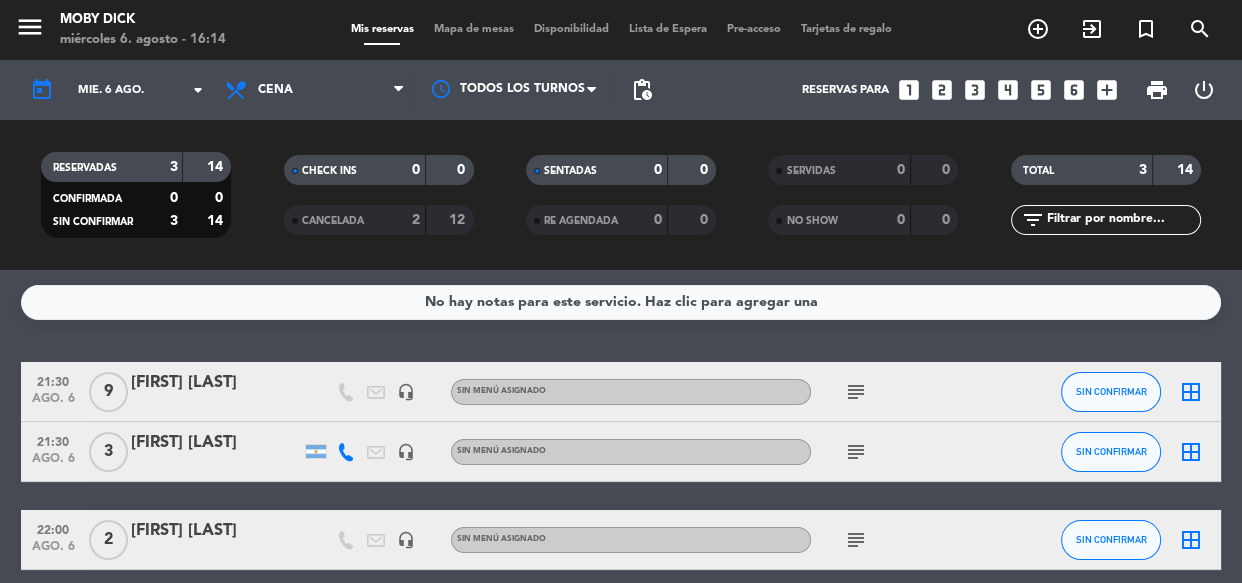 click on "No hay notas para este servicio. Haz clic para agregar una   21:30   ago. 6   9   [FIRST] [LAST]   headset_mic  Sin menú asignado  subject  SIN CONFIRMAR  border_all   21:30   ago. 6   3   [FIRST] [LAST]   headset_mic  Sin menú asignado  subject  SIN CONFIRMAR  border_all   22:00   ago. 6   2   [FIRST] [LAST]   headset_mic  Sin menú asignado  subject  SIN CONFIRMAR  border_all" 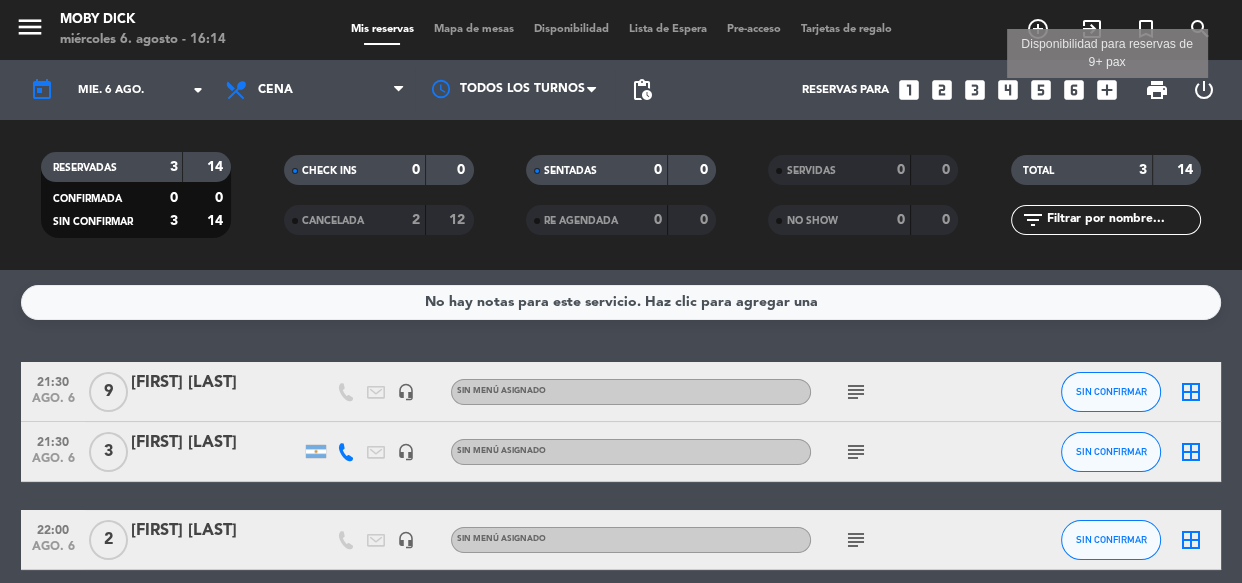 click on "add_box" at bounding box center (1107, 90) 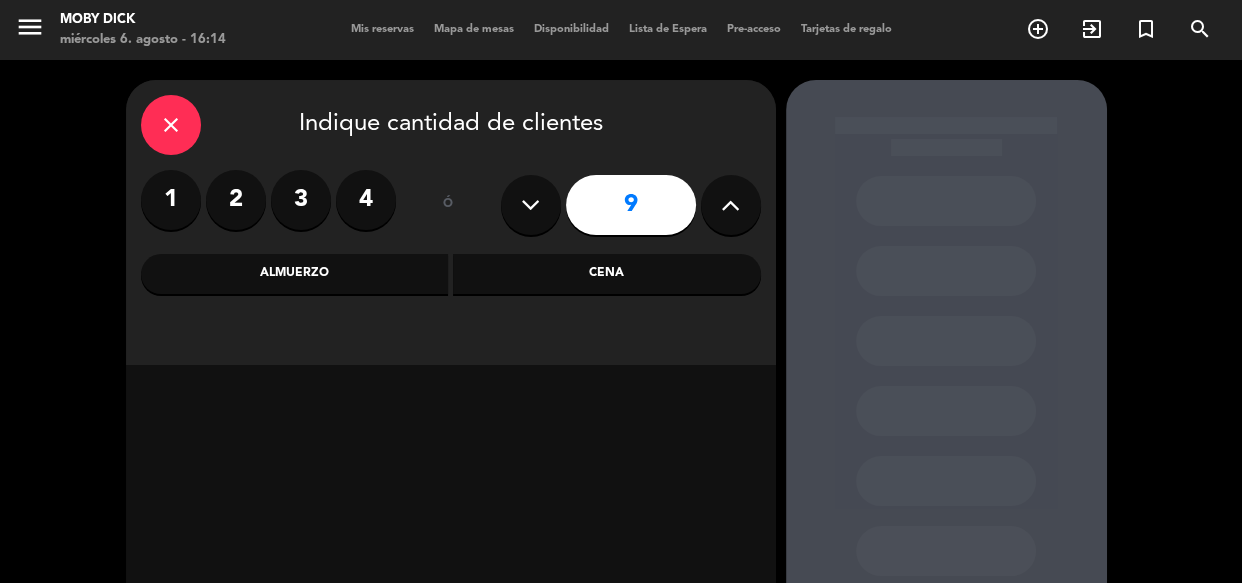 click at bounding box center (731, 205) 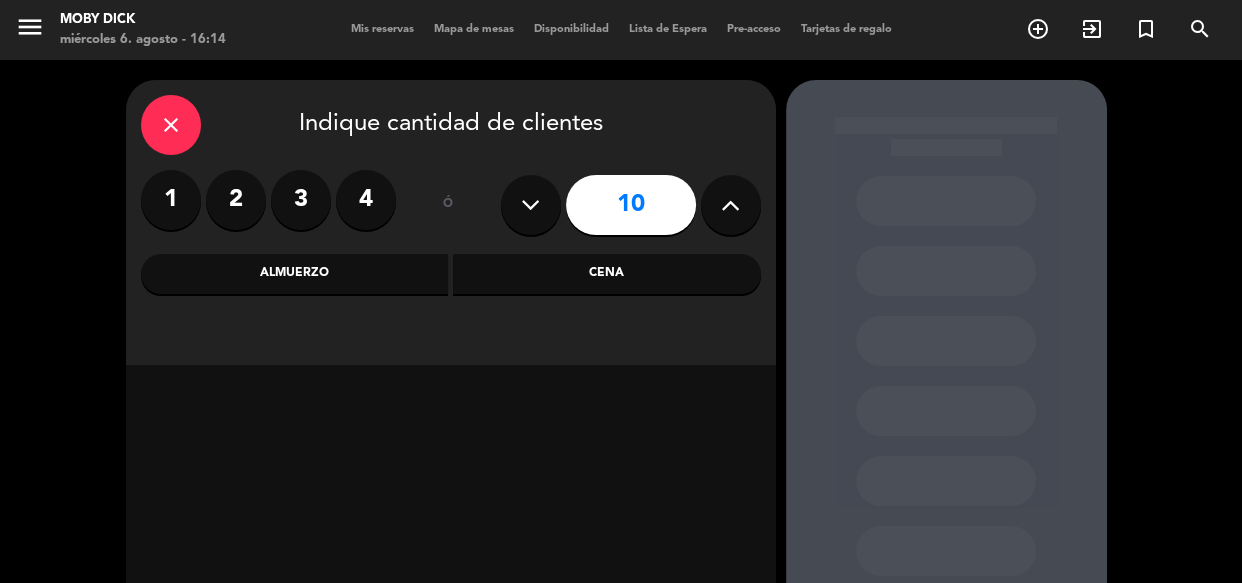 click at bounding box center (731, 205) 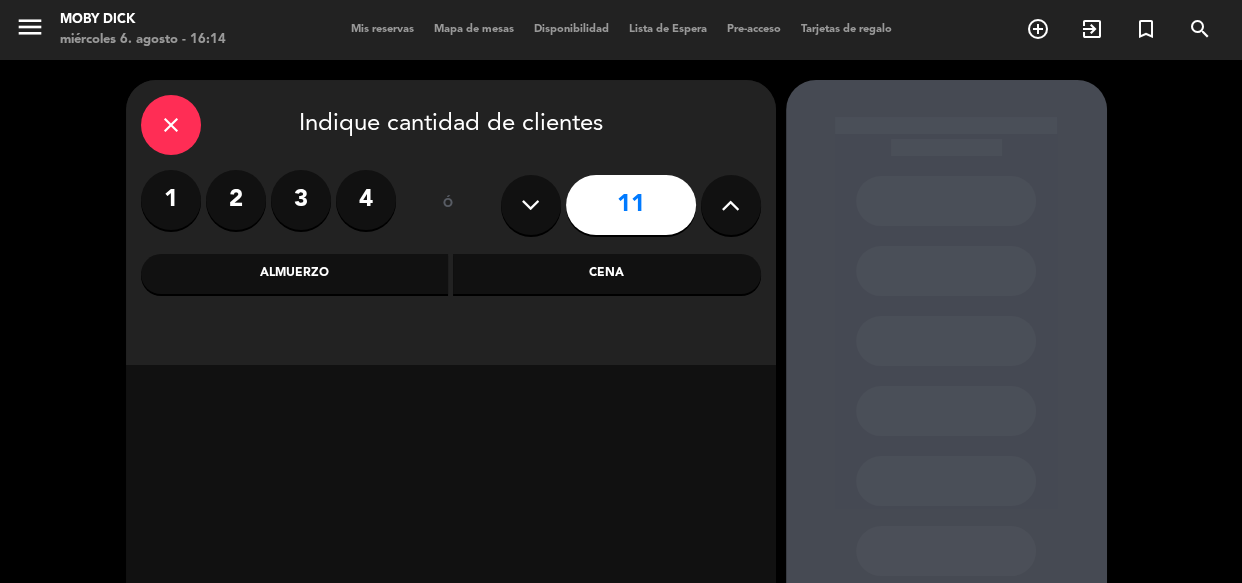 click at bounding box center [731, 205] 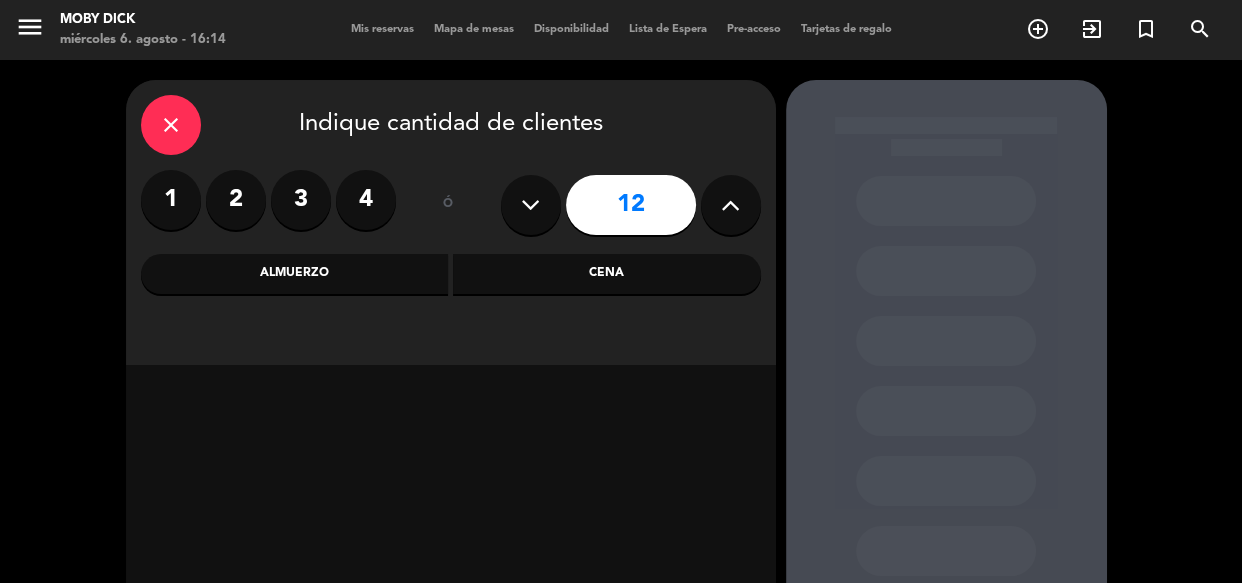 click at bounding box center [731, 205] 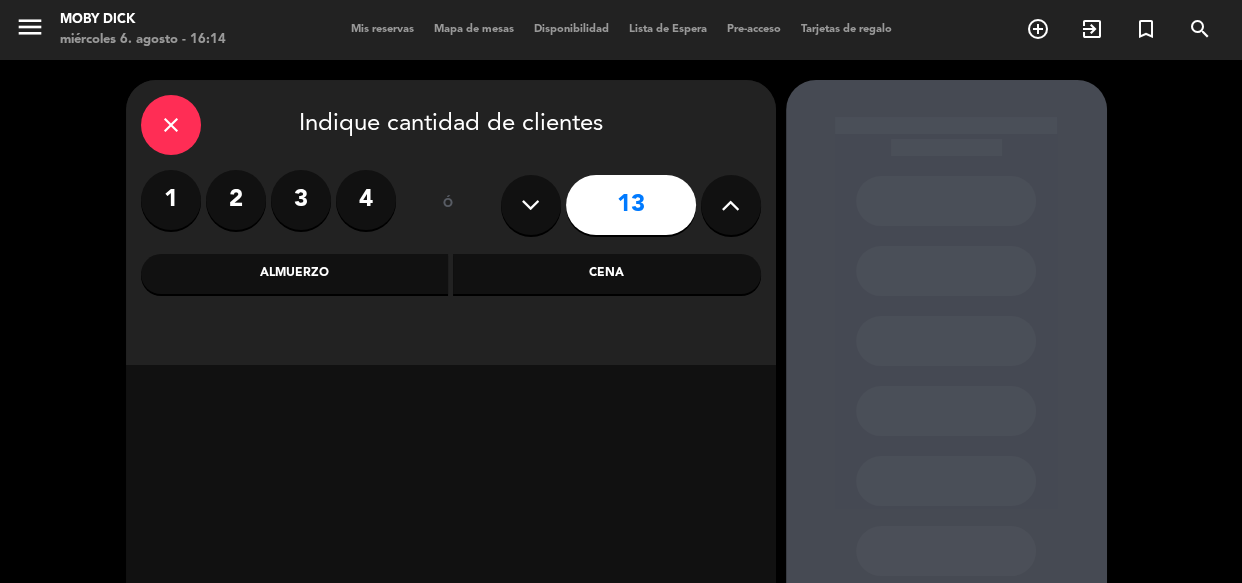 click at bounding box center [731, 205] 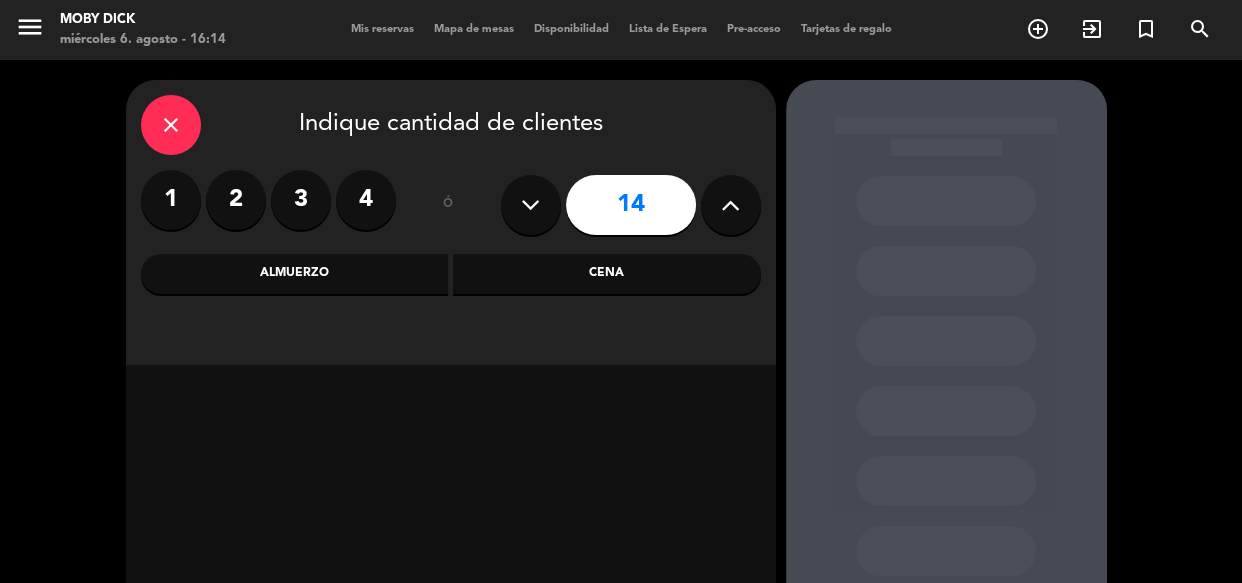 click at bounding box center (731, 205) 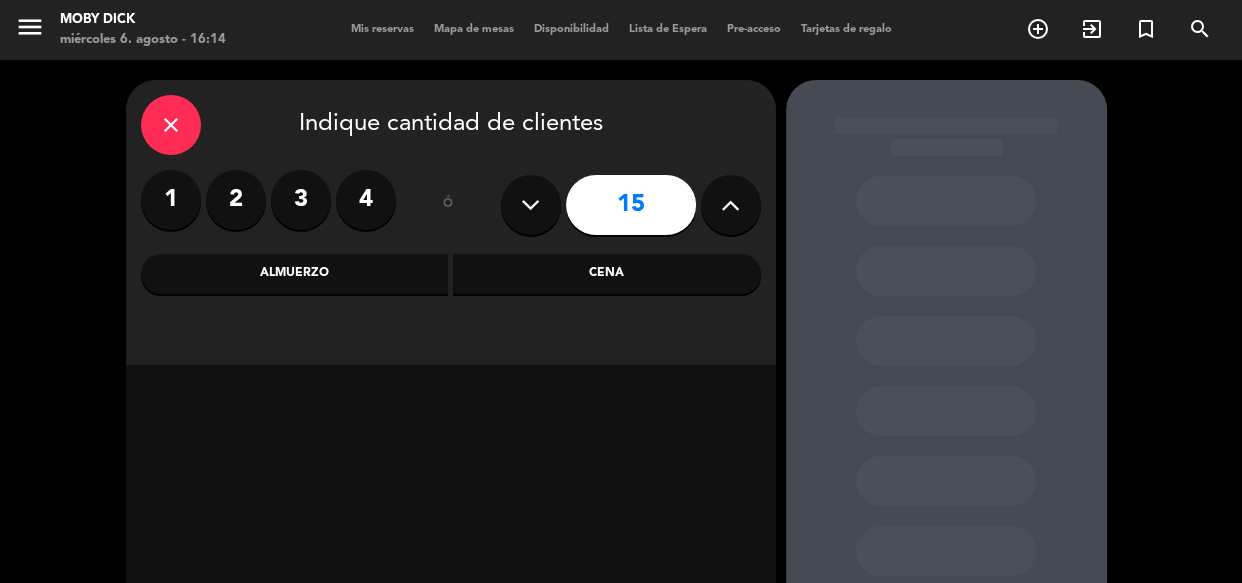 click at bounding box center (731, 205) 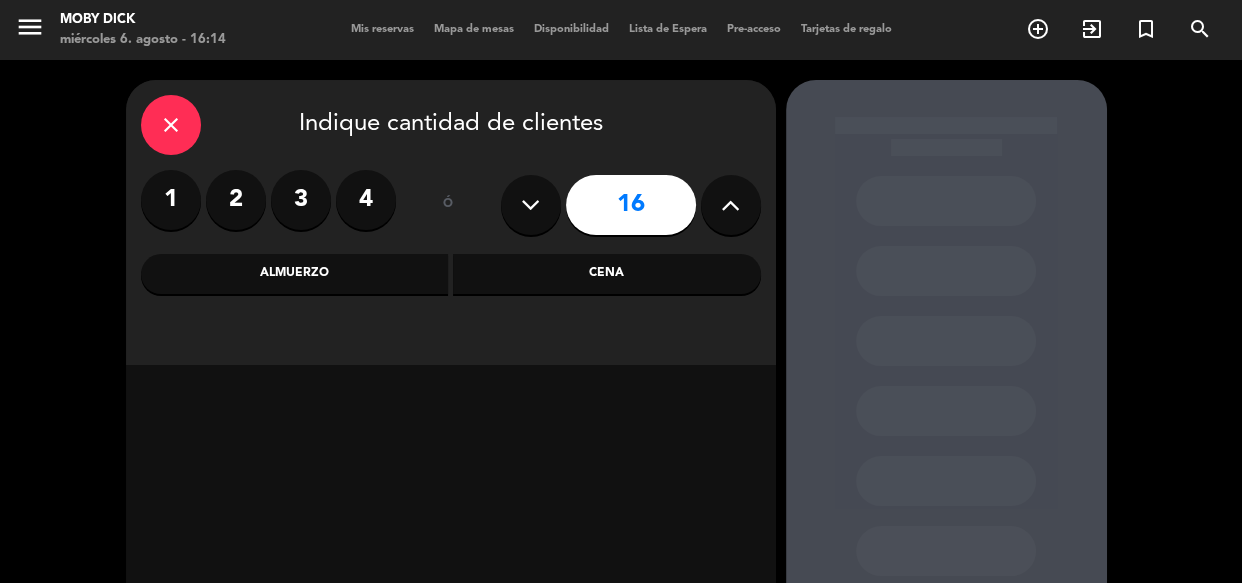 click at bounding box center [731, 205] 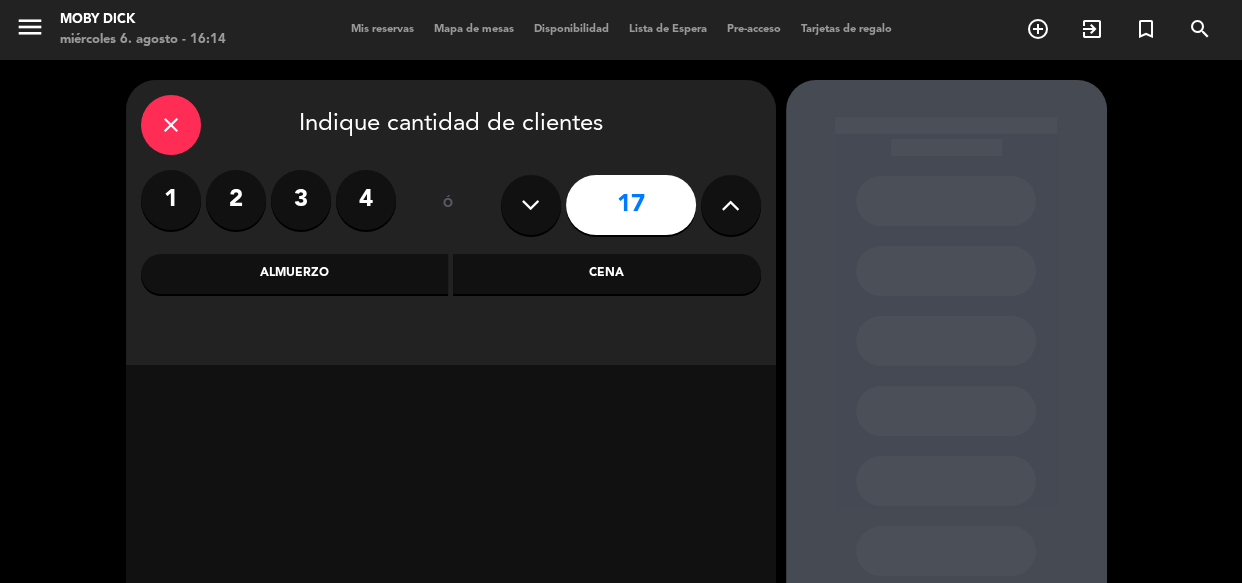 click at bounding box center [731, 205] 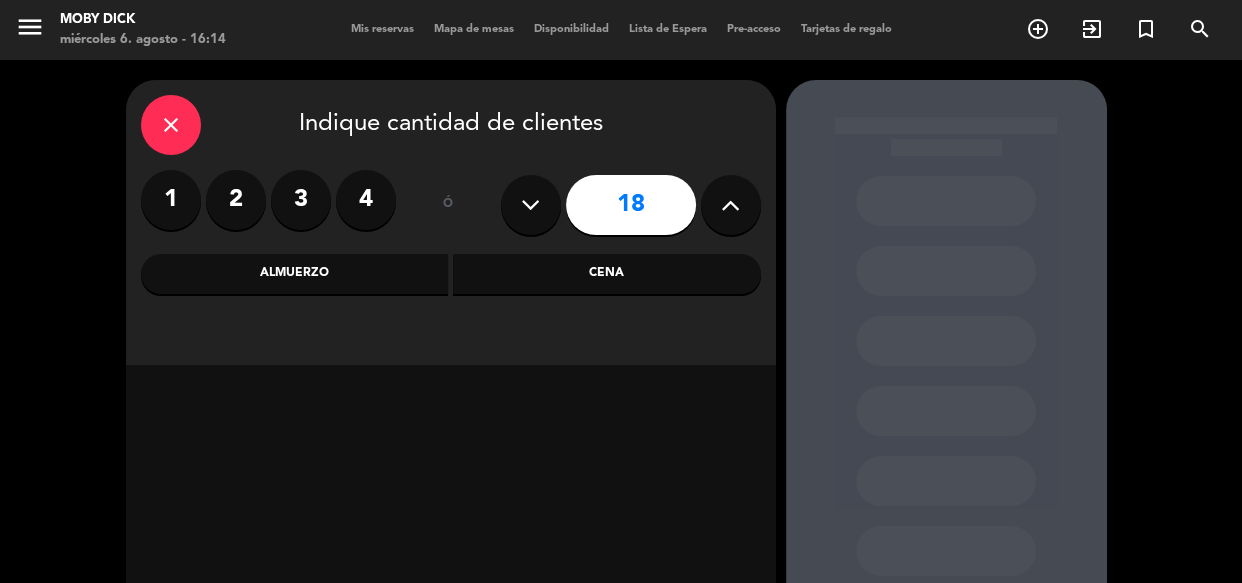 click at bounding box center [731, 205] 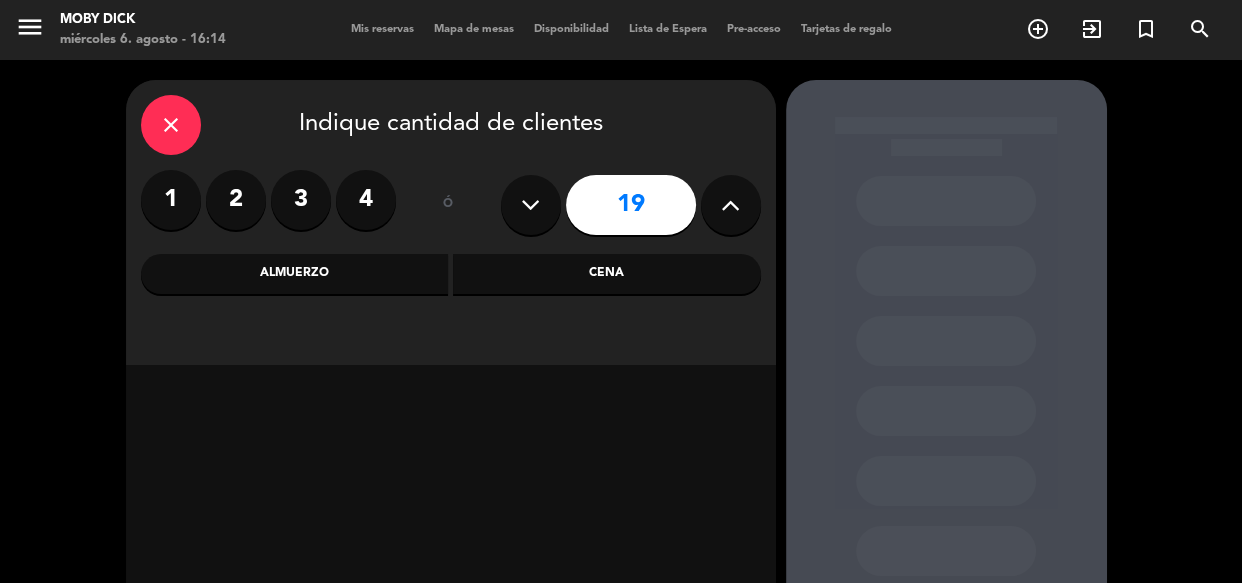 click on "Cena" at bounding box center (607, 274) 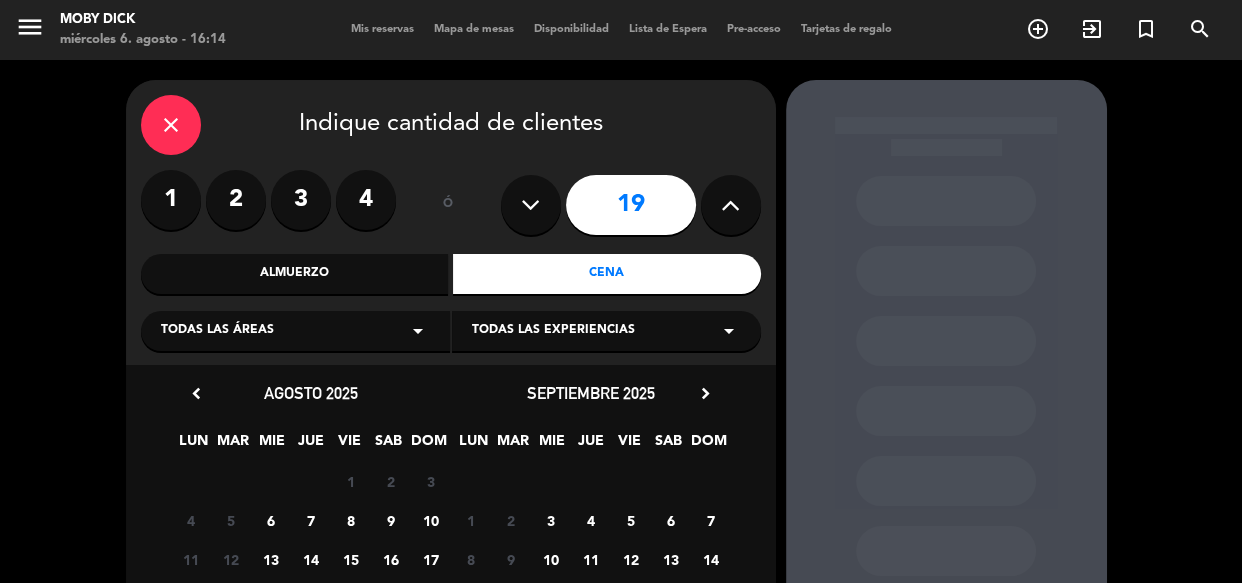 click on "6" at bounding box center [270, 520] 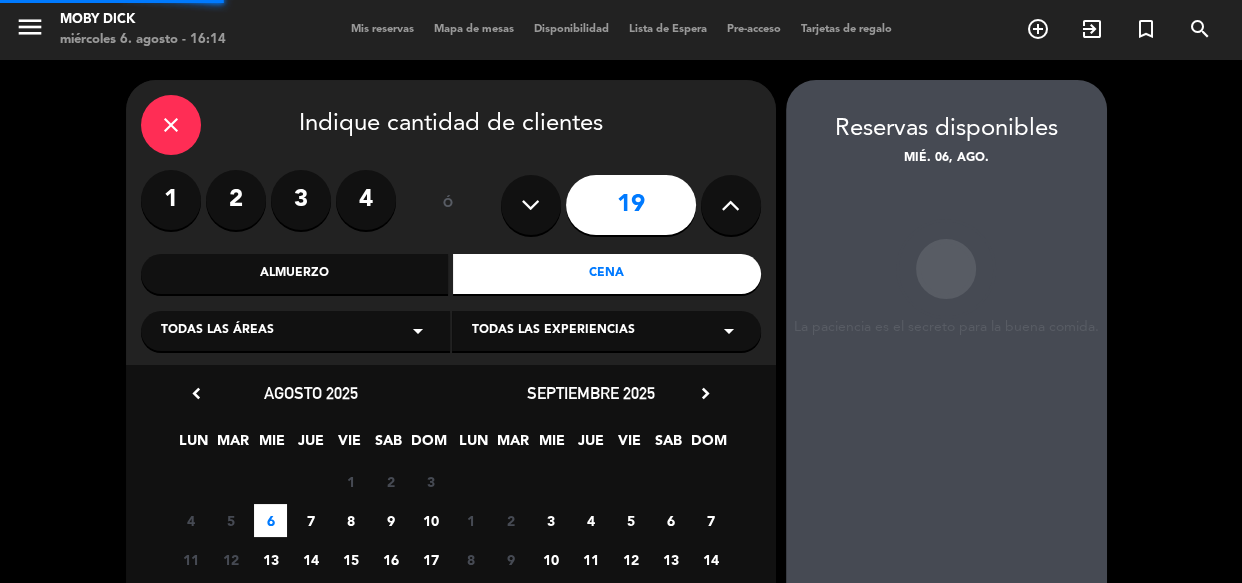 scroll, scrollTop: 80, scrollLeft: 0, axis: vertical 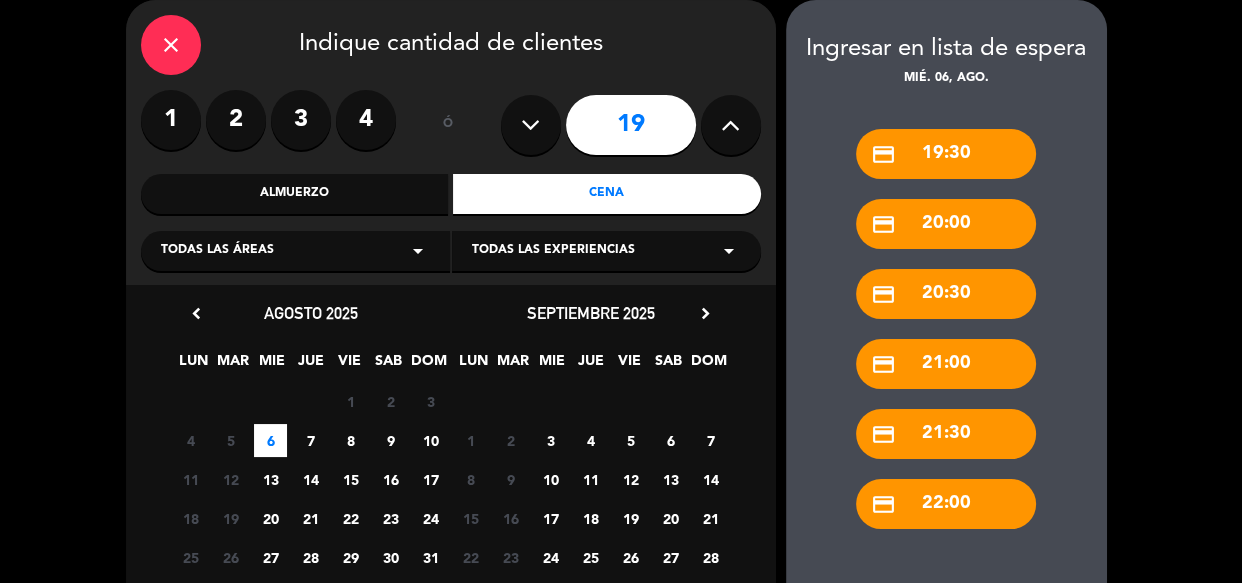 click on "credit_card  20:30" at bounding box center (946, 294) 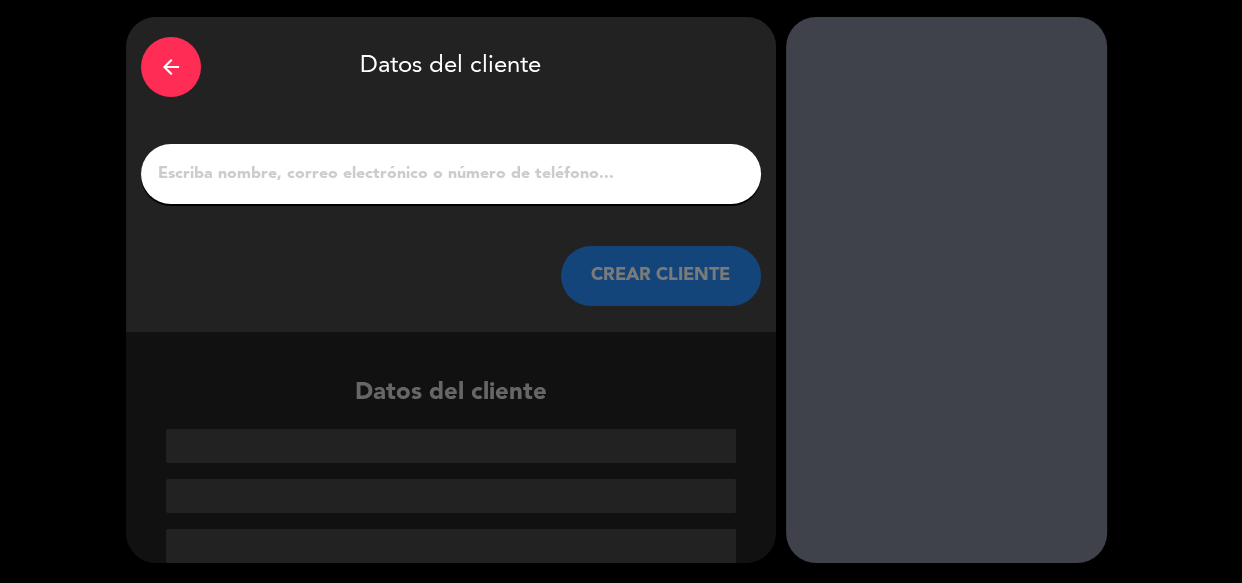 scroll, scrollTop: 63, scrollLeft: 0, axis: vertical 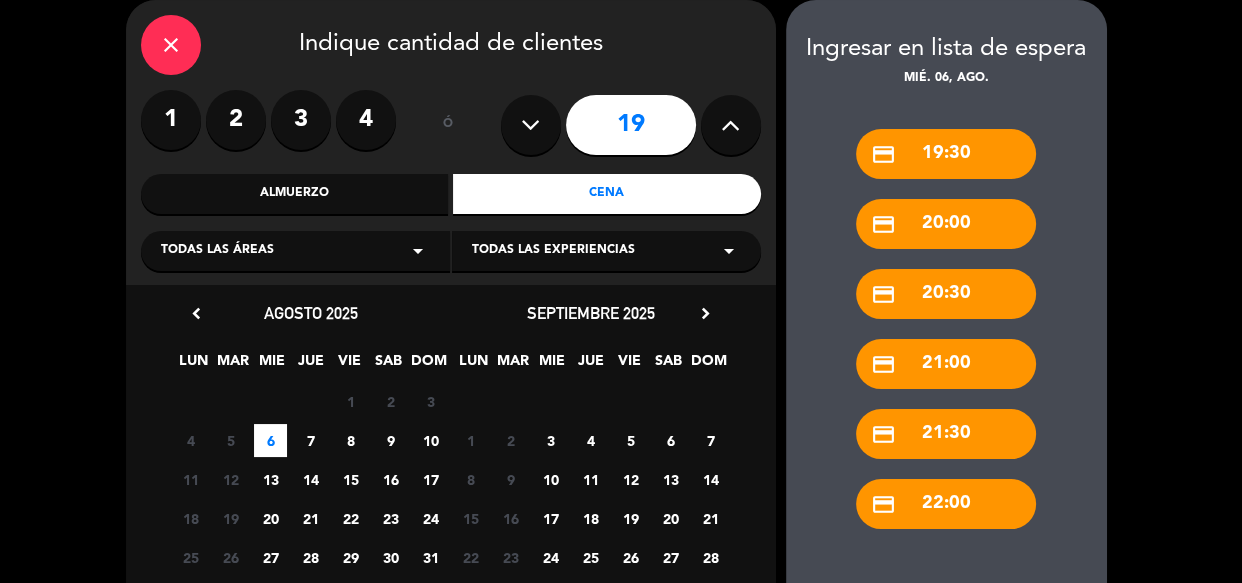 click on "[CLOSE] [INDICATE] [QUANTITY] [CUSTOMERS] [ONE] [TWO] [THREE] [FOUR] [OR] [NINETEEN] [LUNCH] [DINNER] [ALL] [AREAS] [ARROW_DROP_DOWN] [ALL] [EXPERIENCES] [ARROW_DROP_DOWN] [CHEVRON_LEFT] [AUGUST] [YEAR] [MON] [TUE] [WED] [THU] [FRI] [SAT] [SUN] [28] [29] [30] [31] [1] [2] [3] [4] [5] [6] [7] [8] [9] [10] [11] [CLOSED] [12] [CLOSED] [13] [14] [15] [16] [17] [18] [CLOSED] [19] [CLOSED] [20] [21] [22] [23] [24] [25] [CLOSED] [26] [CLOSED] [27] [28] [29] [30] [31] [SEPTEMBER] [YEAR] [CHEVRON_RIGHT] [MON] [TUE] [WED] [THU] [FRI] [SAT] [SUN] [25] [CLOSED] [26] [CLOSED] [27] [28] [29] [30] [31] [1] [CLOSED] [2] [CLOSED] [3] [4] [5] [6] [7] [8] [CLOSED] [9] [CLOSED] [10] [11] [12] [13] [14] [15] [CLOSED] [16] [CLOSED] [17] [18] [19] [20] [21] [22] [CLOSED] [23] [CLOSED] [24] [25] [26] [27] [28] [29] [CLOSED] [30] [CLOSED] [1] [2] [3] [4] [5] [TABLES] [AVAILABLE] [TABLES] [RESTRICTED] [OTHER] [SIZES] [AVAILABLE] [ONLY] [TABLES] [BLOCKED] [TABLES] [BLOCKED] [NO] [AVAILABILITY] [ENTER] [WAITLIST] [WED] [DATE] [AUG] [CREDIT_CARD] [TIME] [CREDIT_CARD]" at bounding box center (621, 358) 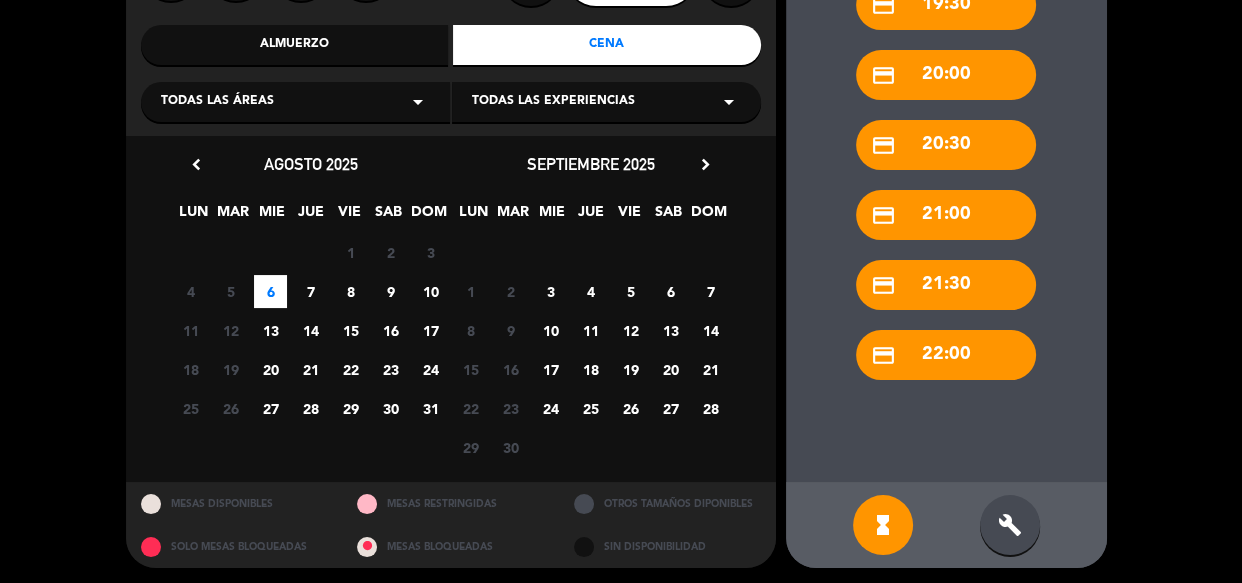 scroll, scrollTop: 232, scrollLeft: 0, axis: vertical 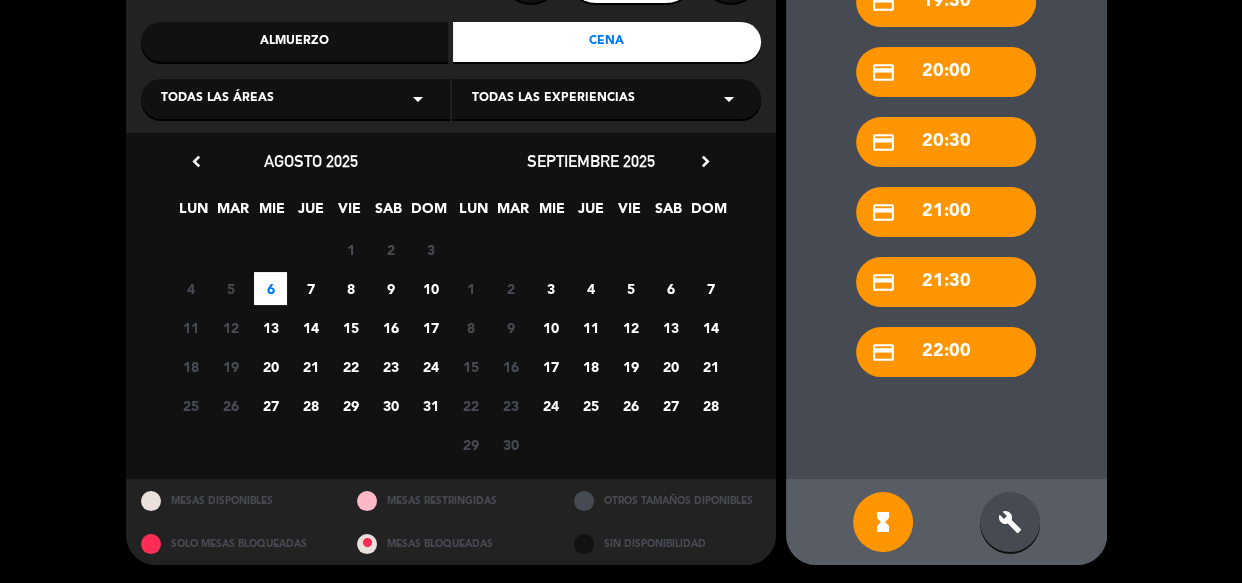 click on "build" at bounding box center [1010, 522] 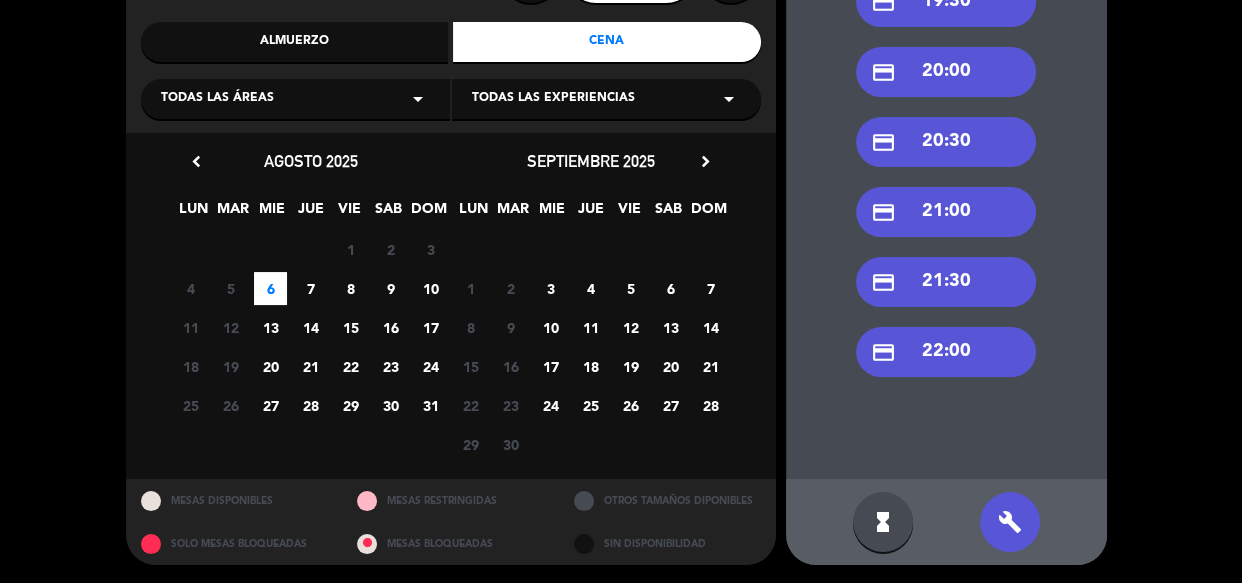 click on "credit_card  20:30" at bounding box center (946, 142) 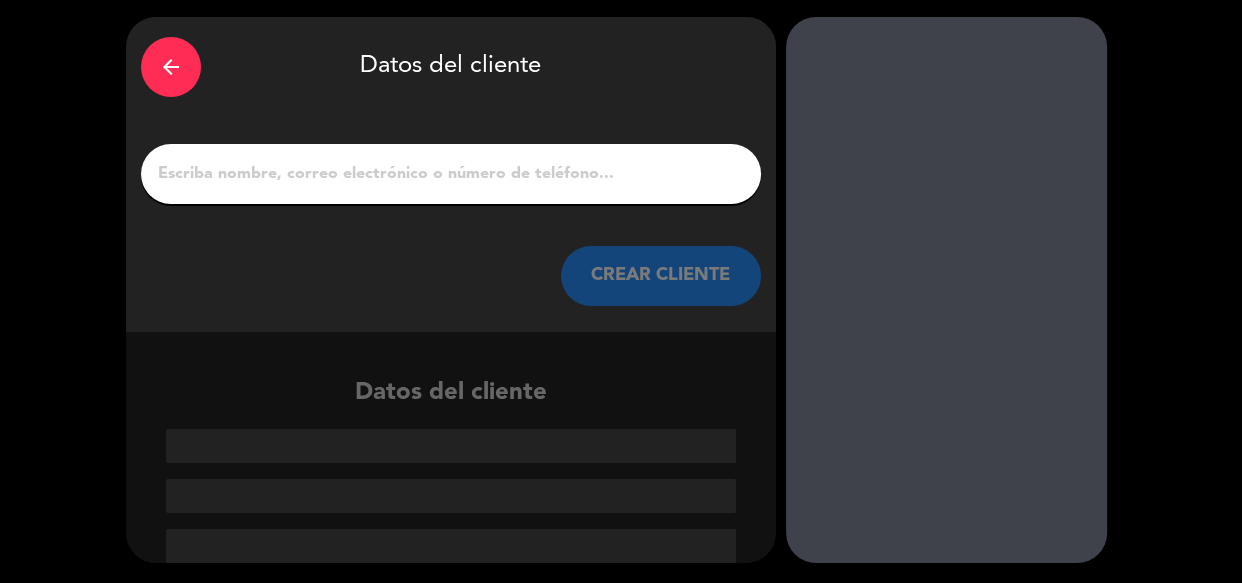click at bounding box center [451, 174] 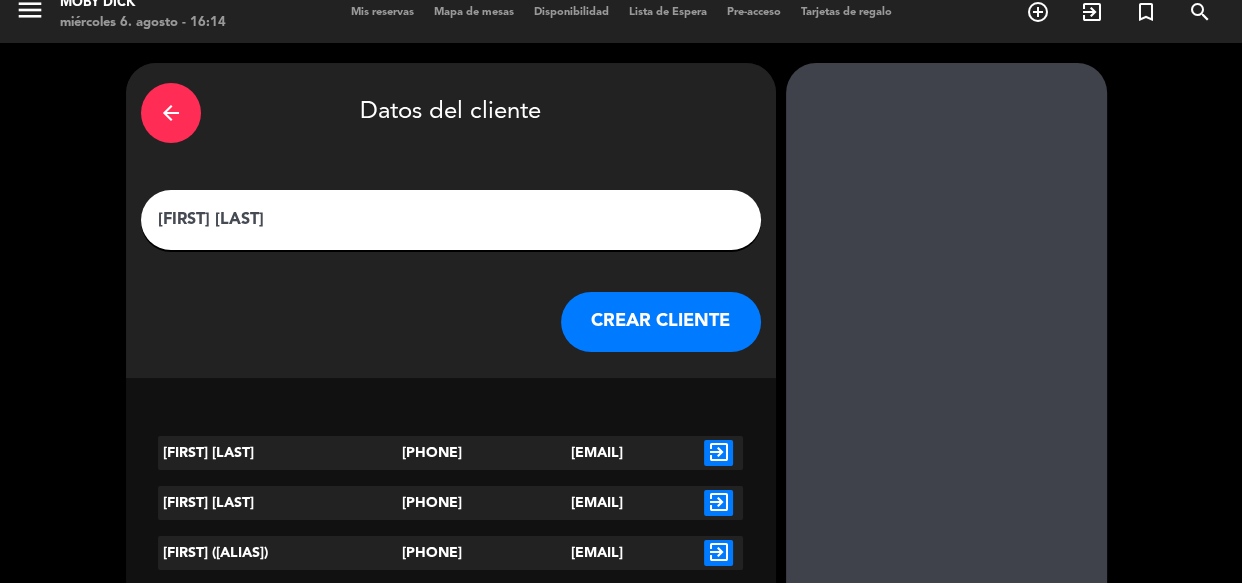 scroll, scrollTop: 17, scrollLeft: 0, axis: vertical 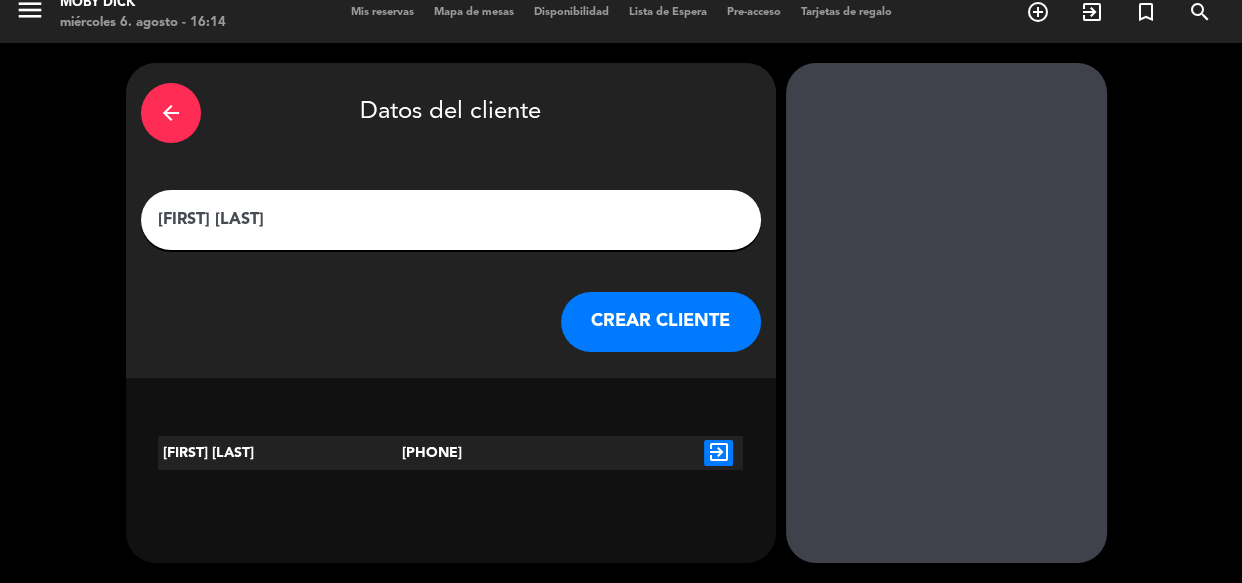 type on "[FIRST] [LAST]" 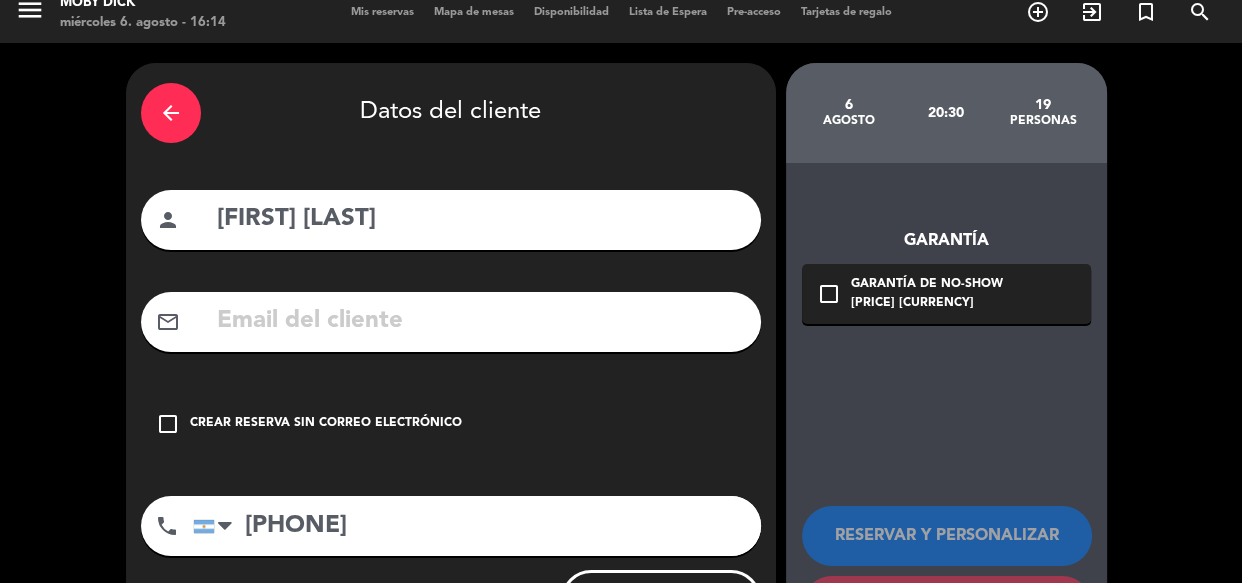 click on "[PHONE] +1 [PHONE] +1 [PHONE] +355 +213 +1684 +376 +244 +1264 +1268 +54 +374 +297 +61 +43 +994 +1242 +973 +880 +1246 +375 +32 +501 +229 +1441 +975 +591 +387 +267 +55 +246 +1284 +673 +359 +226" at bounding box center [621, 361] 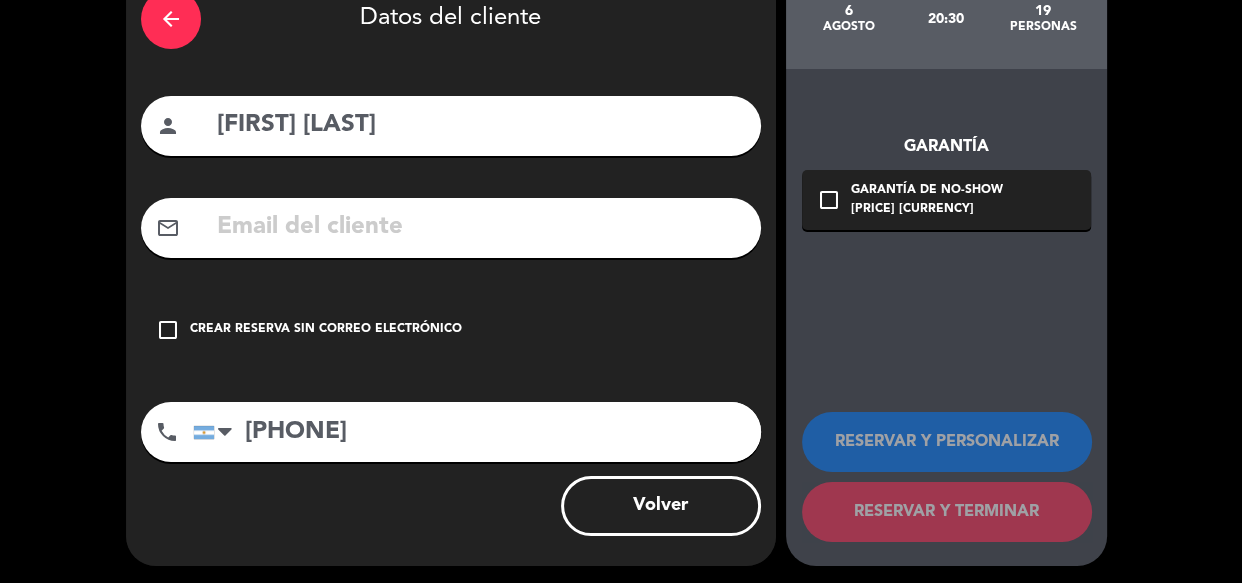 scroll, scrollTop: 114, scrollLeft: 0, axis: vertical 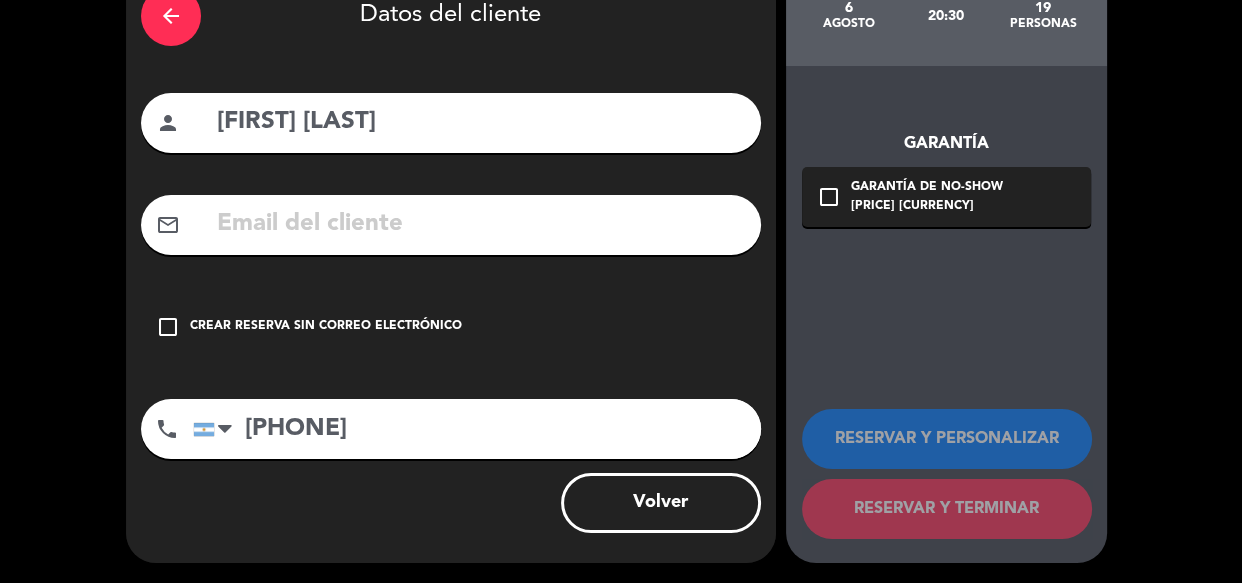 click on "check_box_outline_blank" at bounding box center [168, 327] 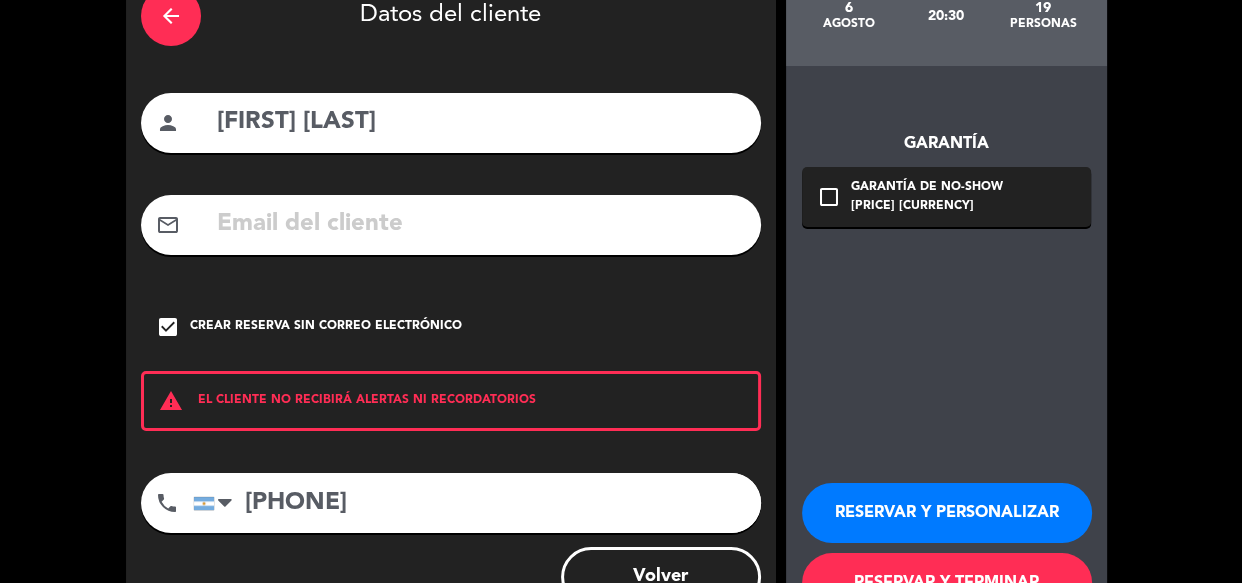 click on "RESERVAR Y TERMINAR" at bounding box center (947, 583) 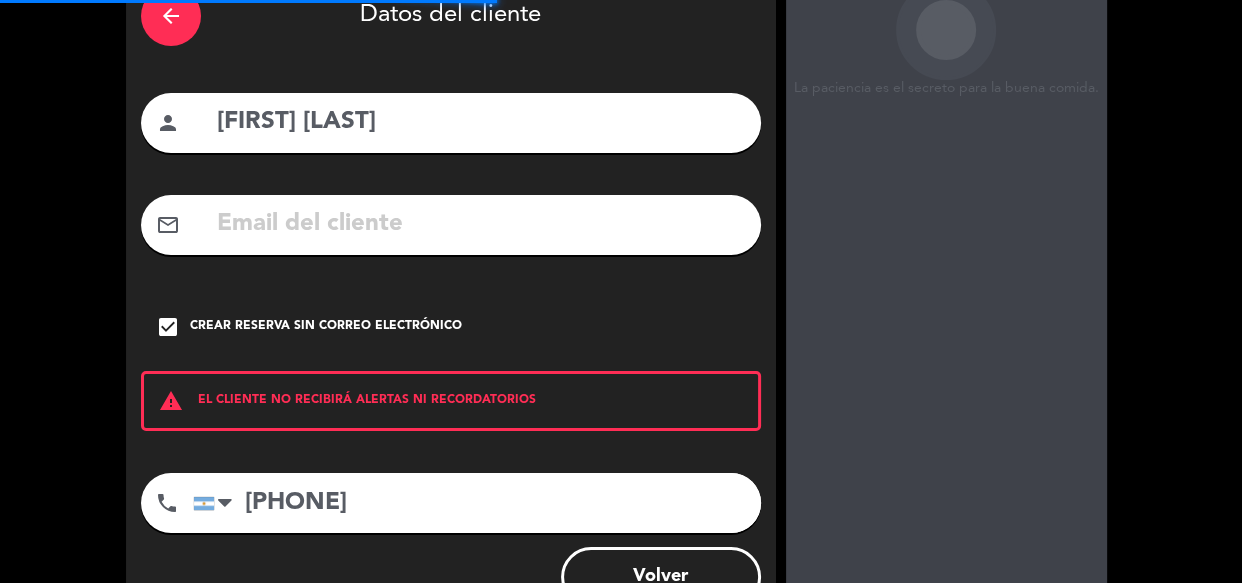 scroll, scrollTop: 0, scrollLeft: 0, axis: both 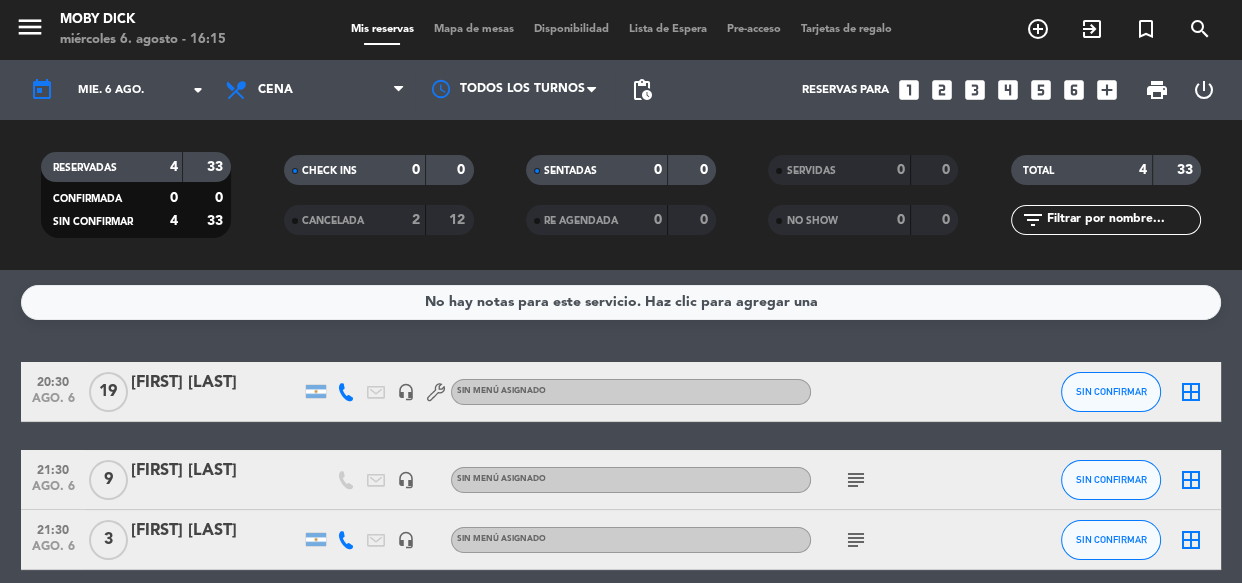 click on "looks_4" at bounding box center [1008, 90] 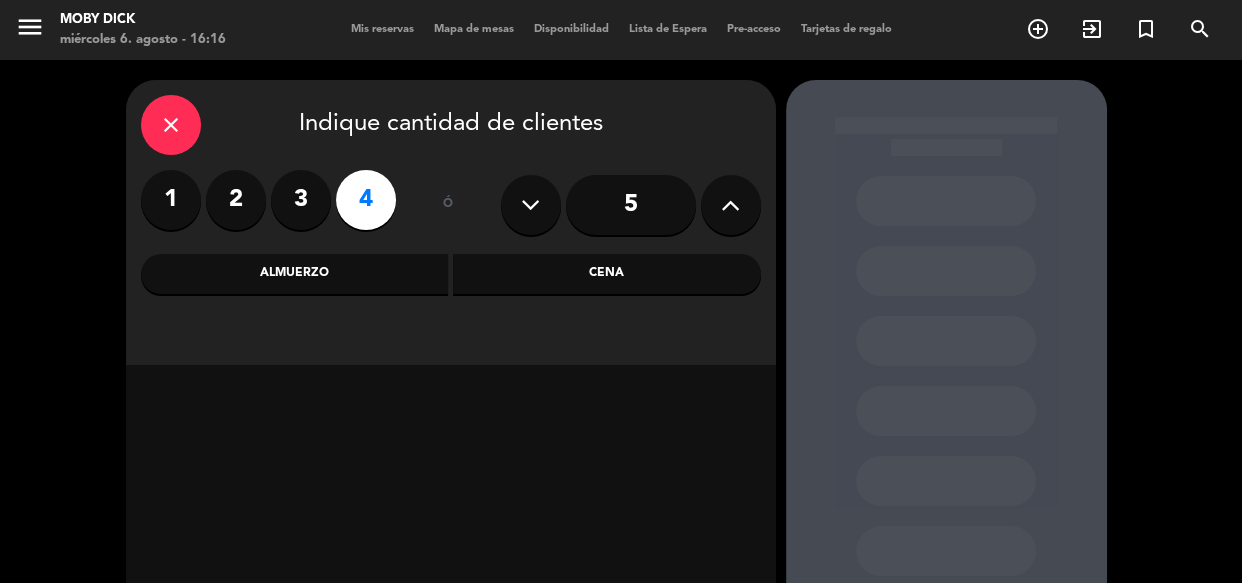 click on "Cena" at bounding box center [607, 274] 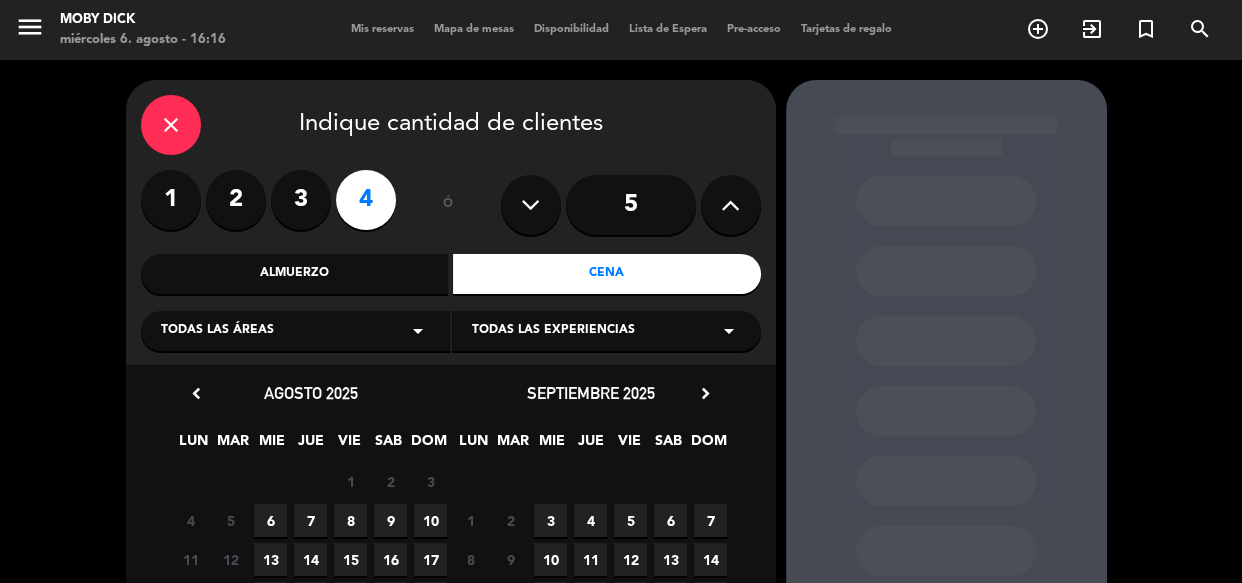 click on "6" at bounding box center [270, 520] 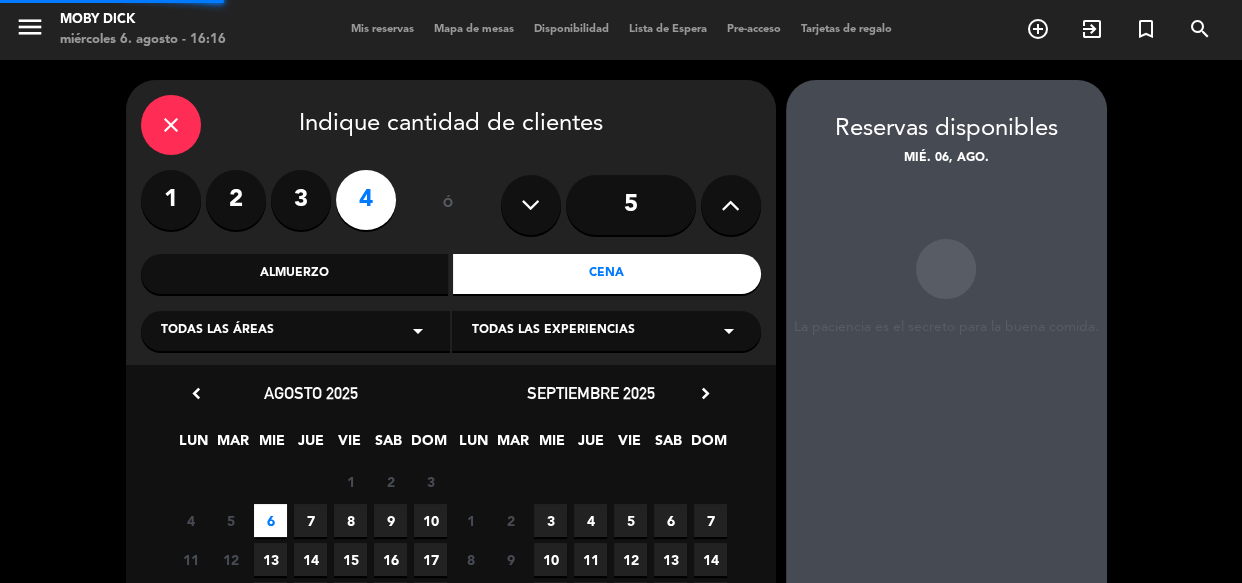 scroll, scrollTop: 80, scrollLeft: 0, axis: vertical 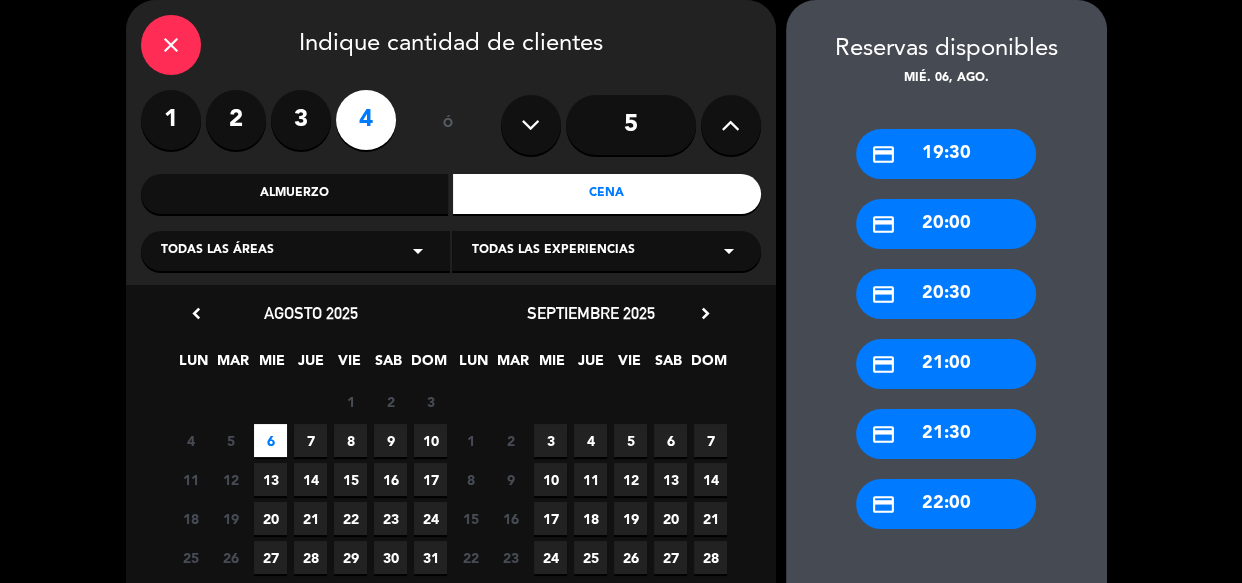 click on "credit_card  21:30" at bounding box center [946, 434] 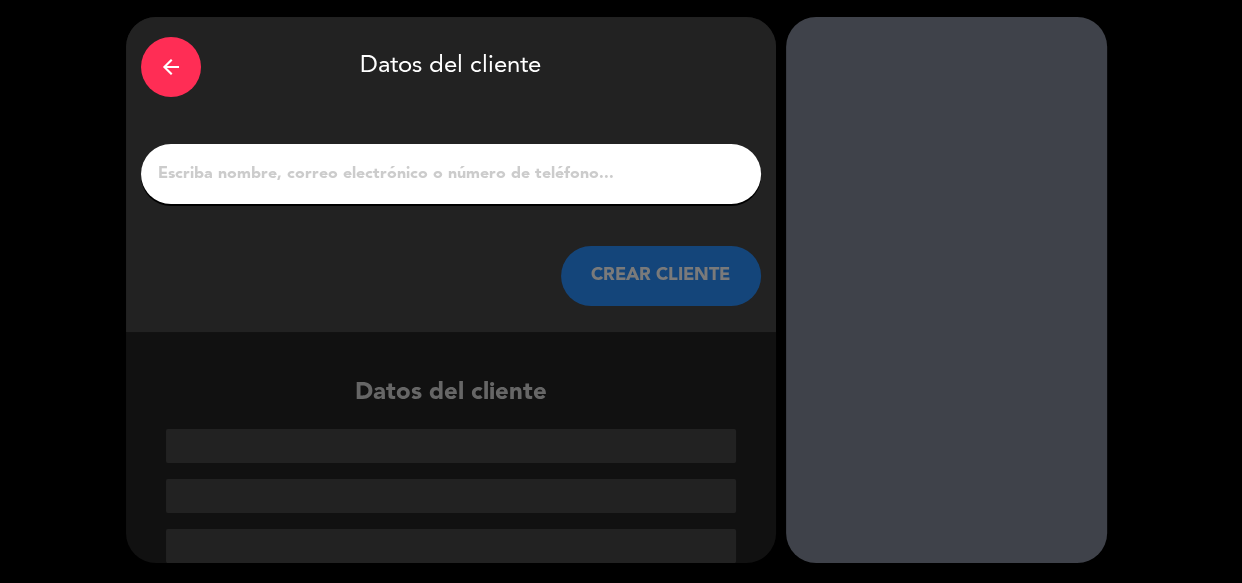 scroll, scrollTop: 63, scrollLeft: 0, axis: vertical 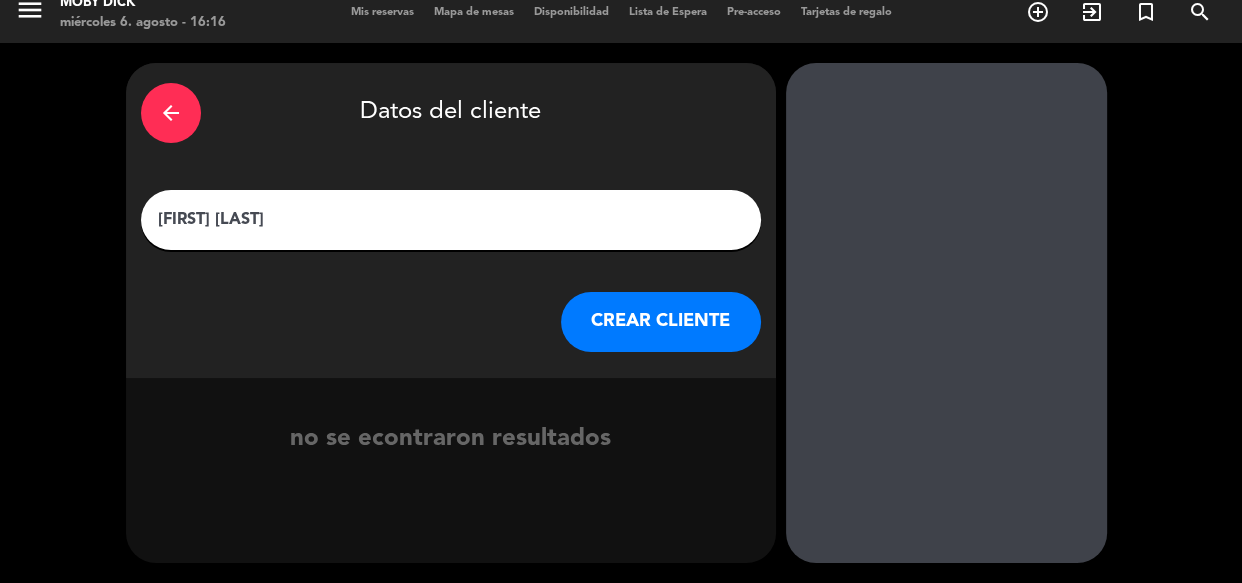 type on "[FIRST] [LAST]" 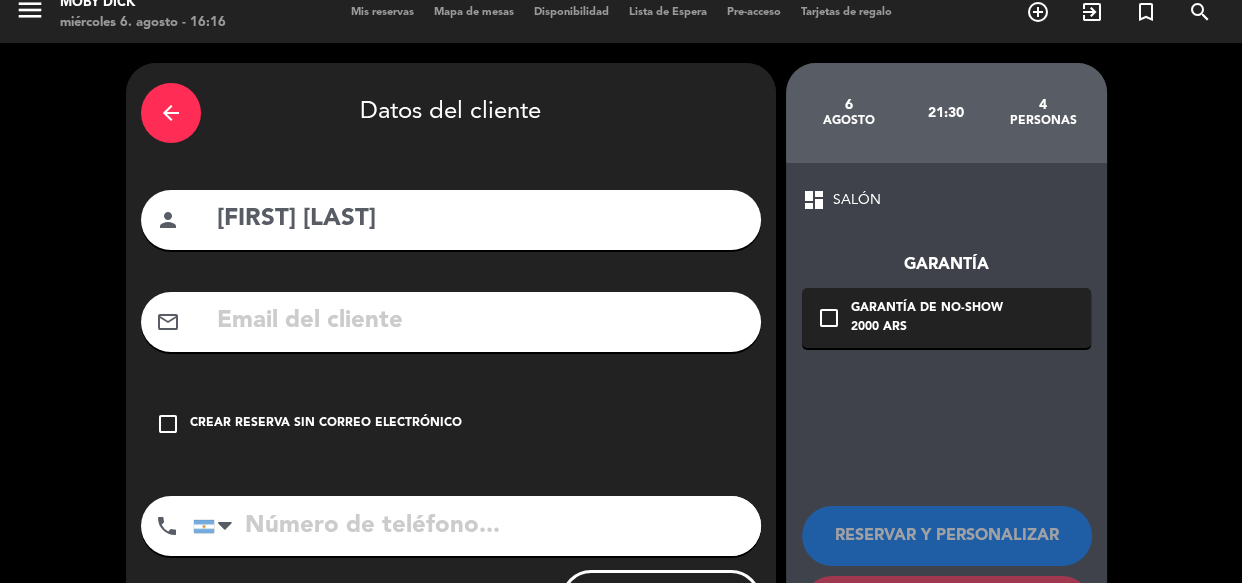 click on "check_box_outline_blank" at bounding box center (168, 424) 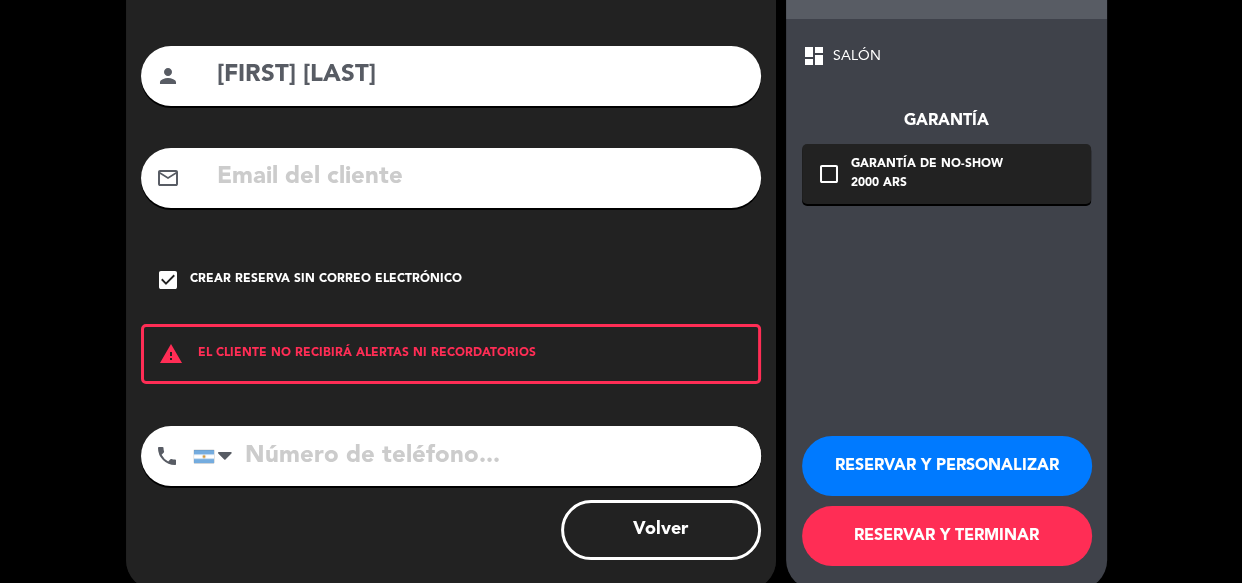scroll, scrollTop: 162, scrollLeft: 0, axis: vertical 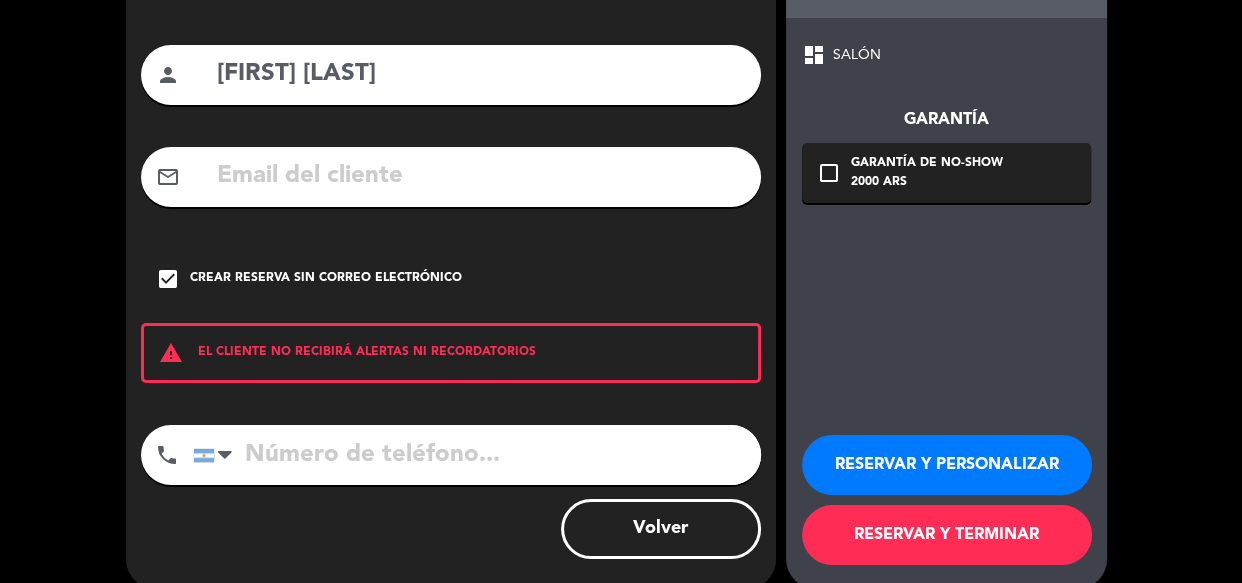 click at bounding box center [477, 455] 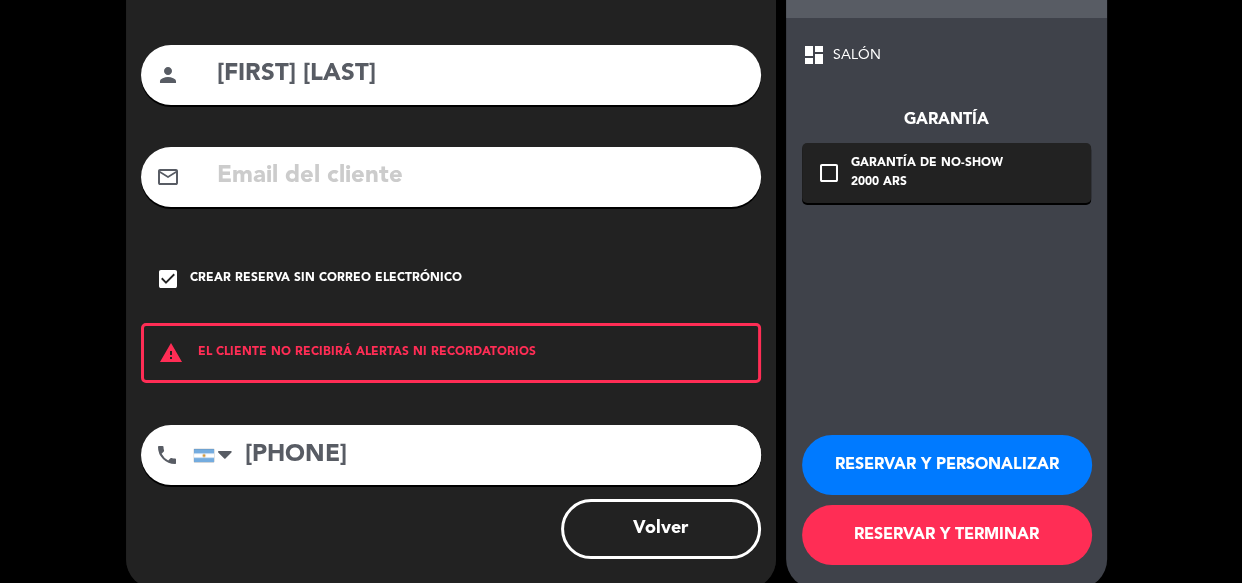 type on "[PHONE]" 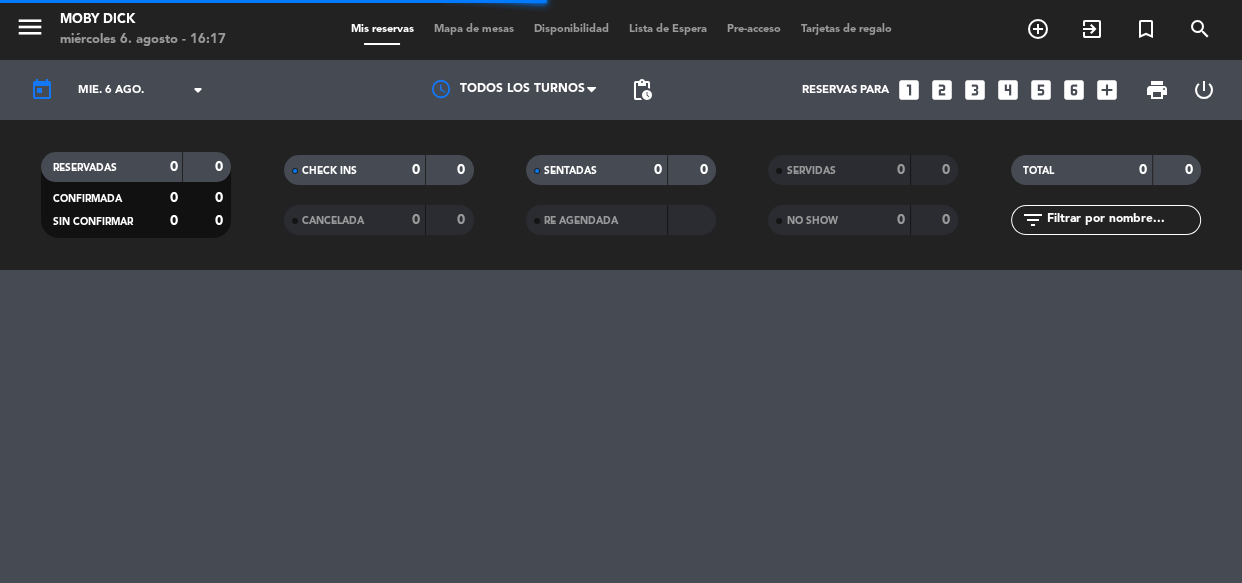 scroll, scrollTop: 0, scrollLeft: 0, axis: both 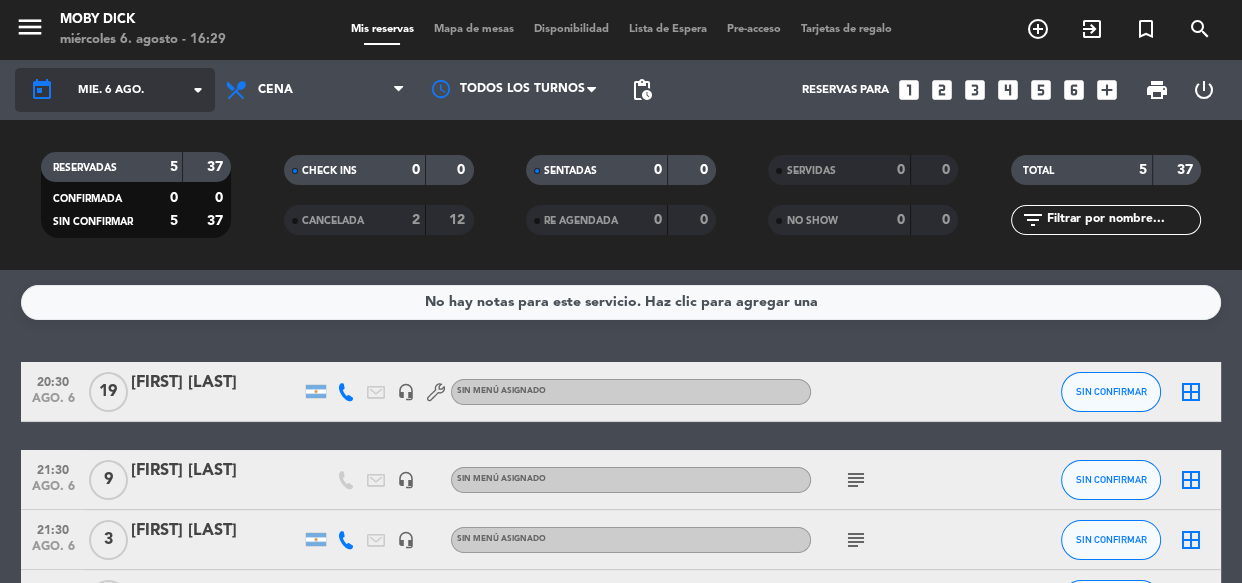 click on "arrow_drop_down" 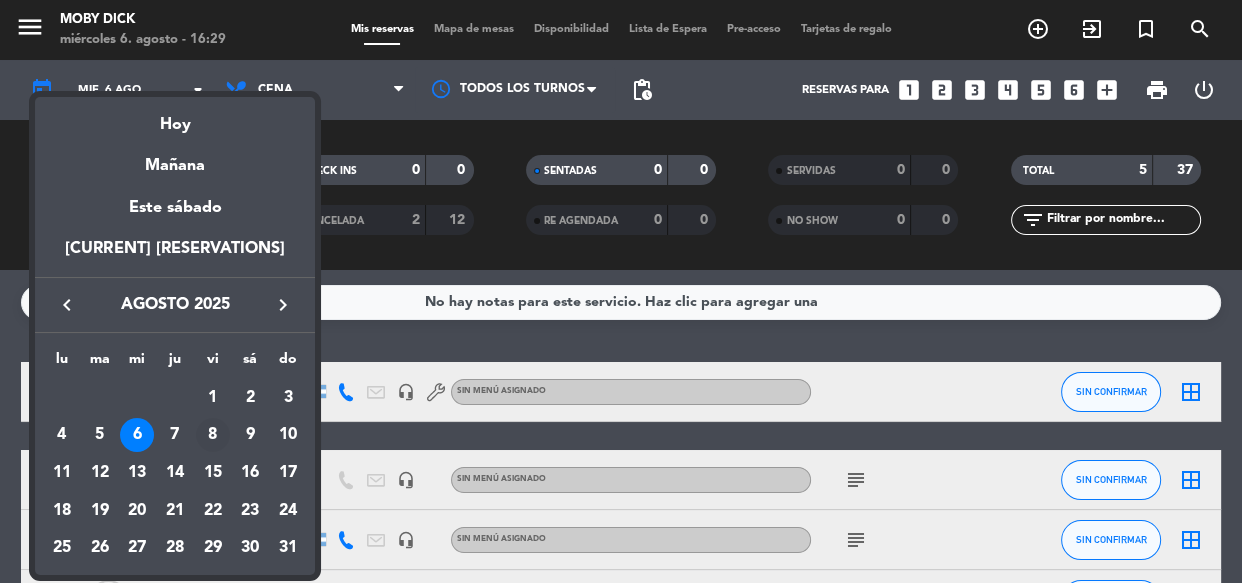 click on "8" at bounding box center [213, 435] 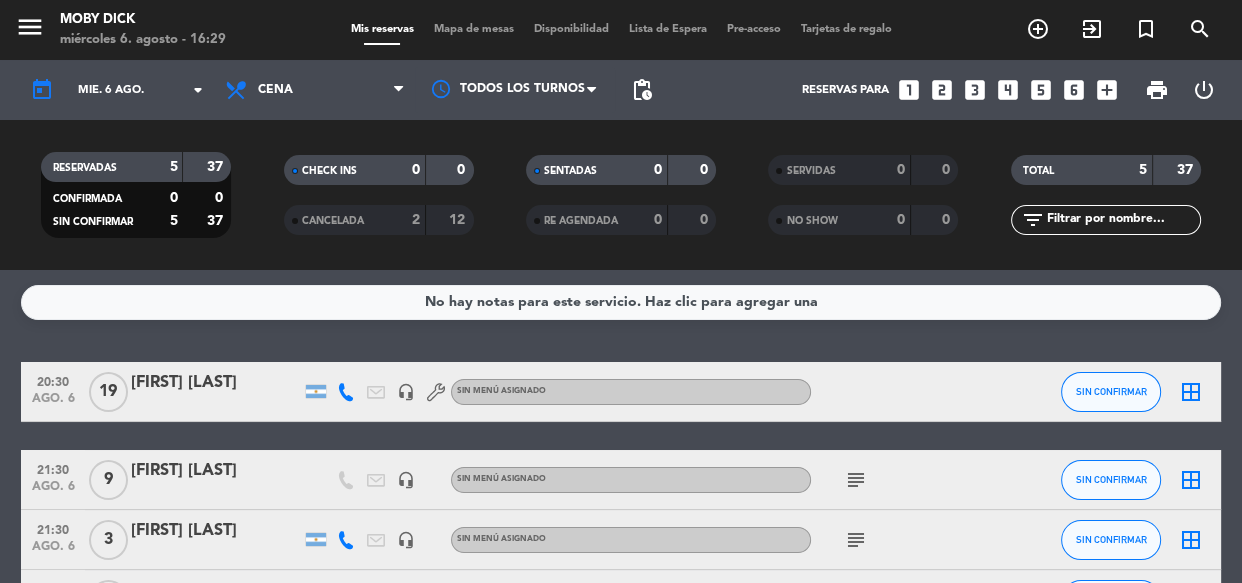 type on "vie. 8 ago." 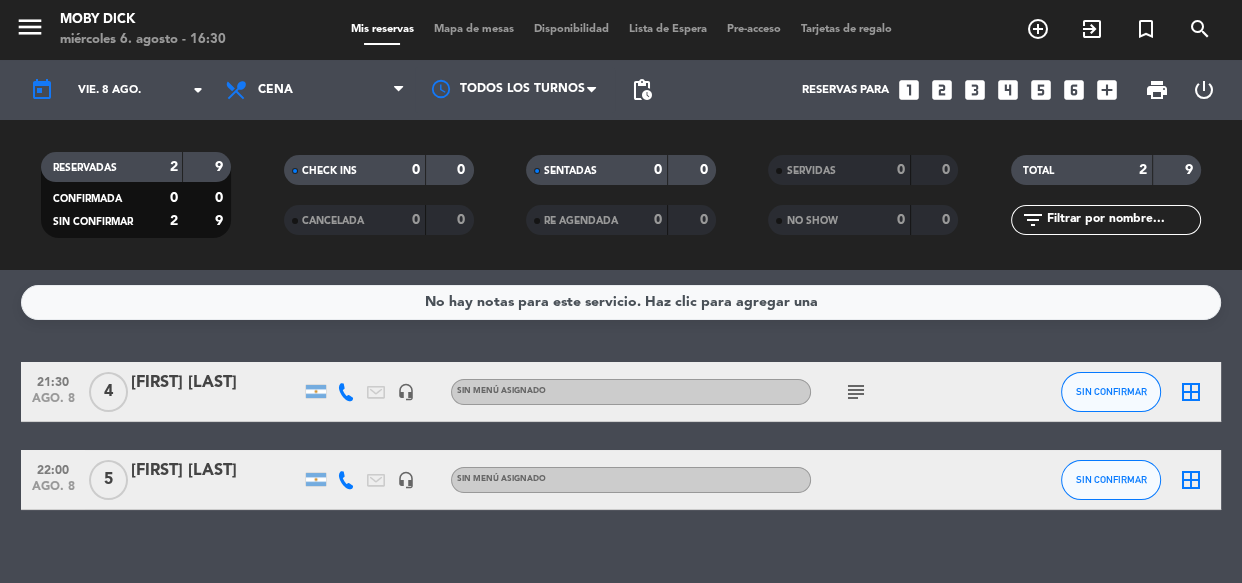 click on "looks_3" at bounding box center [975, 90] 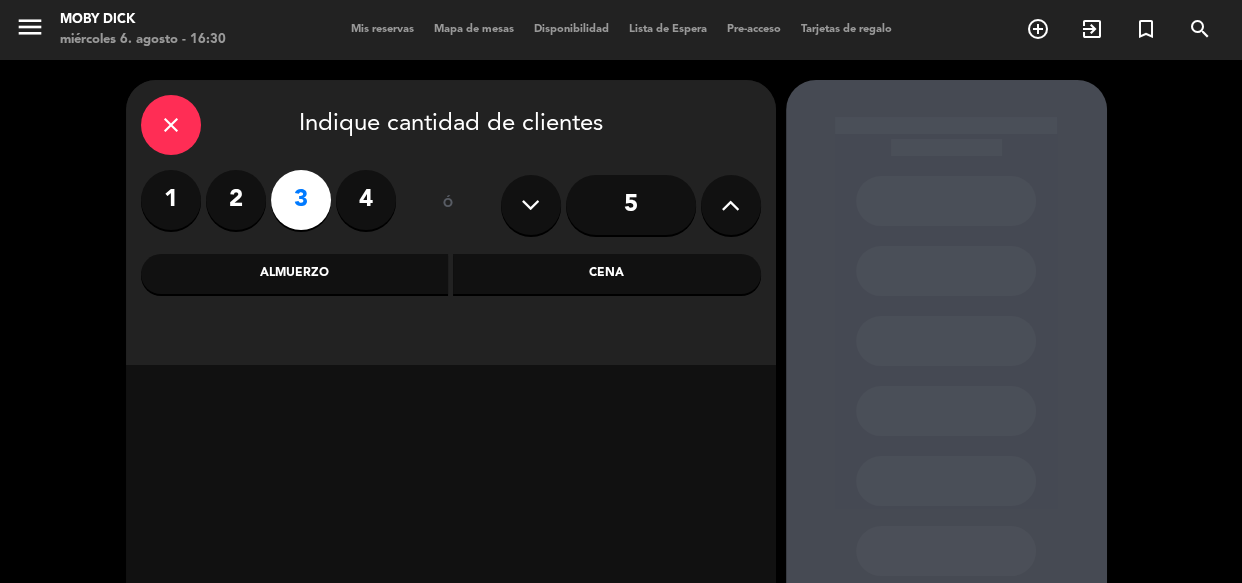click on "Cena" at bounding box center [607, 274] 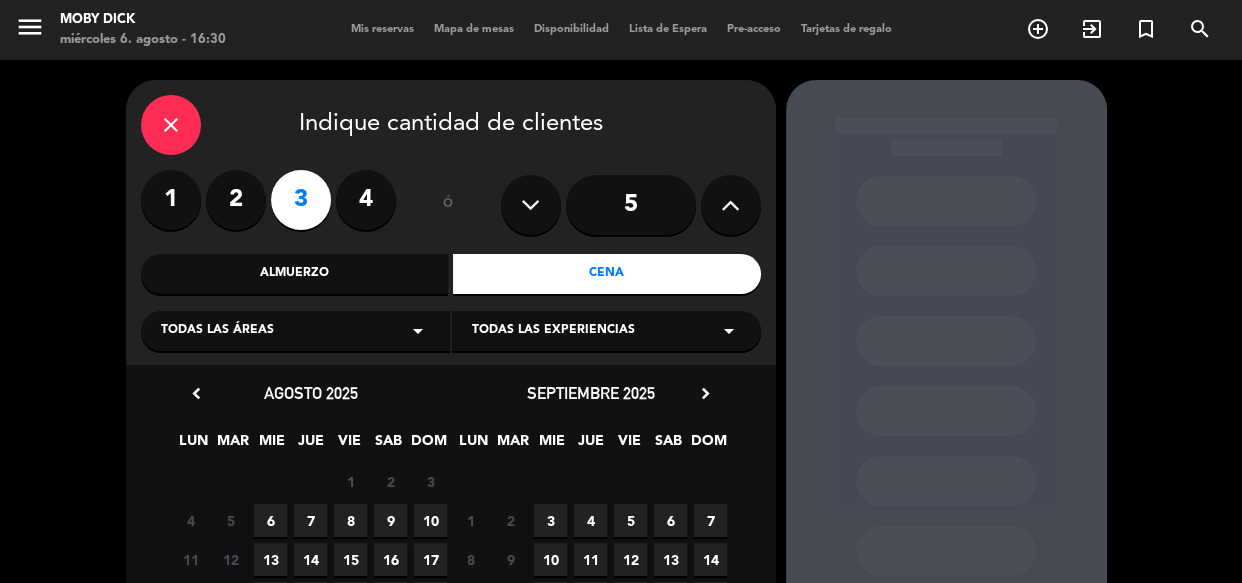 click on "8" at bounding box center (350, 520) 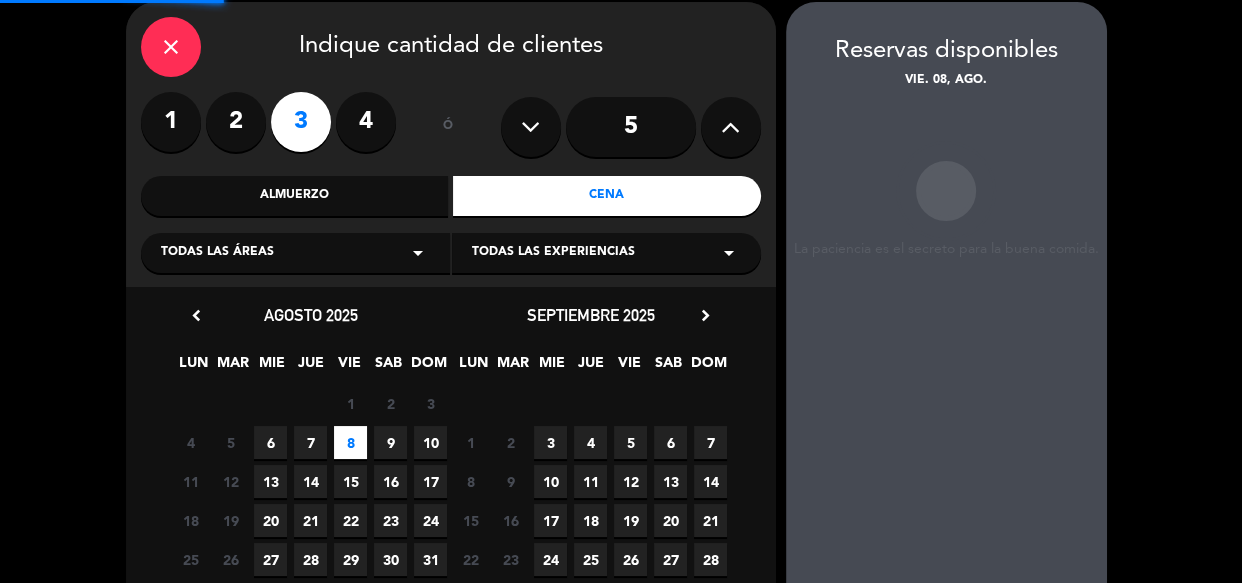 scroll, scrollTop: 80, scrollLeft: 0, axis: vertical 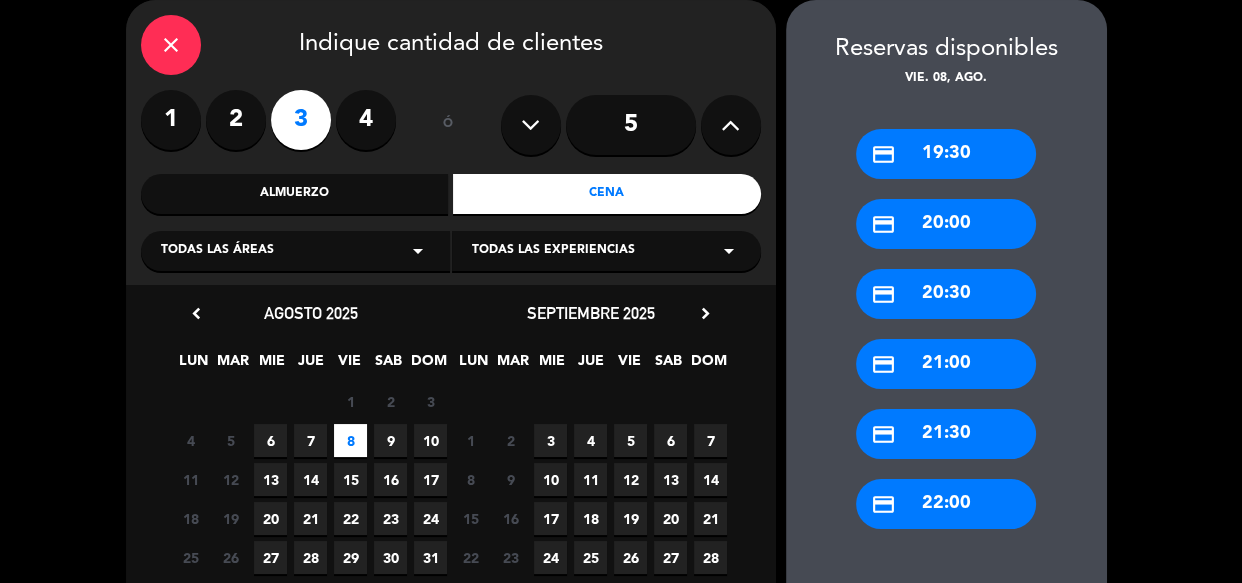 click on "credit_card  22:00" at bounding box center [946, 504] 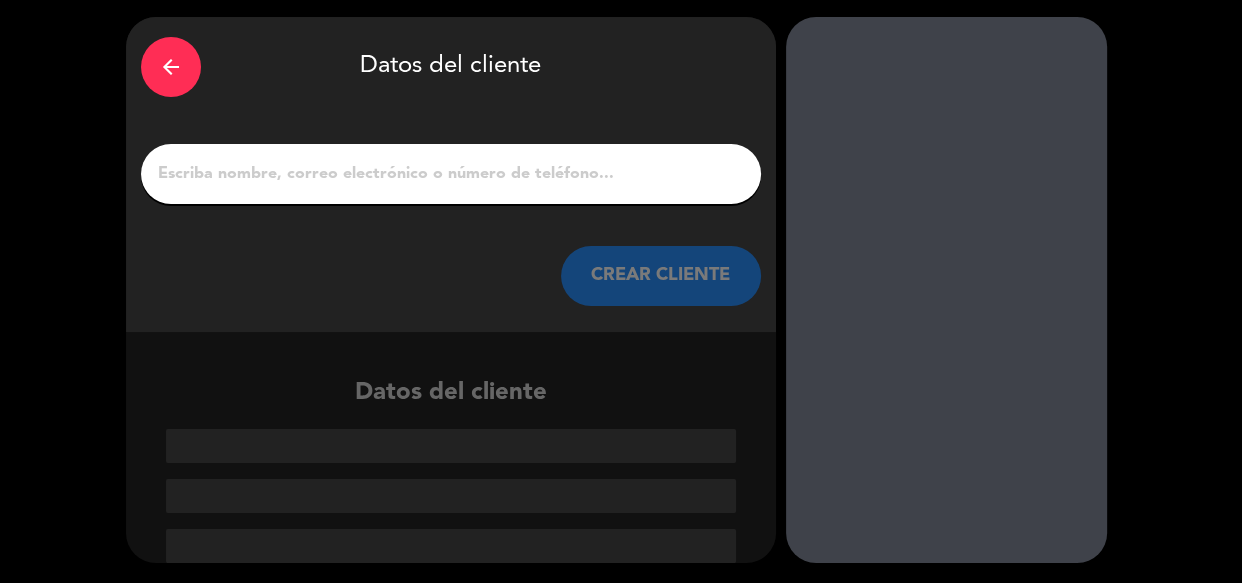 click on "1" at bounding box center [451, 174] 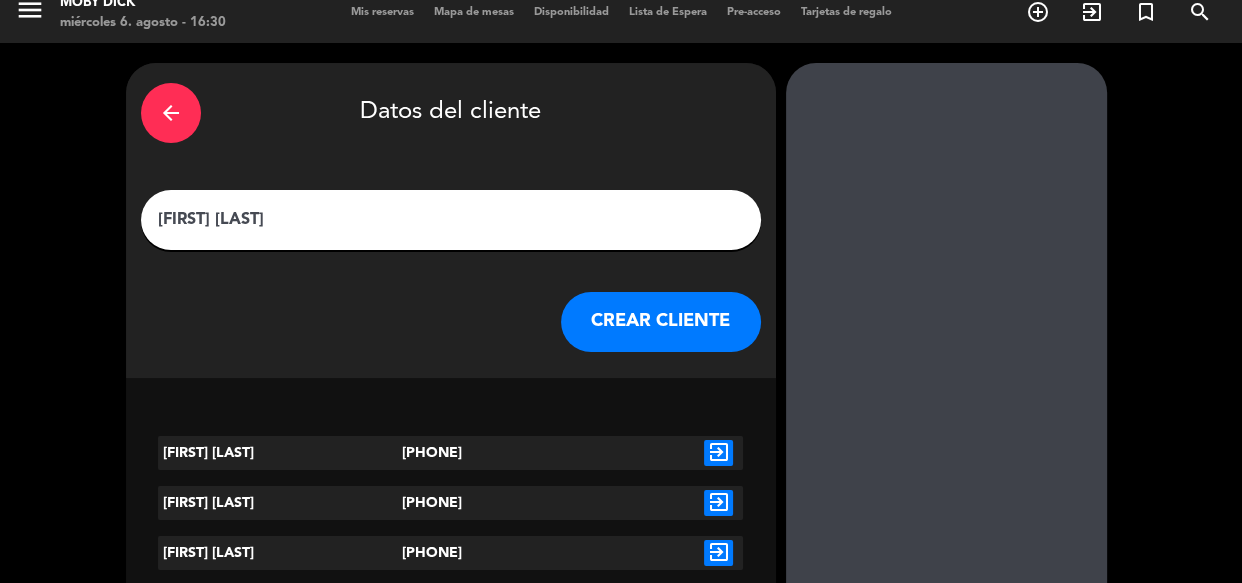scroll, scrollTop: 63, scrollLeft: 0, axis: vertical 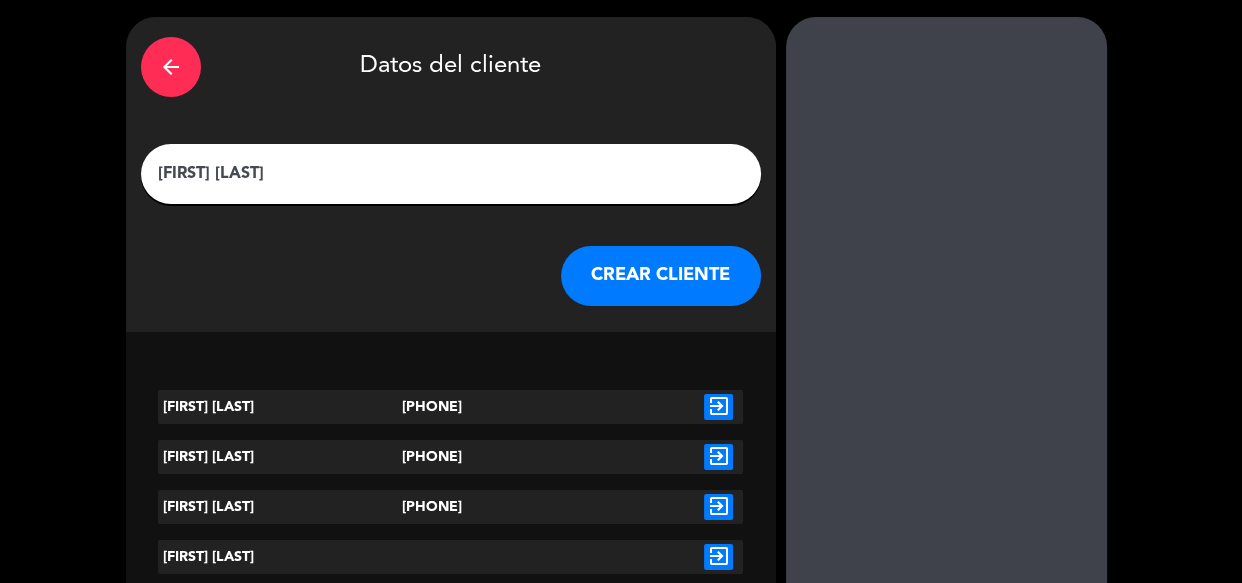 type on "[FIRST] [LAST]" 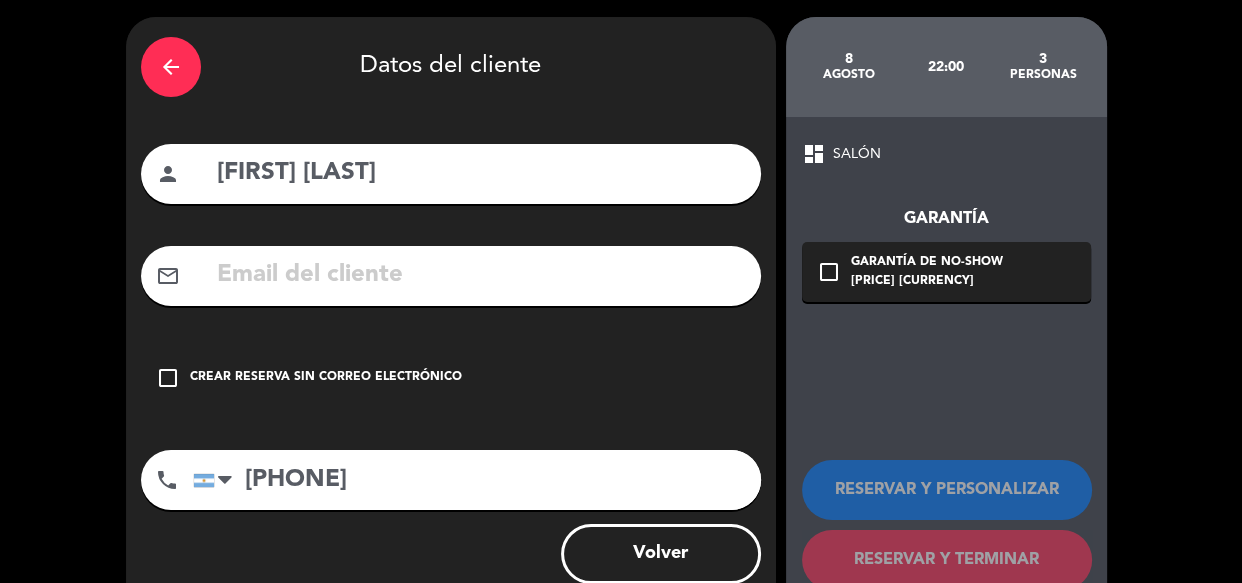 click on "check_box_outline_blank" at bounding box center (168, 378) 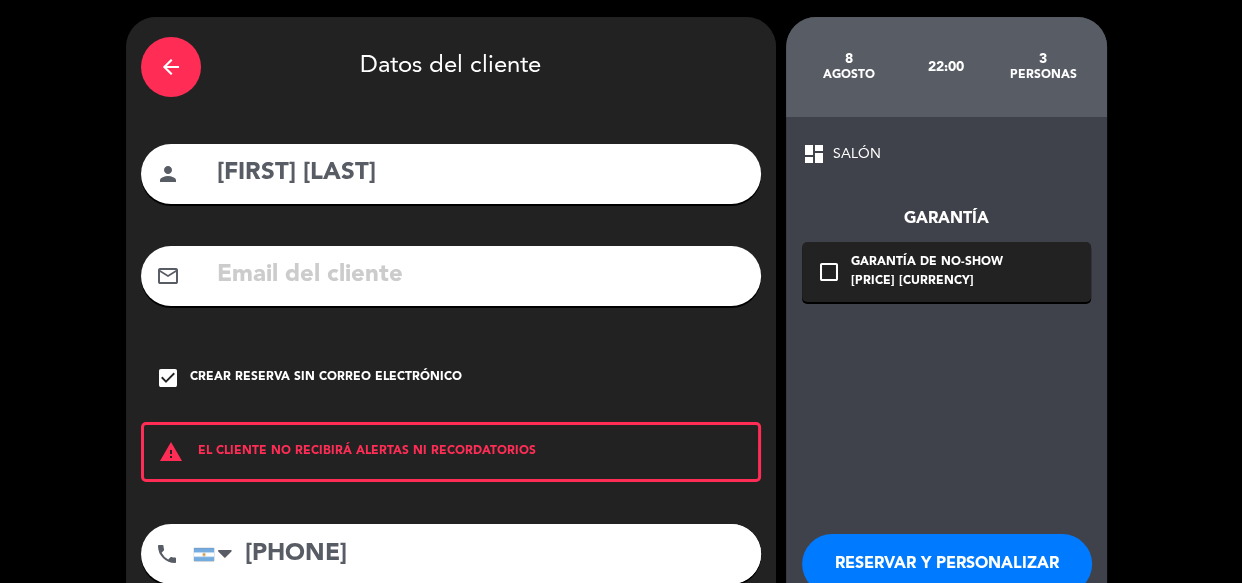 click on "RESERVAR Y PERSONALIZAR" at bounding box center [947, 564] 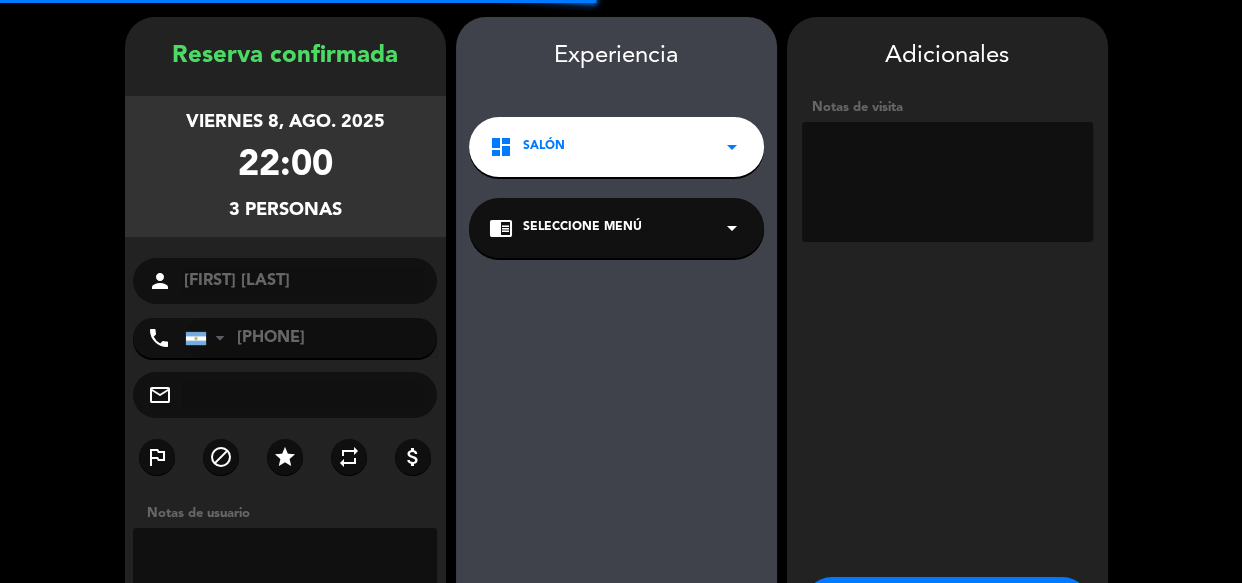scroll, scrollTop: 80, scrollLeft: 0, axis: vertical 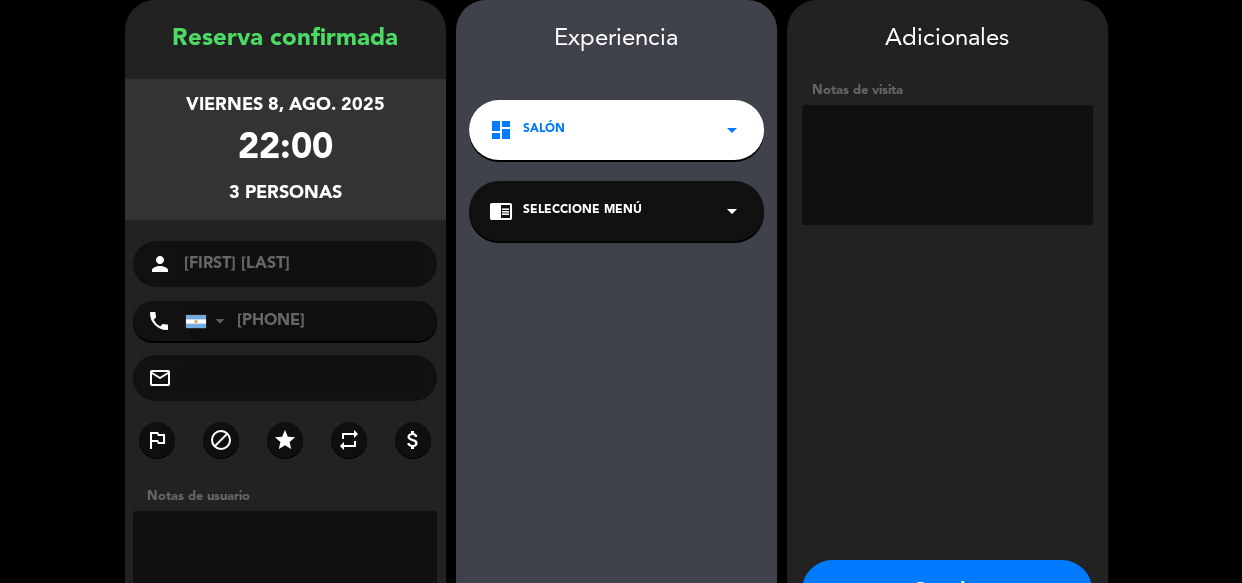 click at bounding box center [947, 165] 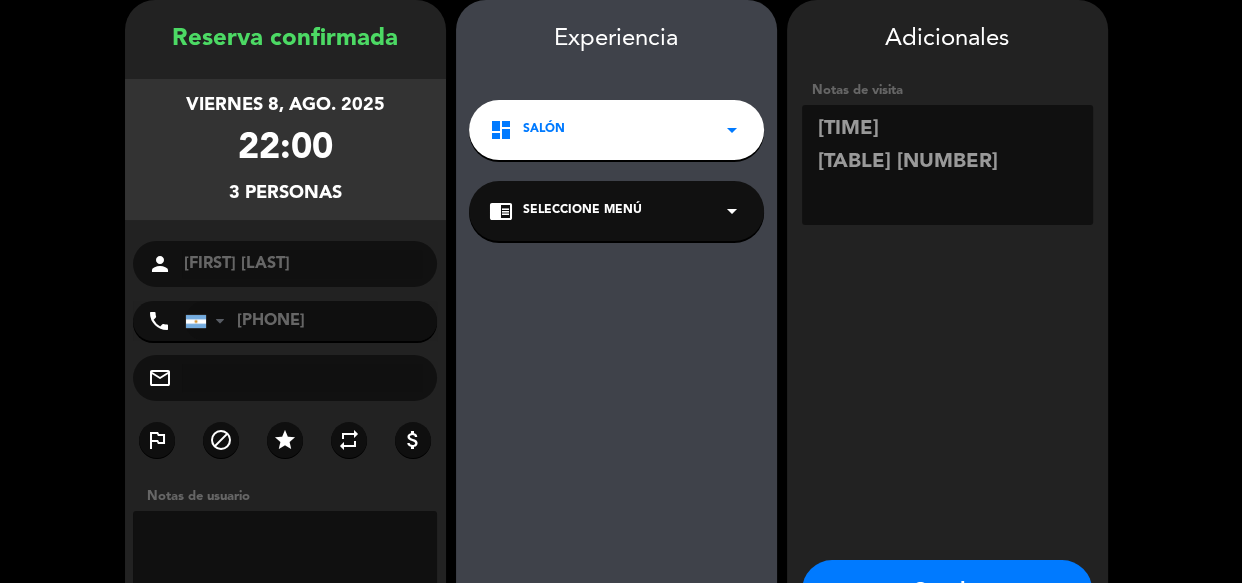 type on "[TIME]
[TABLE] [NUMBER]" 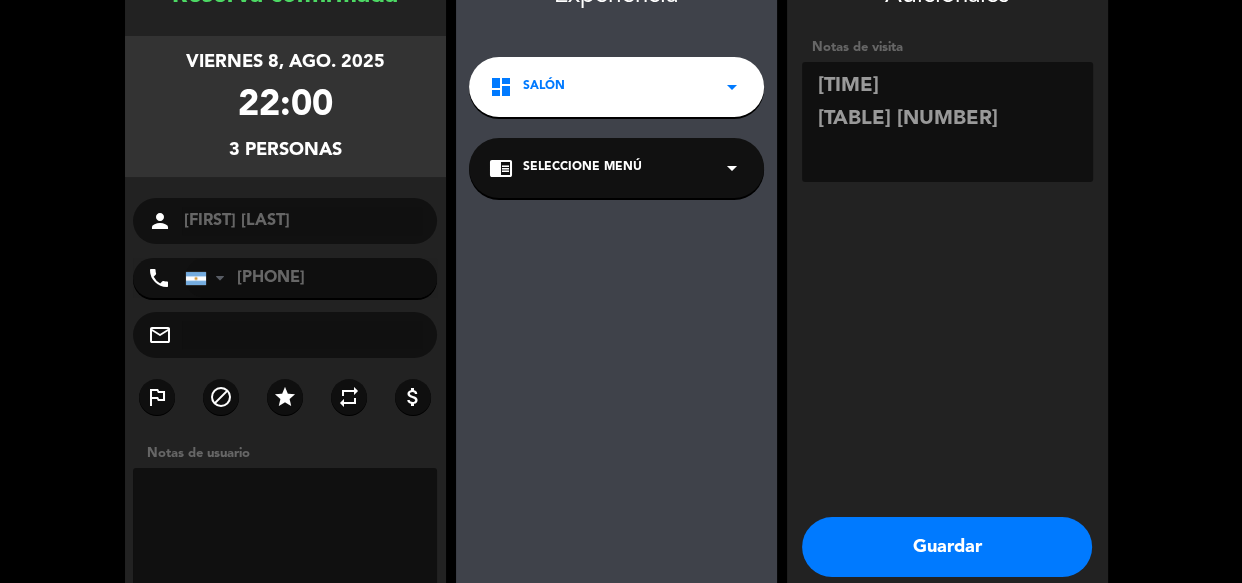 scroll, scrollTop: 152, scrollLeft: 0, axis: vertical 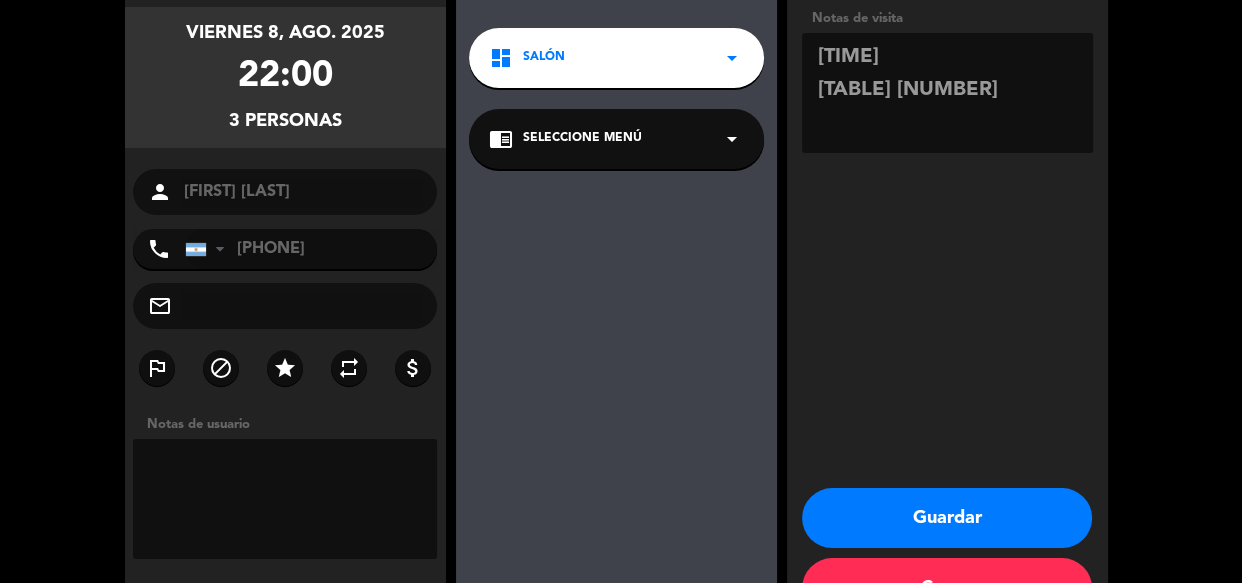 click on "Guardar" at bounding box center (947, 518) 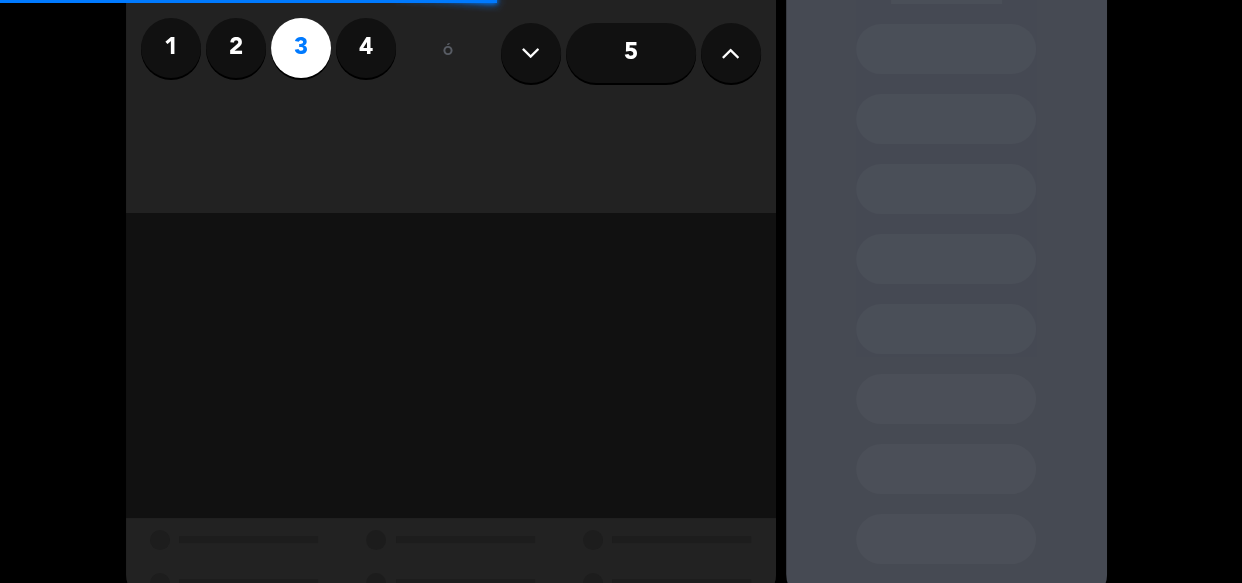scroll, scrollTop: 0, scrollLeft: 0, axis: both 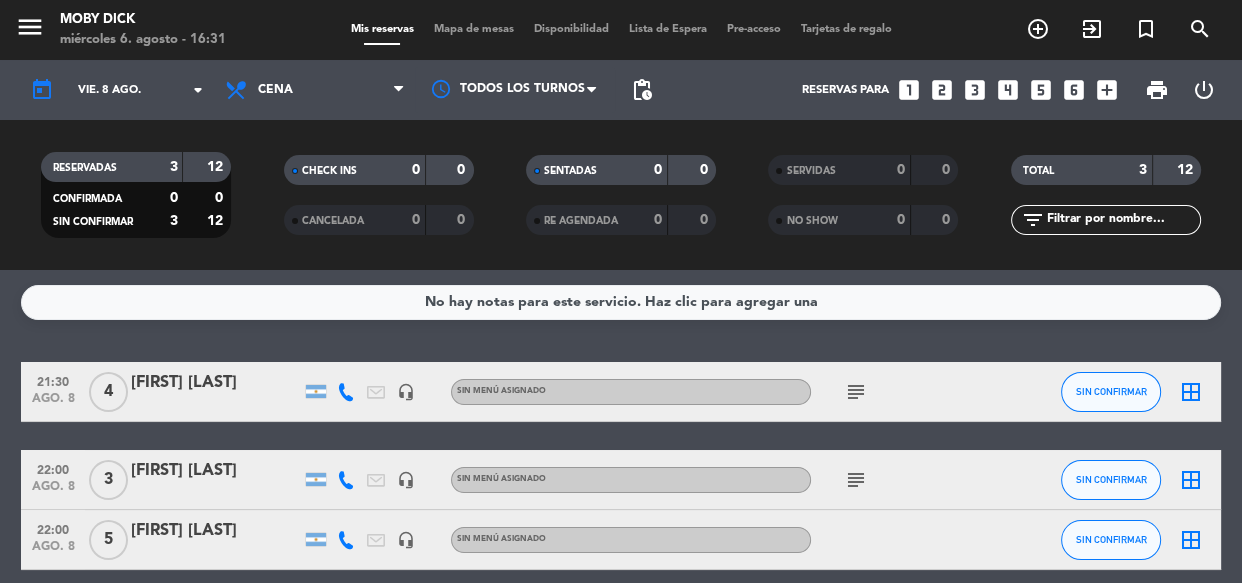 click on "No hay notas para este servicio. Haz clic para agregar una   21:30   ago. 8   4   [FIRST] [LAST]   headset_mic  Sin menú asignado  subject  SIN CONFIRMAR  border_all   22:00   ago. 8   3   [FIRST] [LAST]   headset_mic  Sin menú asignado  subject  SIN CONFIRMAR  border_all   22:00   ago. 8   5   [FIRST] [LAST]   headset_mic  Sin menú asignado SIN CONFIRMAR  border_all" 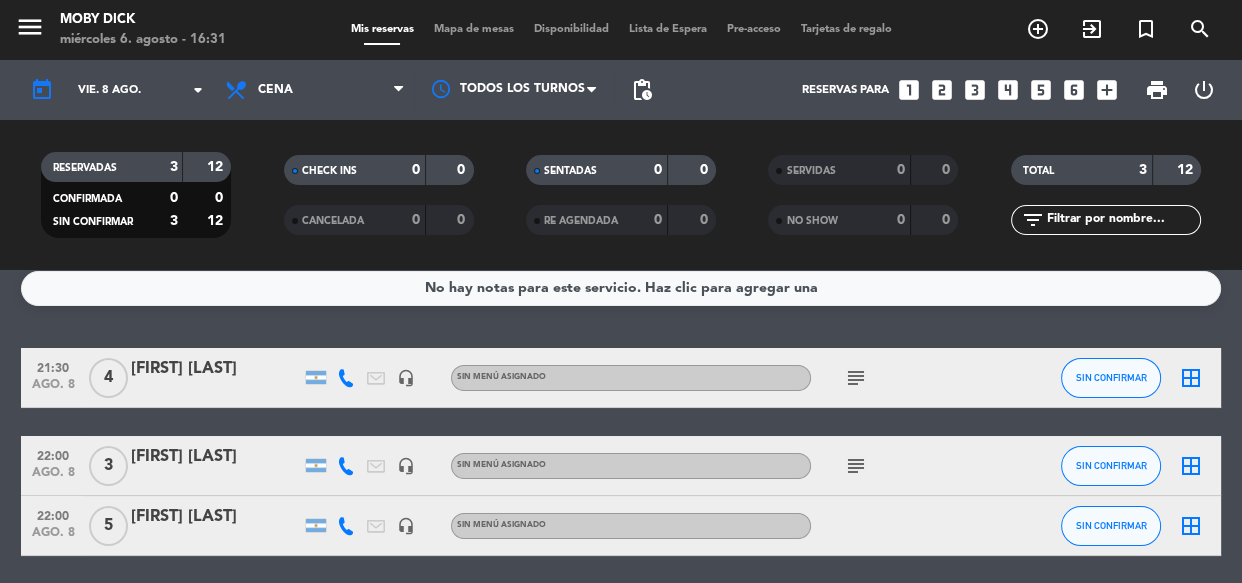 scroll, scrollTop: 50, scrollLeft: 0, axis: vertical 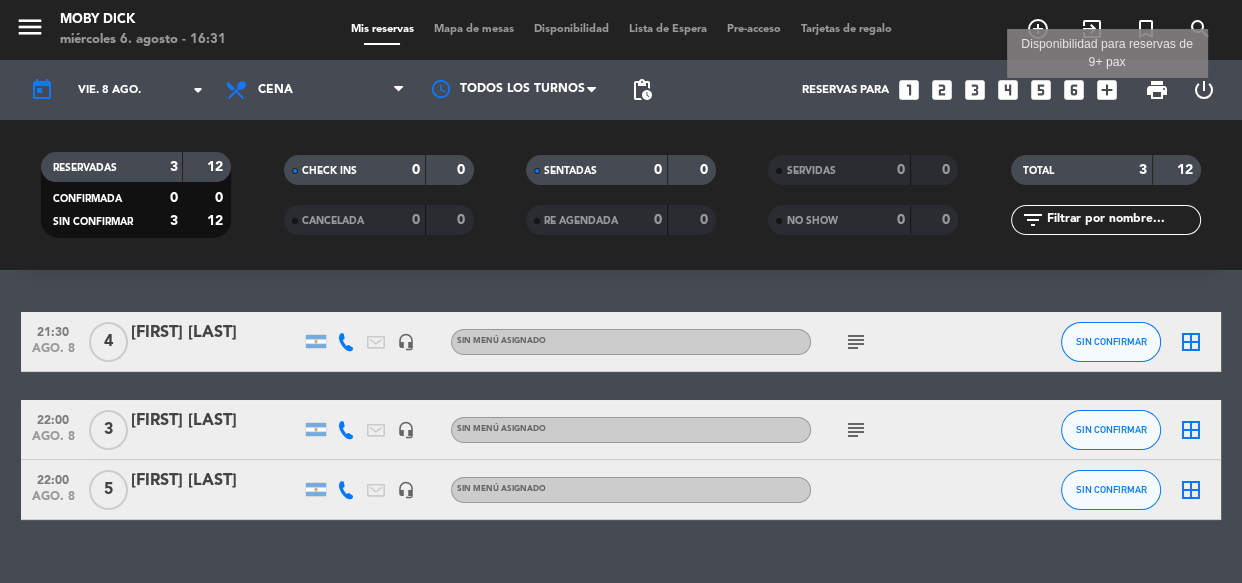 click on "add_box" at bounding box center [1107, 90] 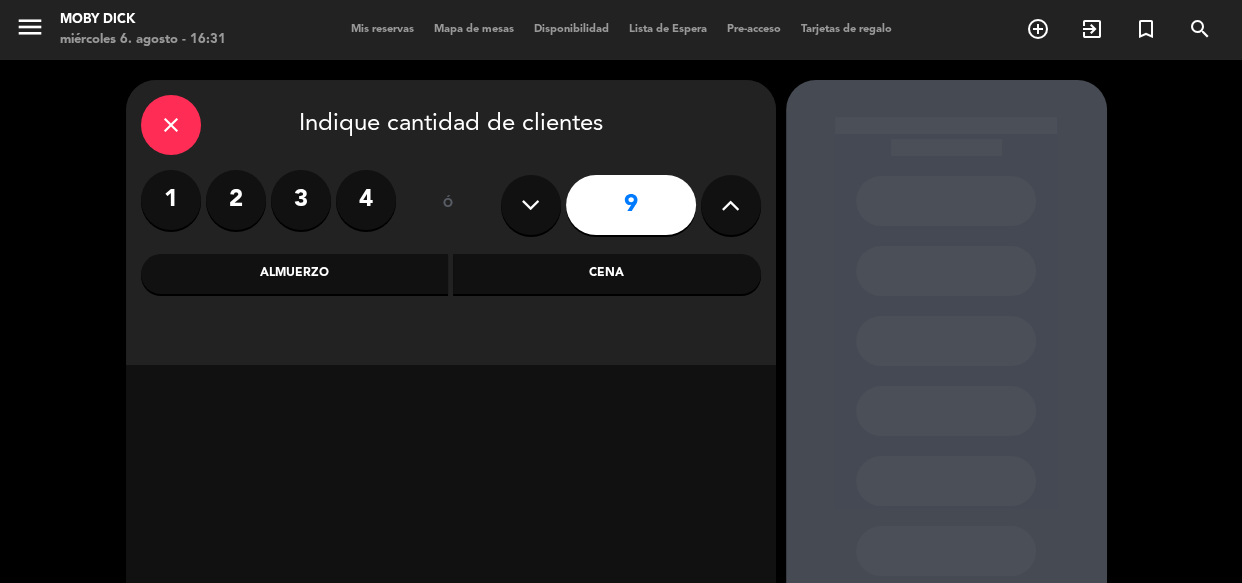 click at bounding box center [530, 205] 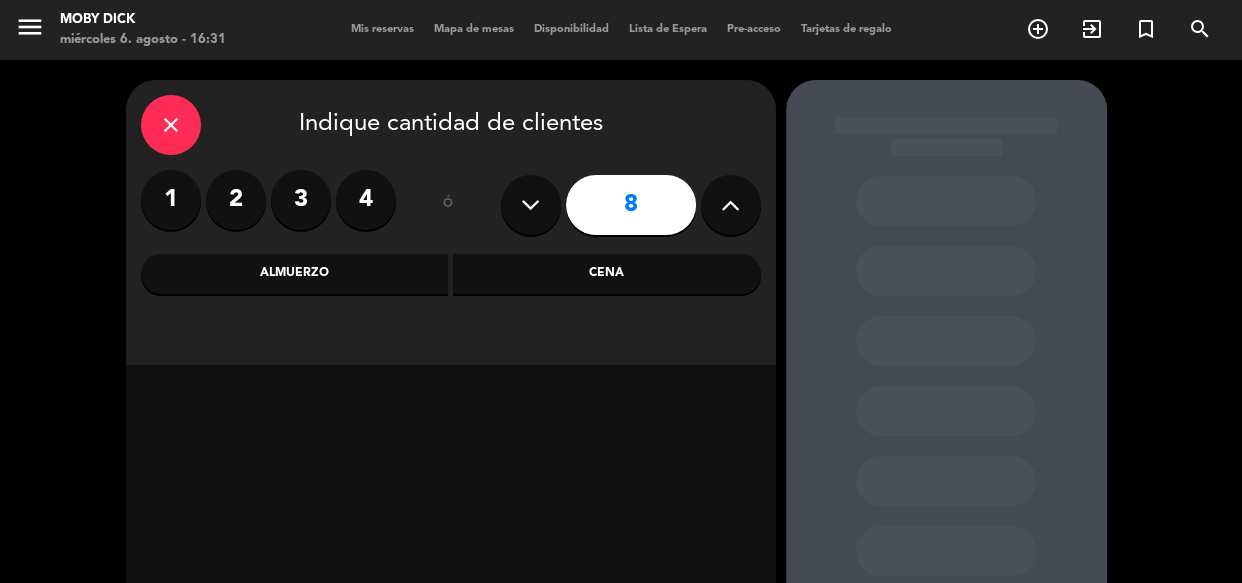 click on "8" at bounding box center (631, 205) 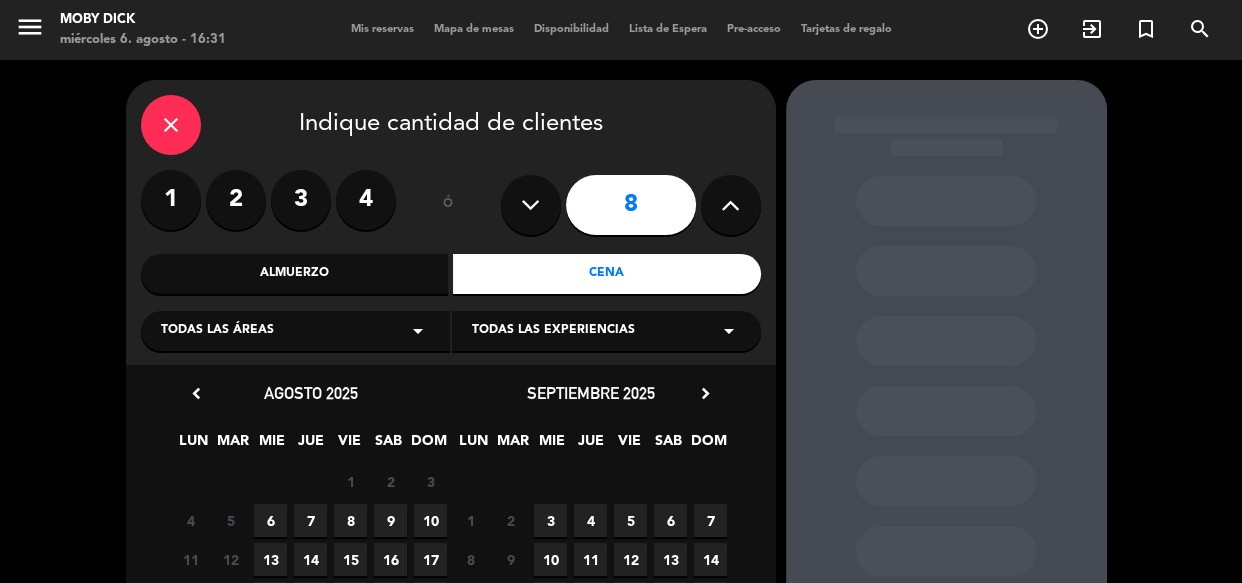 click on "8" at bounding box center [350, 520] 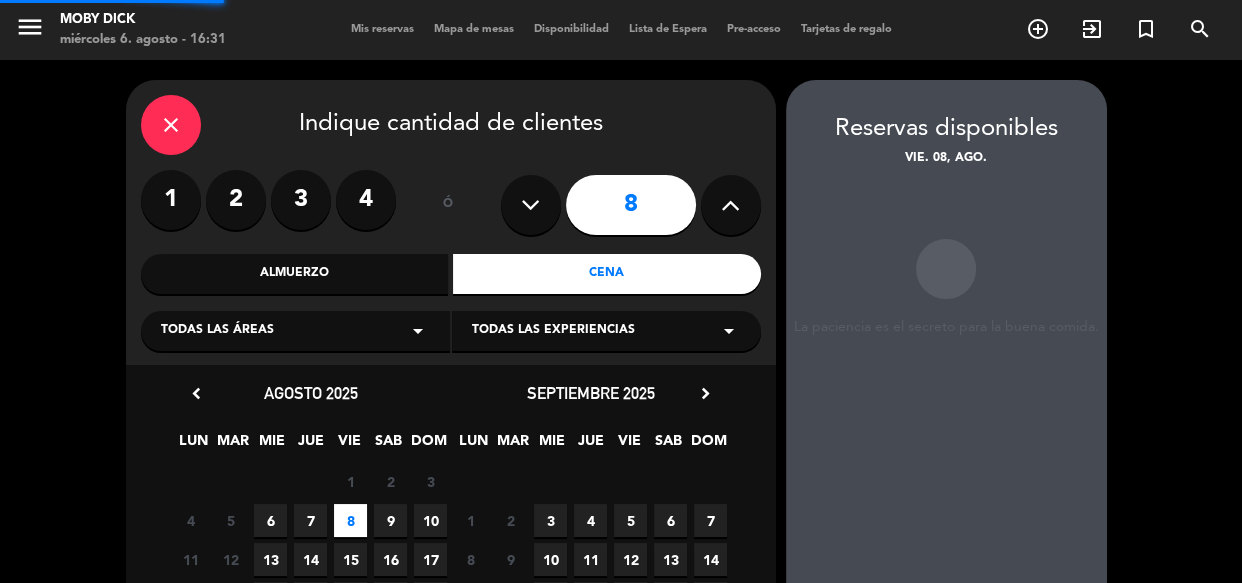 scroll, scrollTop: 80, scrollLeft: 0, axis: vertical 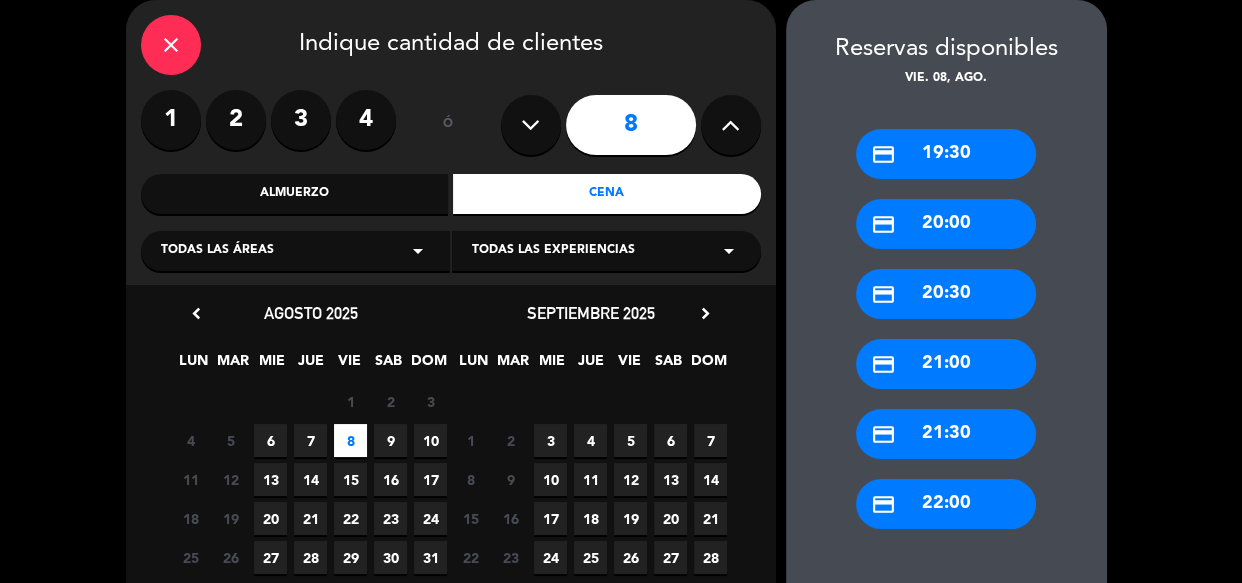 click on "credit_card  22:00" at bounding box center [946, 504] 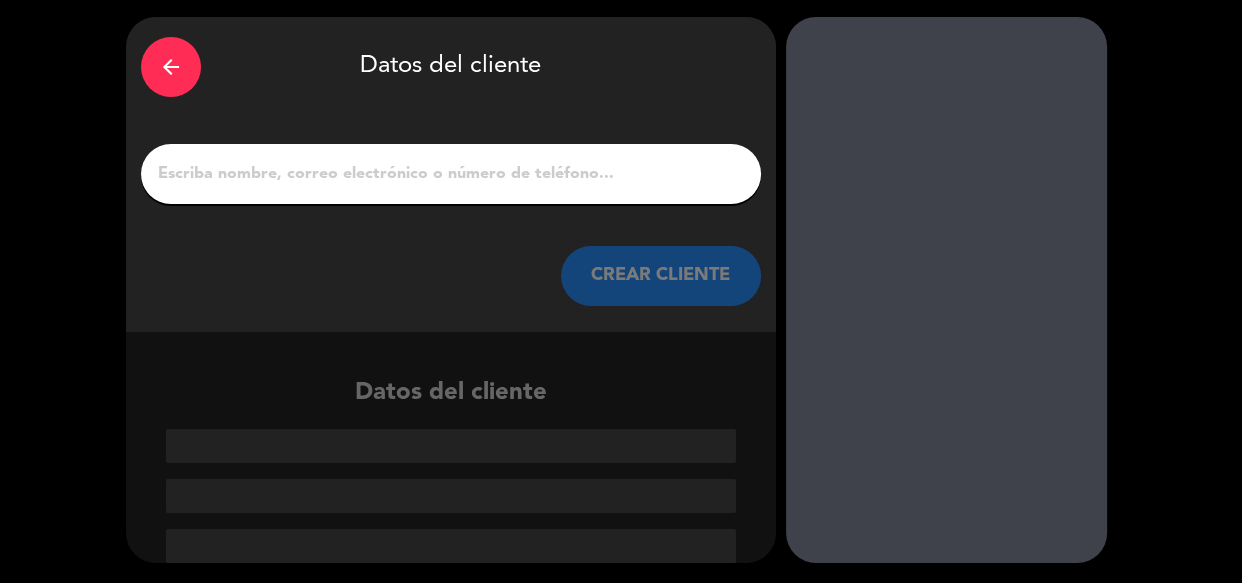 scroll, scrollTop: 63, scrollLeft: 0, axis: vertical 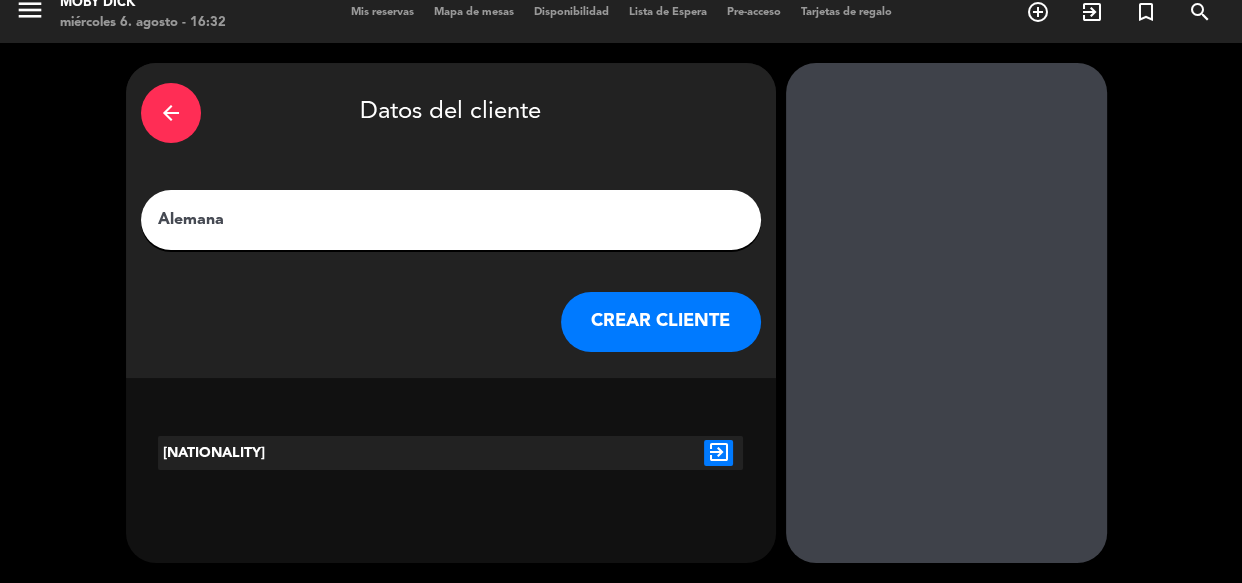 type on "Alemana" 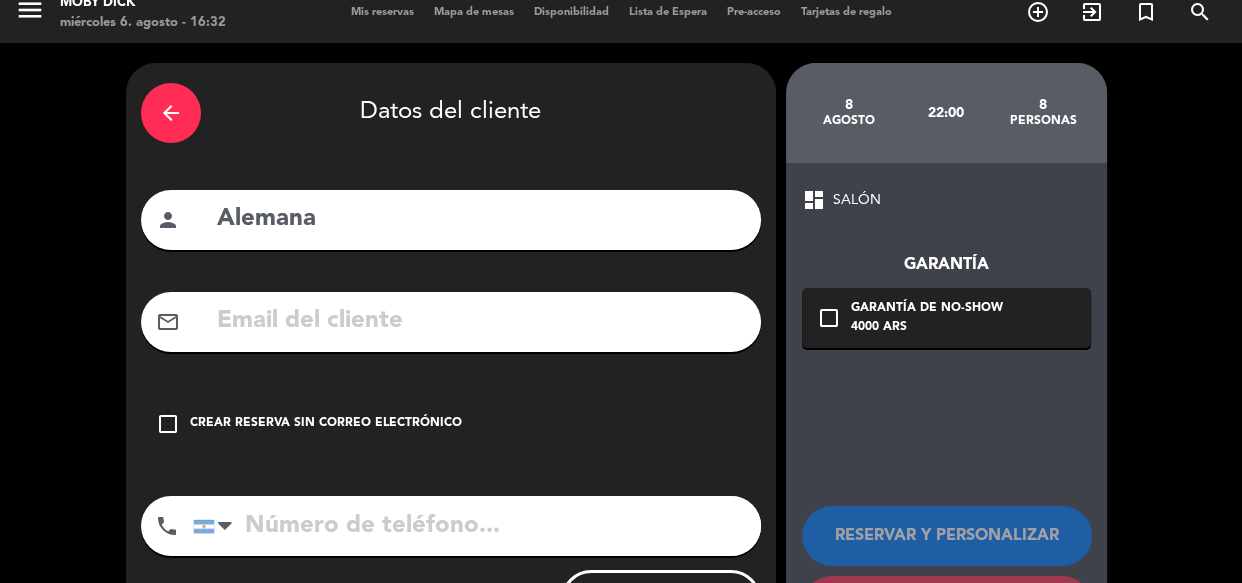 click on "Crear reserva sin correo electrónico" at bounding box center (326, 424) 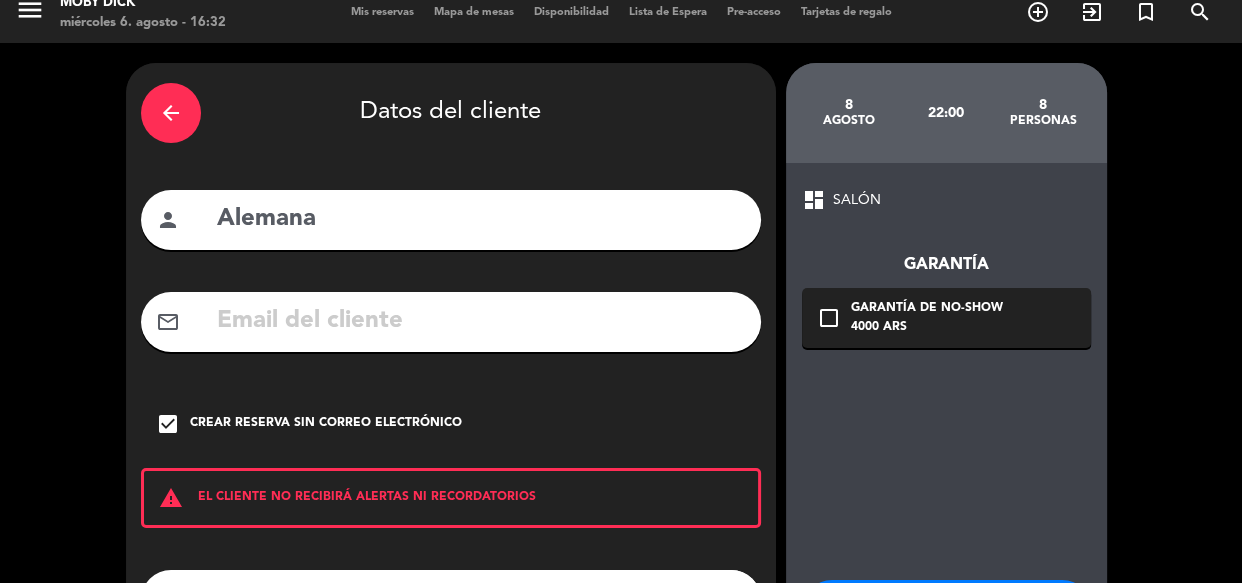 click on "dashboard SALÓN Garantía  check_box_outline_blank   Garantía de no-show   4000 ARS   RESERVAR Y PERSONALIZAR   RESERVAR Y TERMINAR" at bounding box center (946, 448) 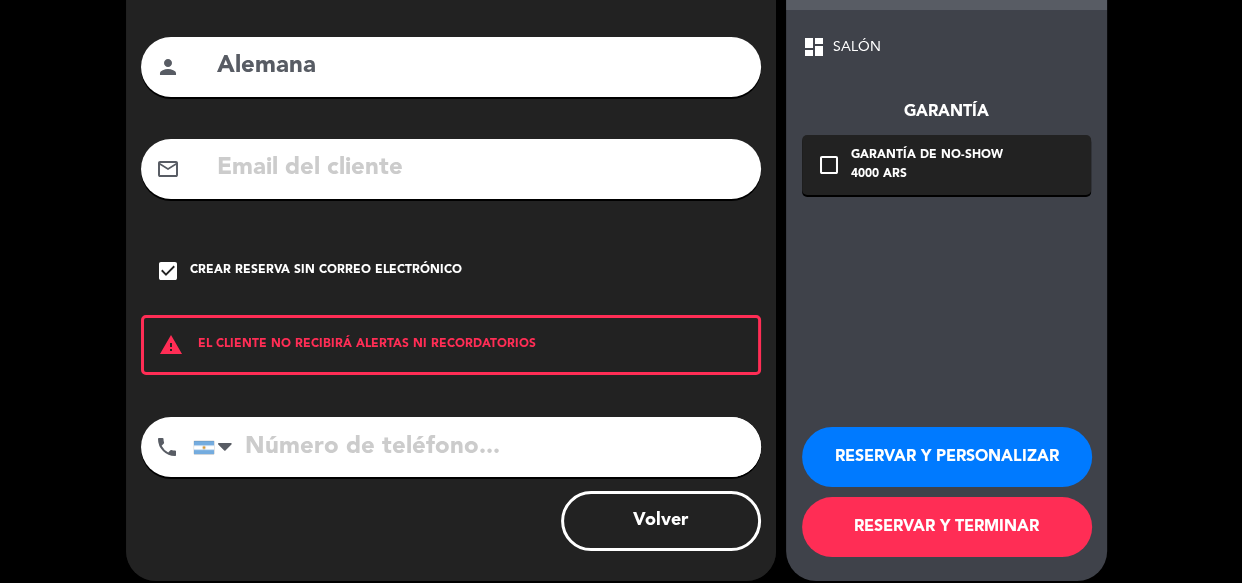scroll, scrollTop: 188, scrollLeft: 0, axis: vertical 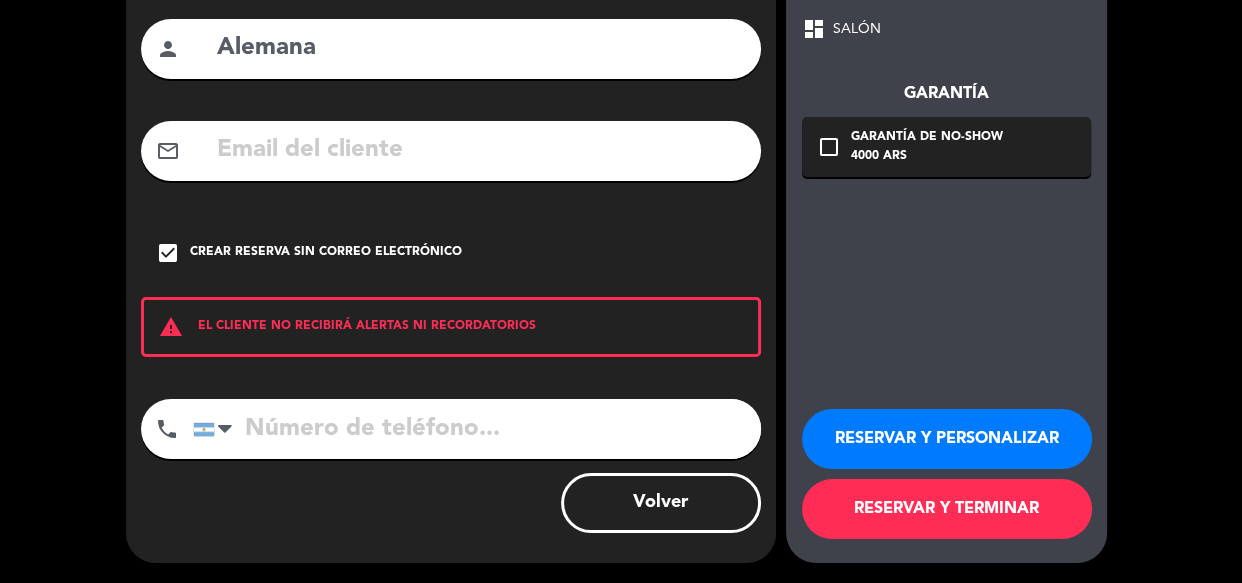 click on "RESERVAR Y PERSONALIZAR" at bounding box center (947, 439) 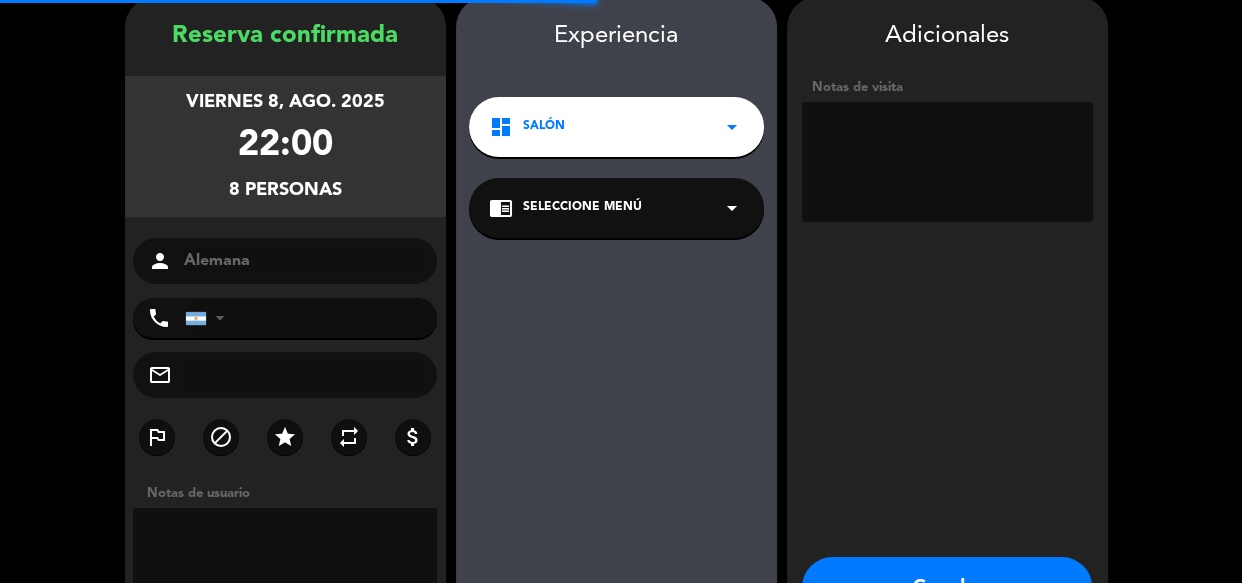 scroll, scrollTop: 80, scrollLeft: 0, axis: vertical 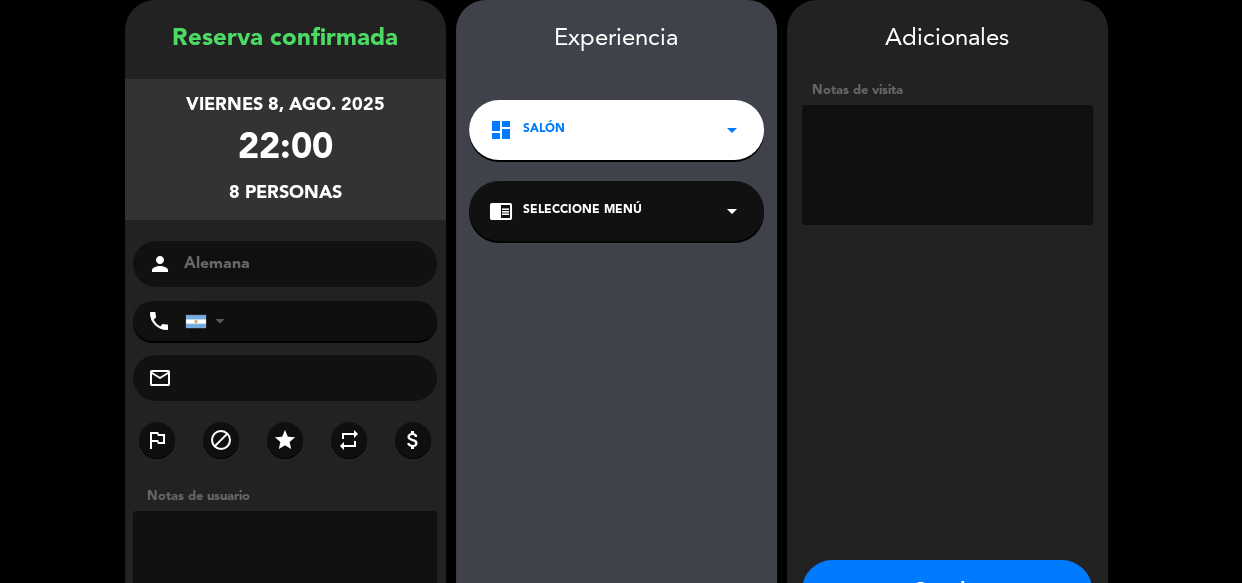 click at bounding box center [947, 165] 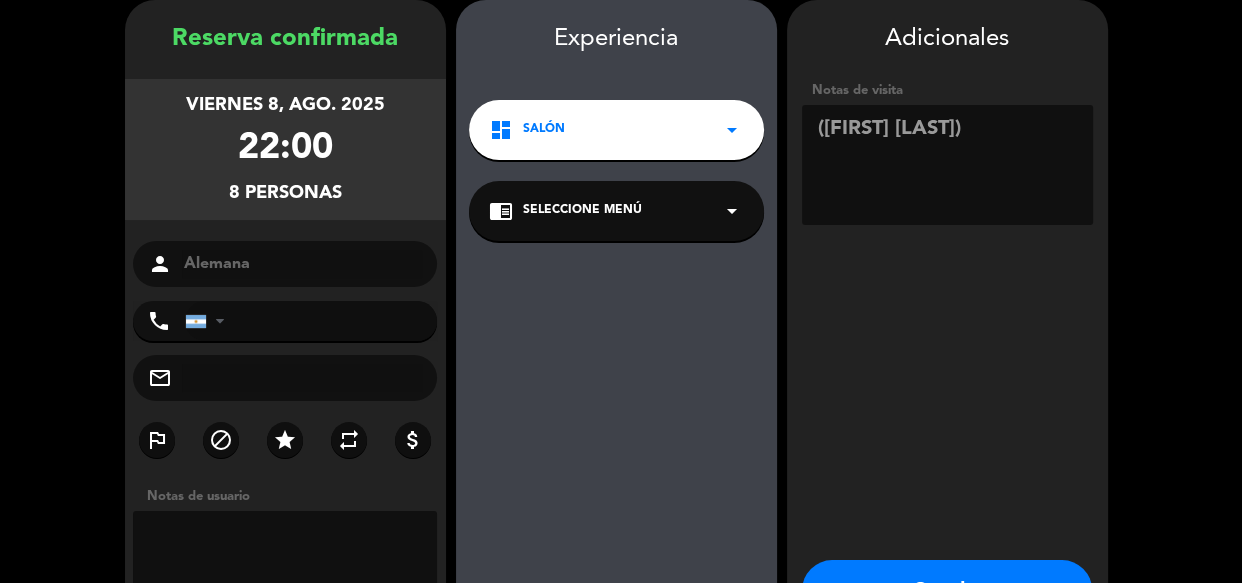 type on "([FIRST] [LAST])" 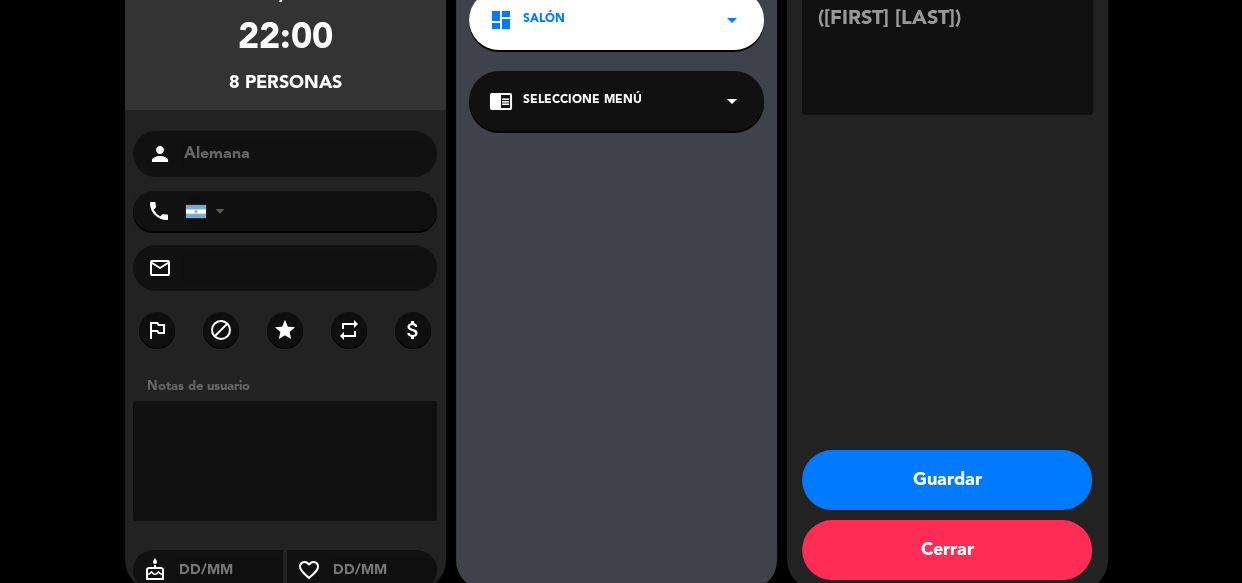 scroll, scrollTop: 217, scrollLeft: 0, axis: vertical 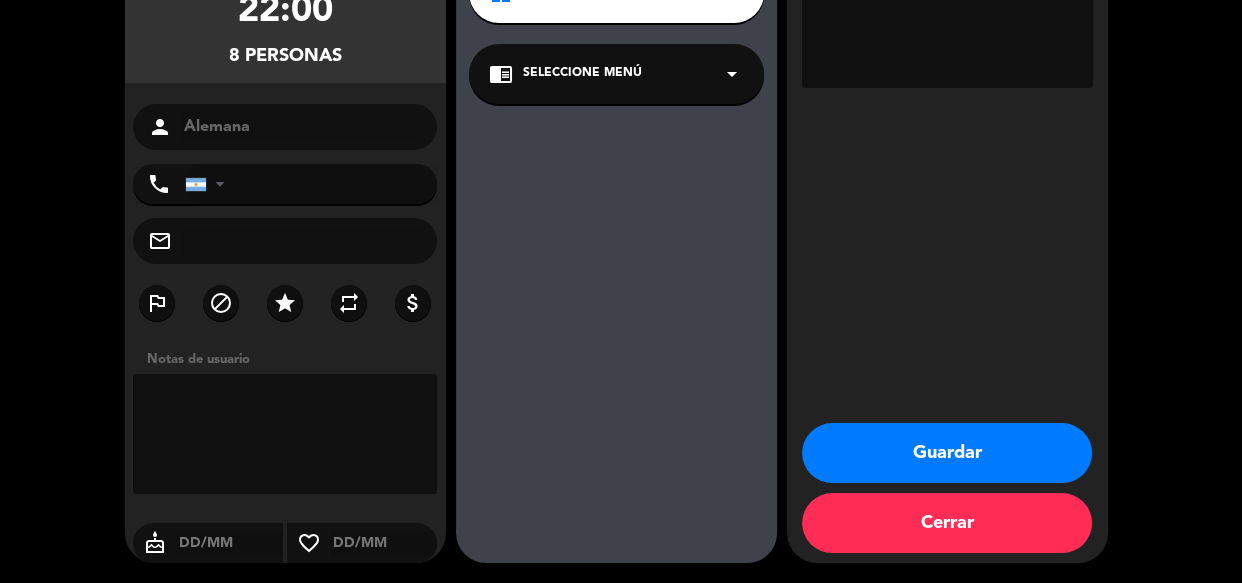 click on "Guardar" at bounding box center (947, 453) 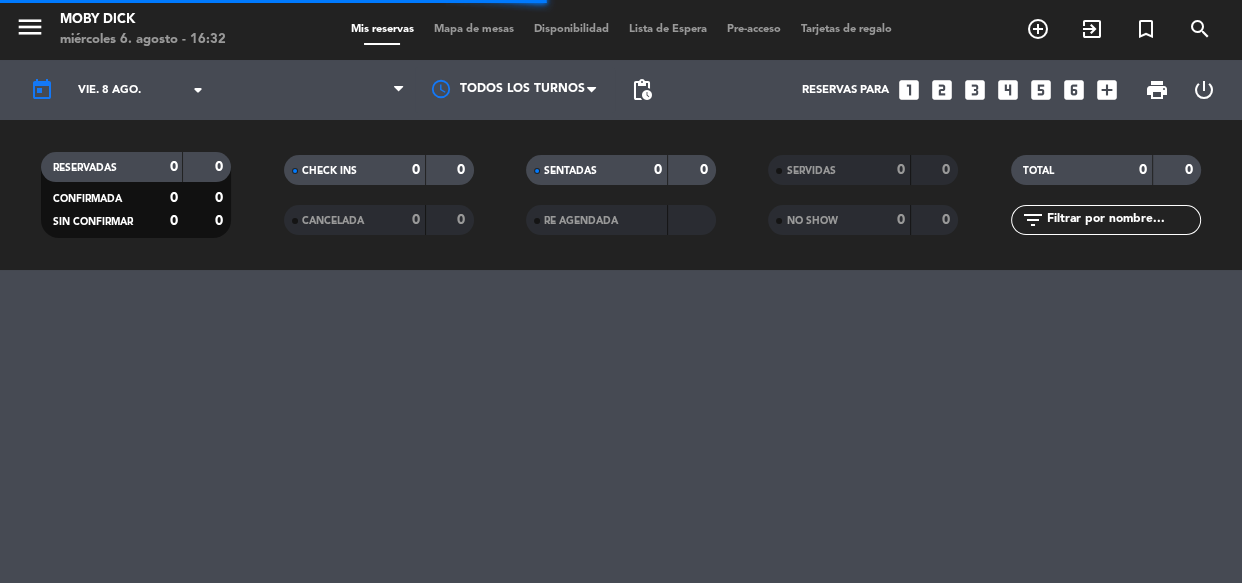 scroll, scrollTop: 0, scrollLeft: 0, axis: both 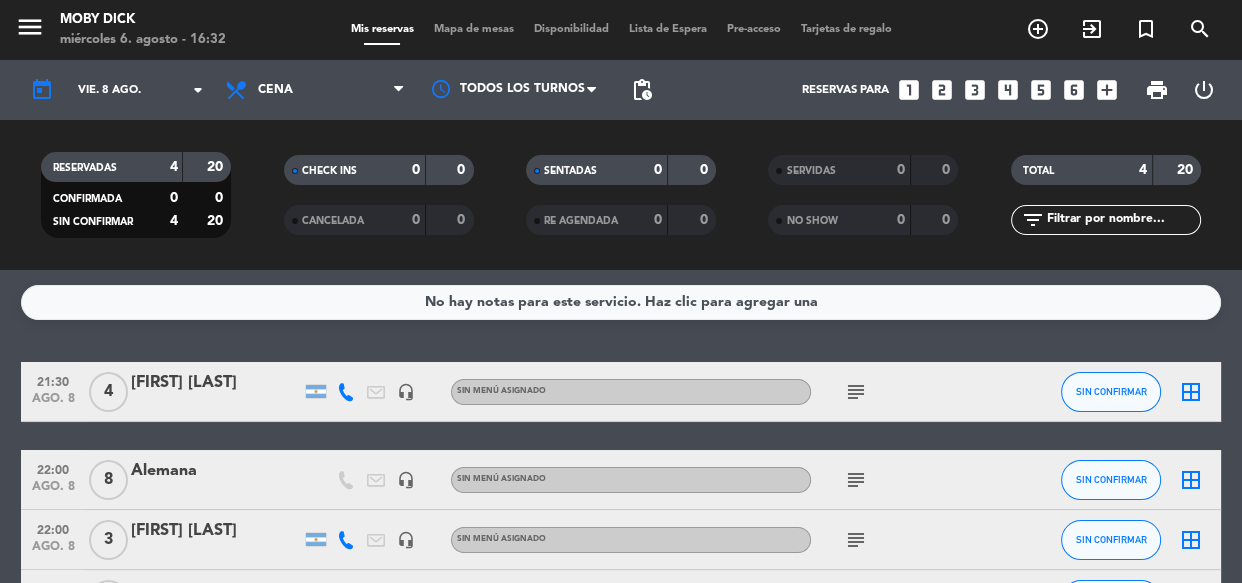 click on "No hay notas para este servicio. Haz clic para agregar una" 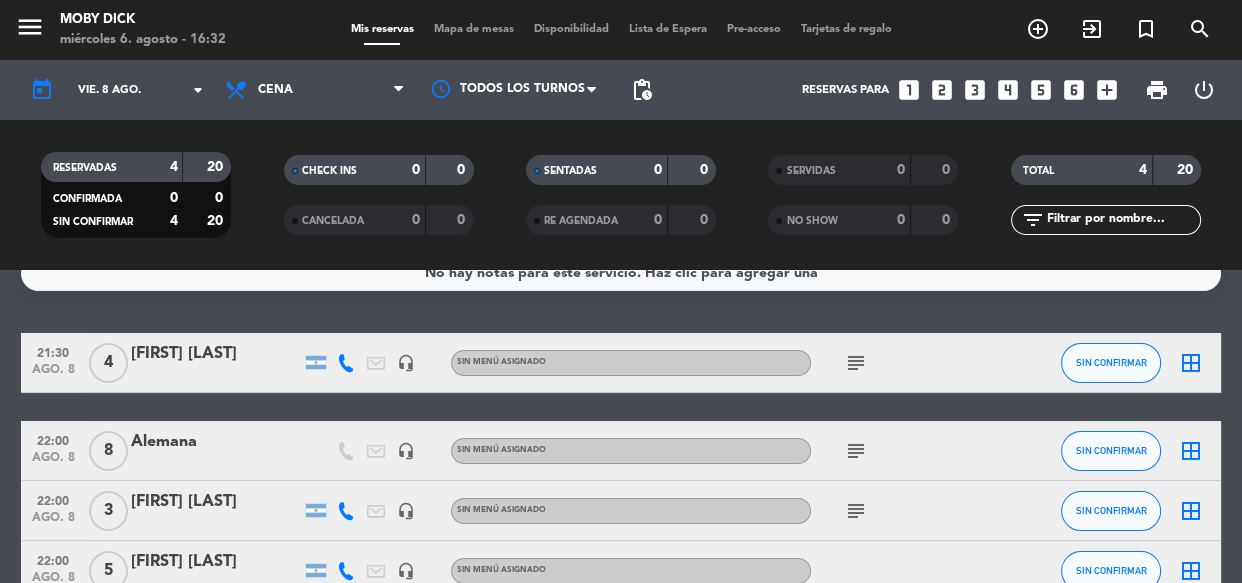 scroll, scrollTop: 0, scrollLeft: 0, axis: both 